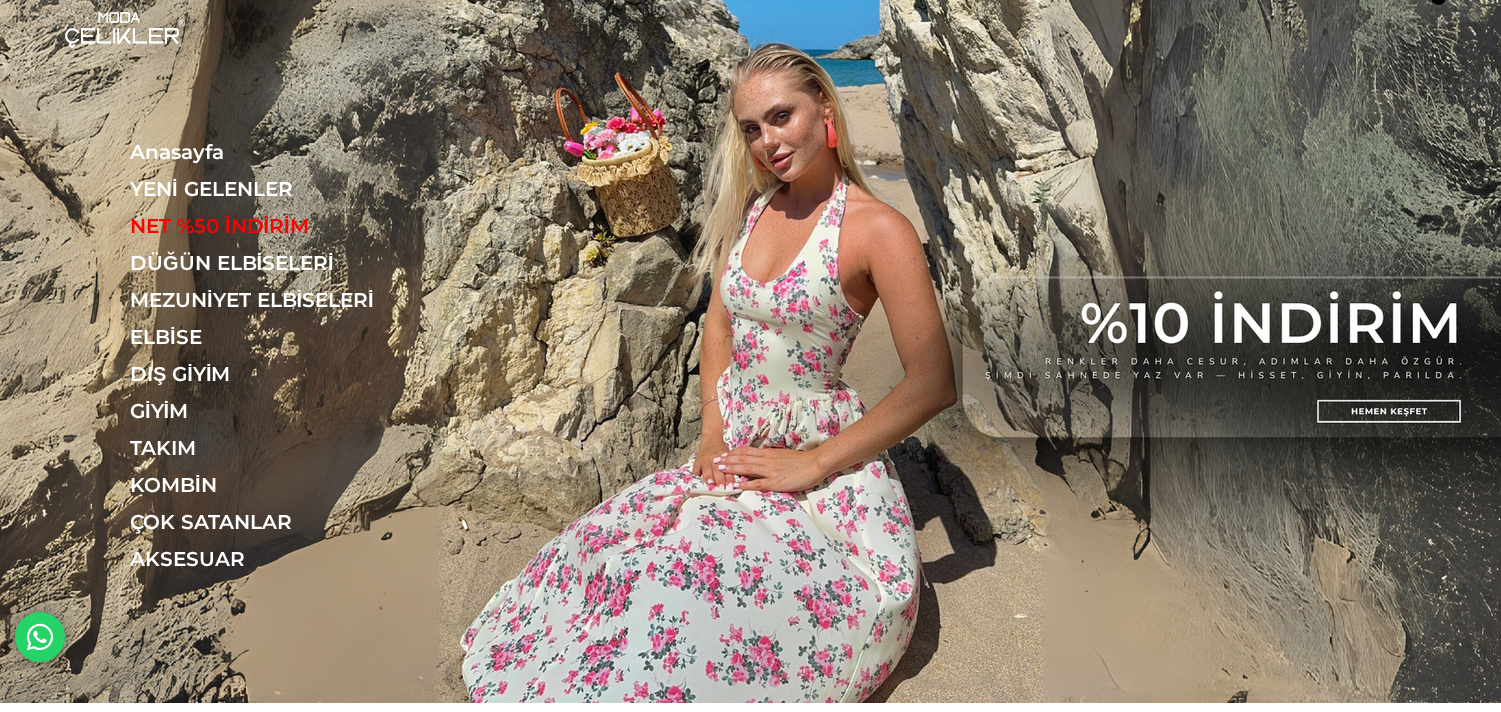 drag, startPoint x: 1392, startPoint y: 415, endPoint x: 1198, endPoint y: 391, distance: 195.4789 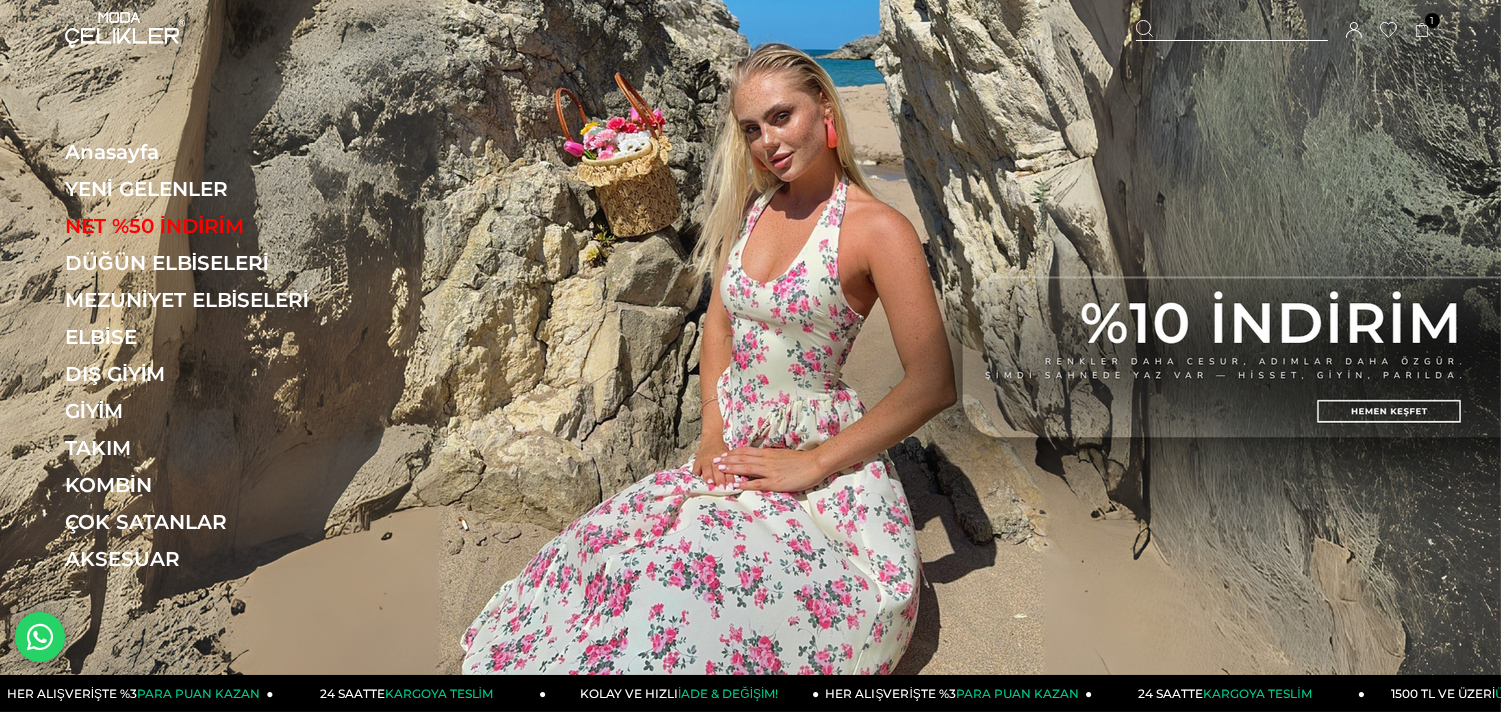 scroll, scrollTop: 0, scrollLeft: 0, axis: both 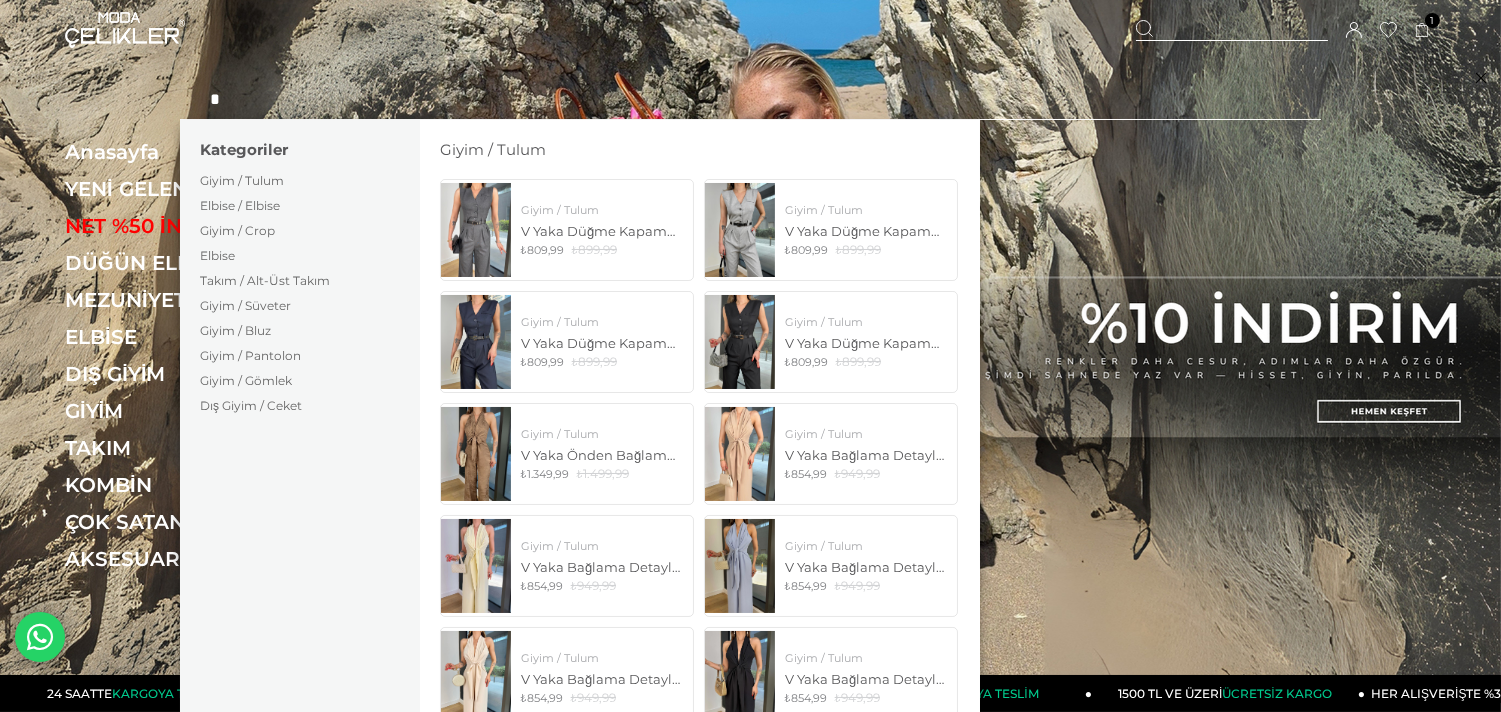 type on "*" 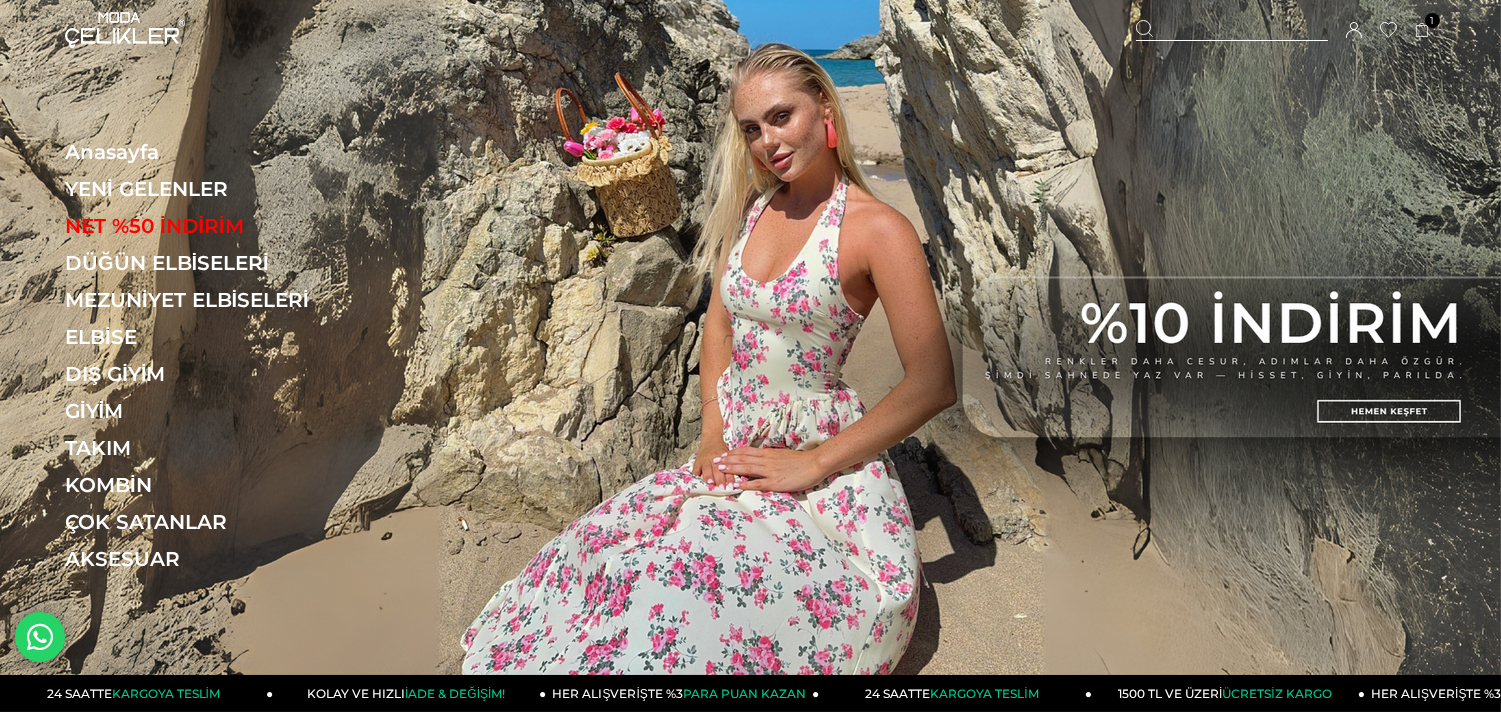 click 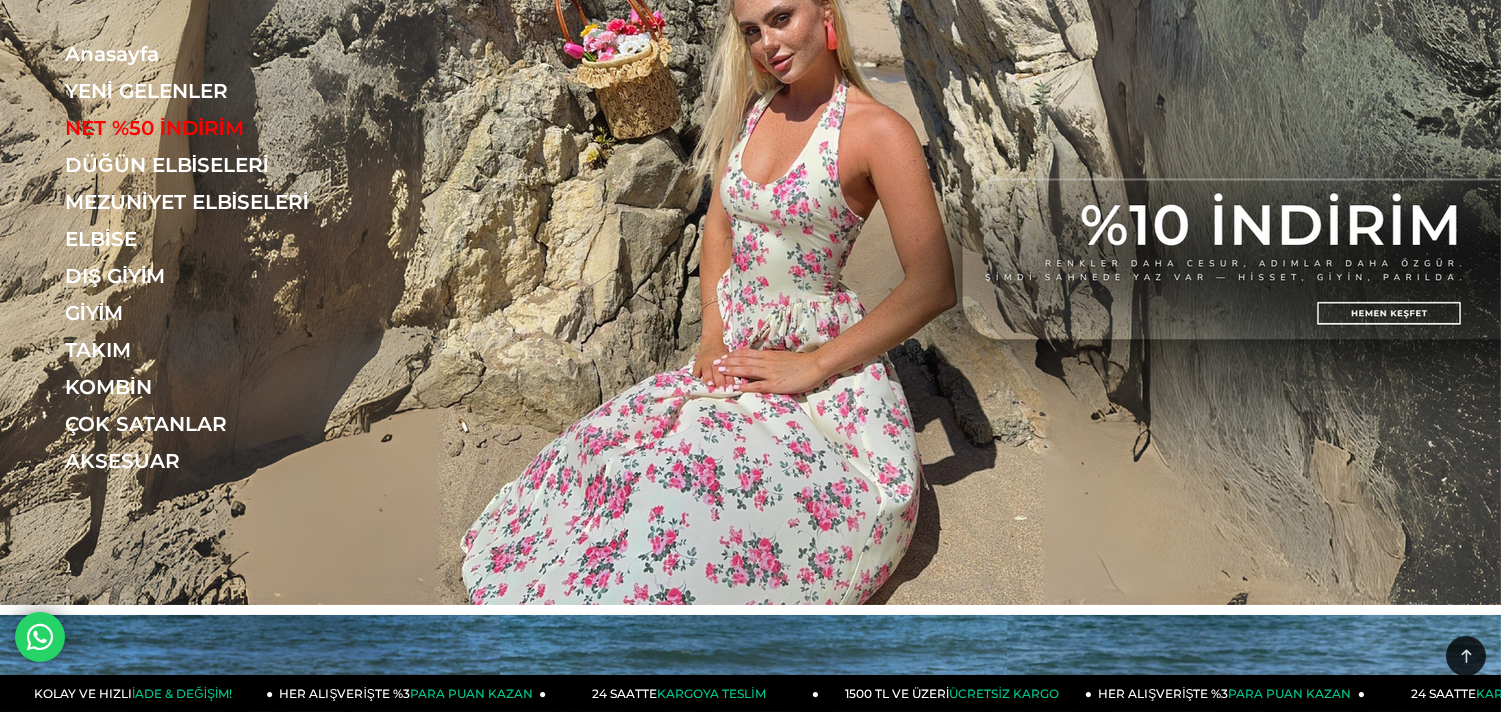 scroll, scrollTop: 0, scrollLeft: 0, axis: both 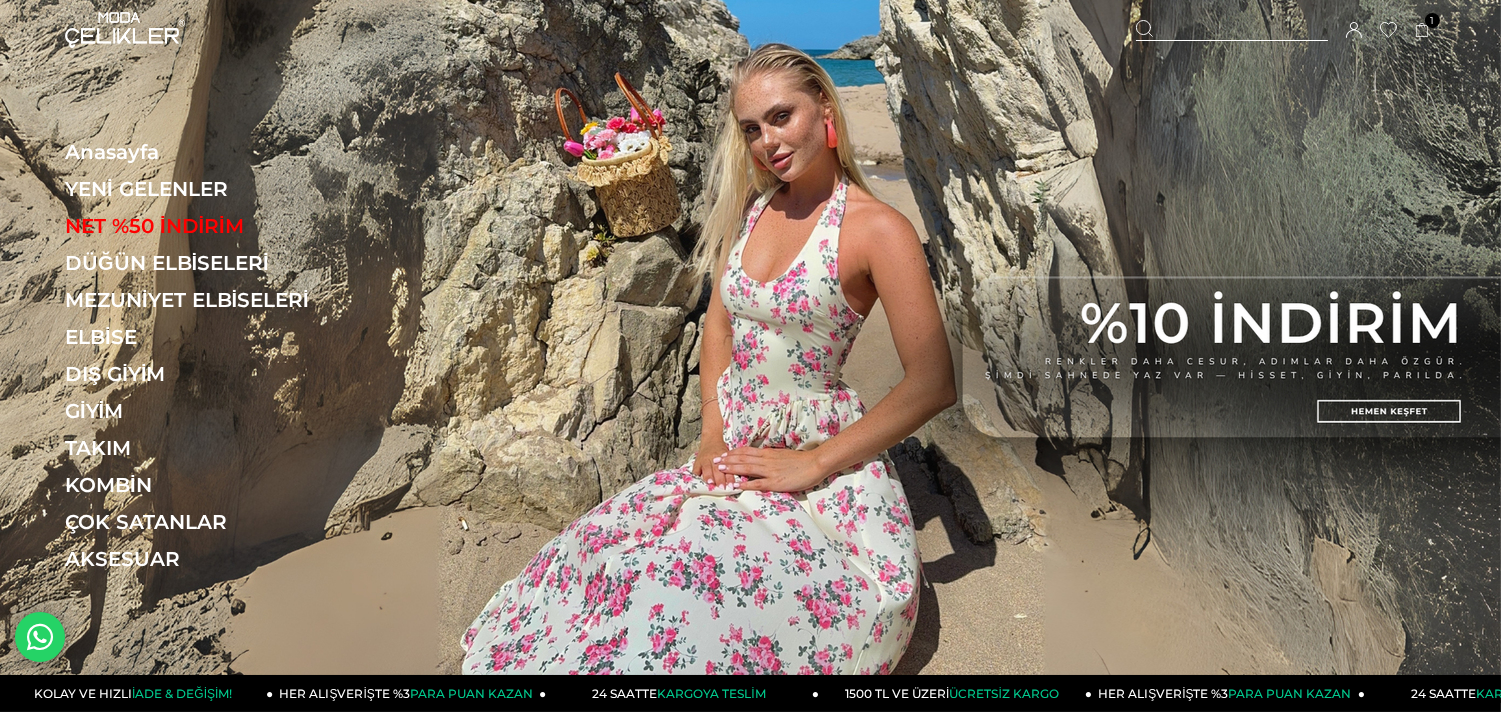 click at bounding box center [1232, 30] 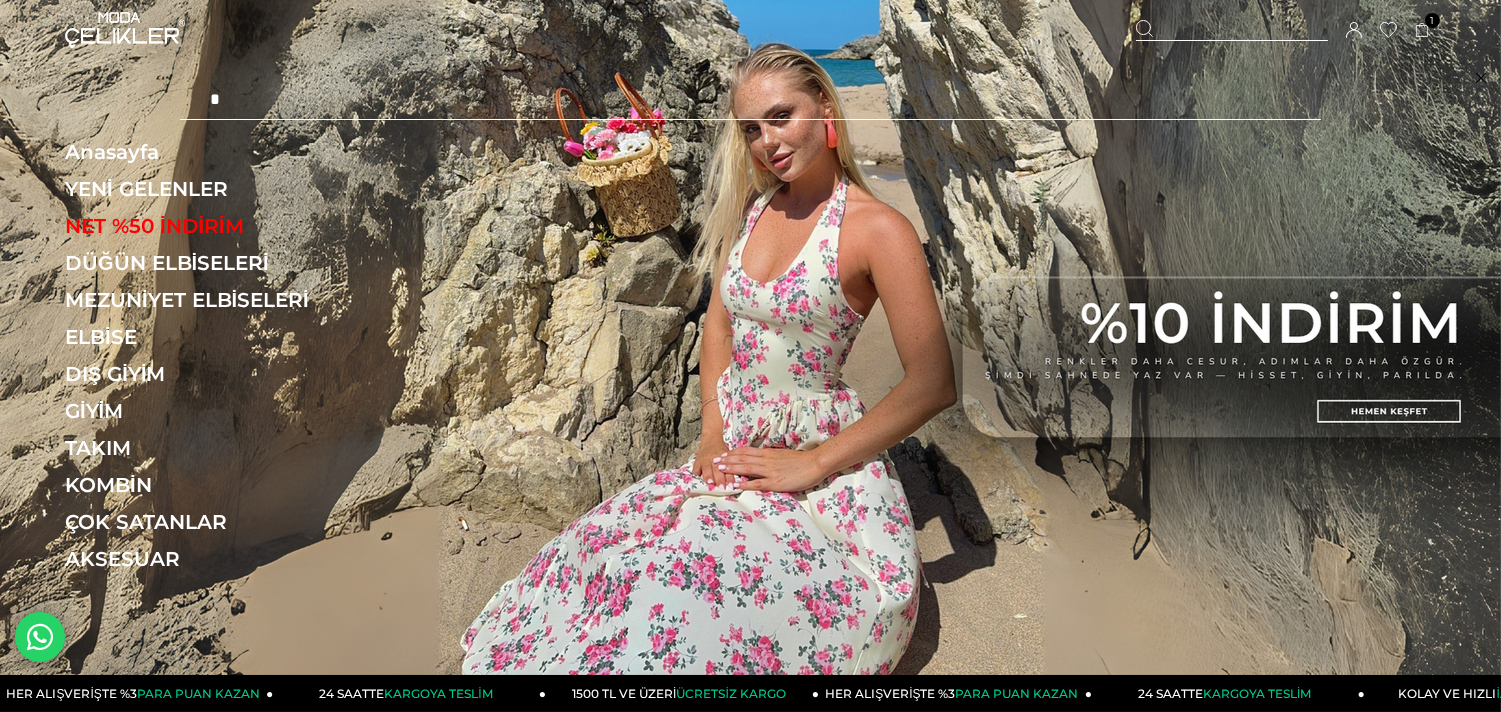 click on "Sepetim
1
Ürün
₺2.249,99
Askılı Korse Görünüm Crop Düğme Kapamalı Blazer Ceket Yüksek Bel Pantolon Adelisa Sarı Kadın Üçlü Takım 25Y493 SARI
x 1
Adet
₺2.249,99
Genel Toplam :
₺2.249,99
Sepetim
Sipariş Tamamla
Üye Girişi
Üye Ol
Google İle Bağlan" at bounding box center (1286, 30) 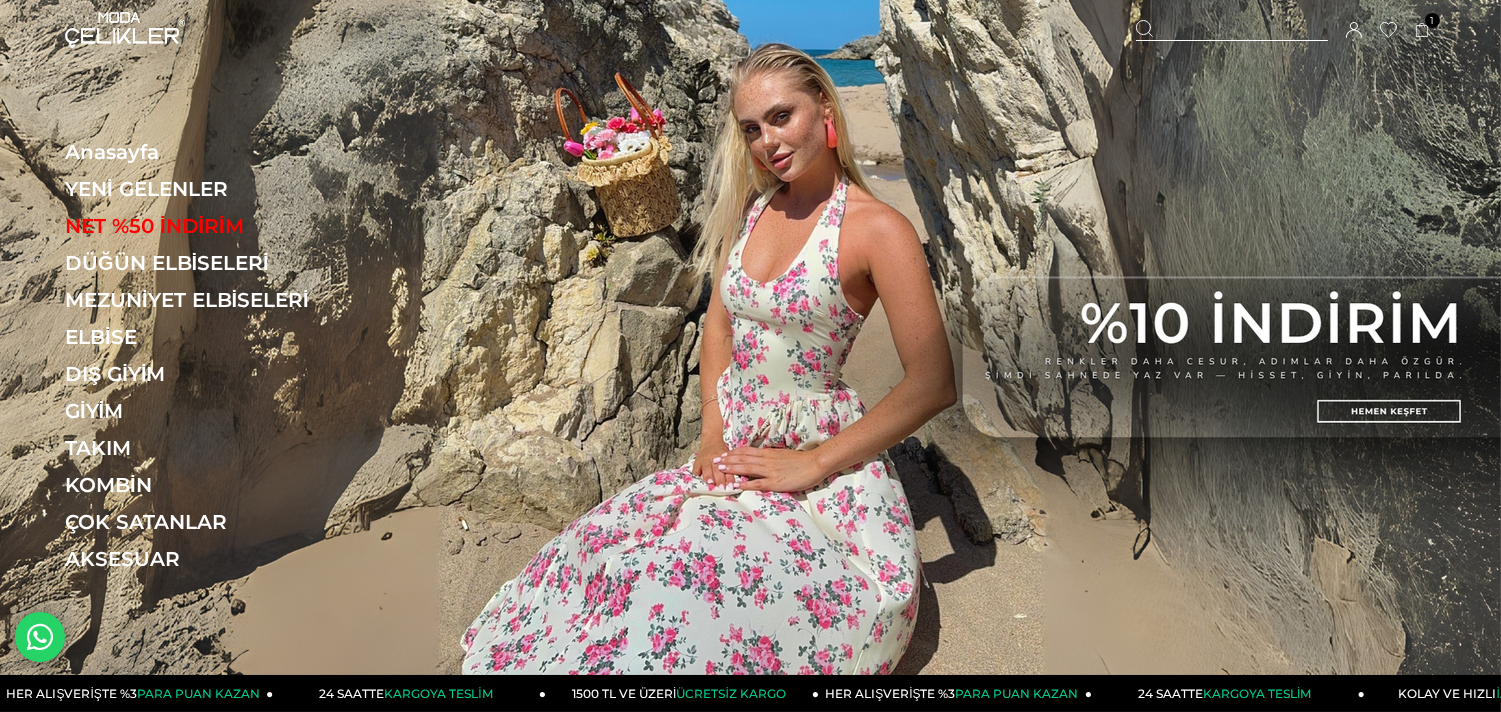 drag, startPoint x: 1196, startPoint y: 21, endPoint x: 1182, endPoint y: 26, distance: 14.866069 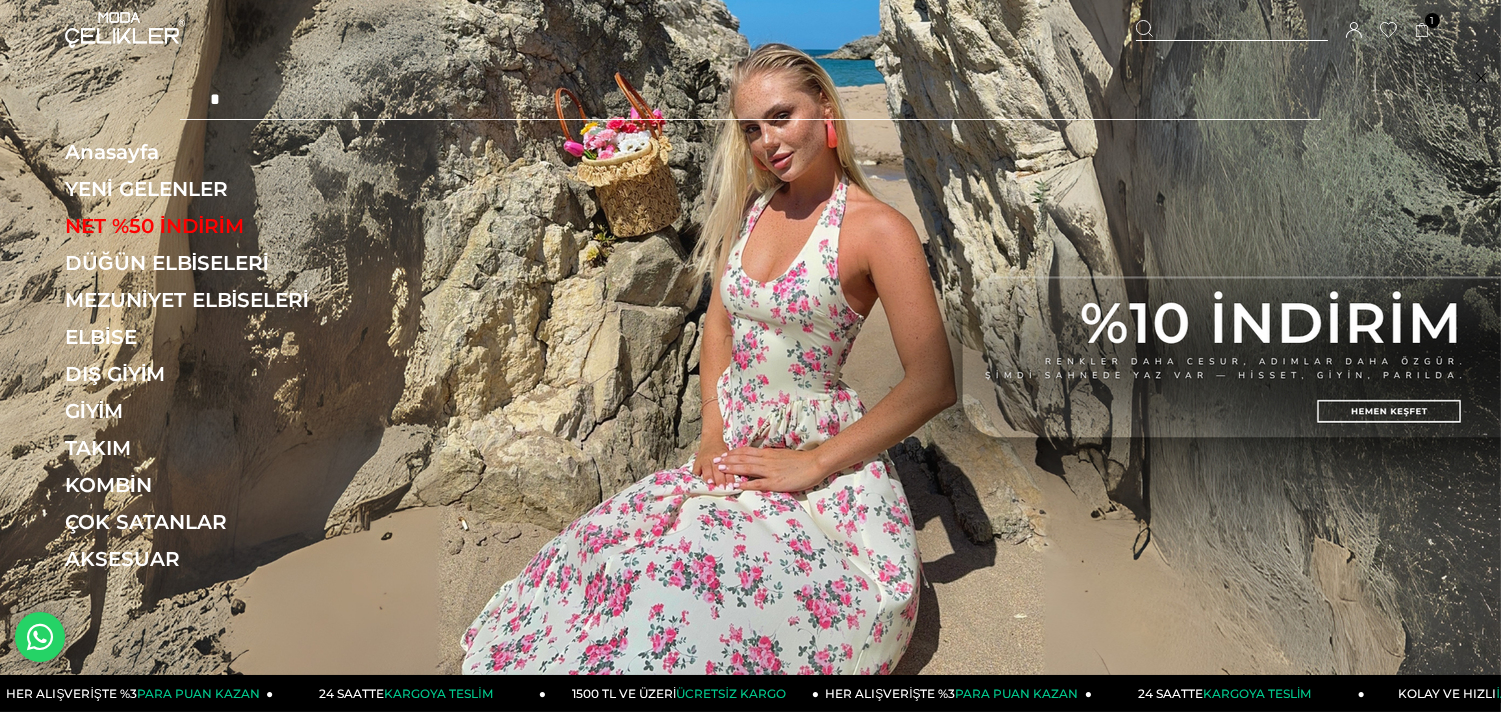 click at bounding box center (1232, 30) 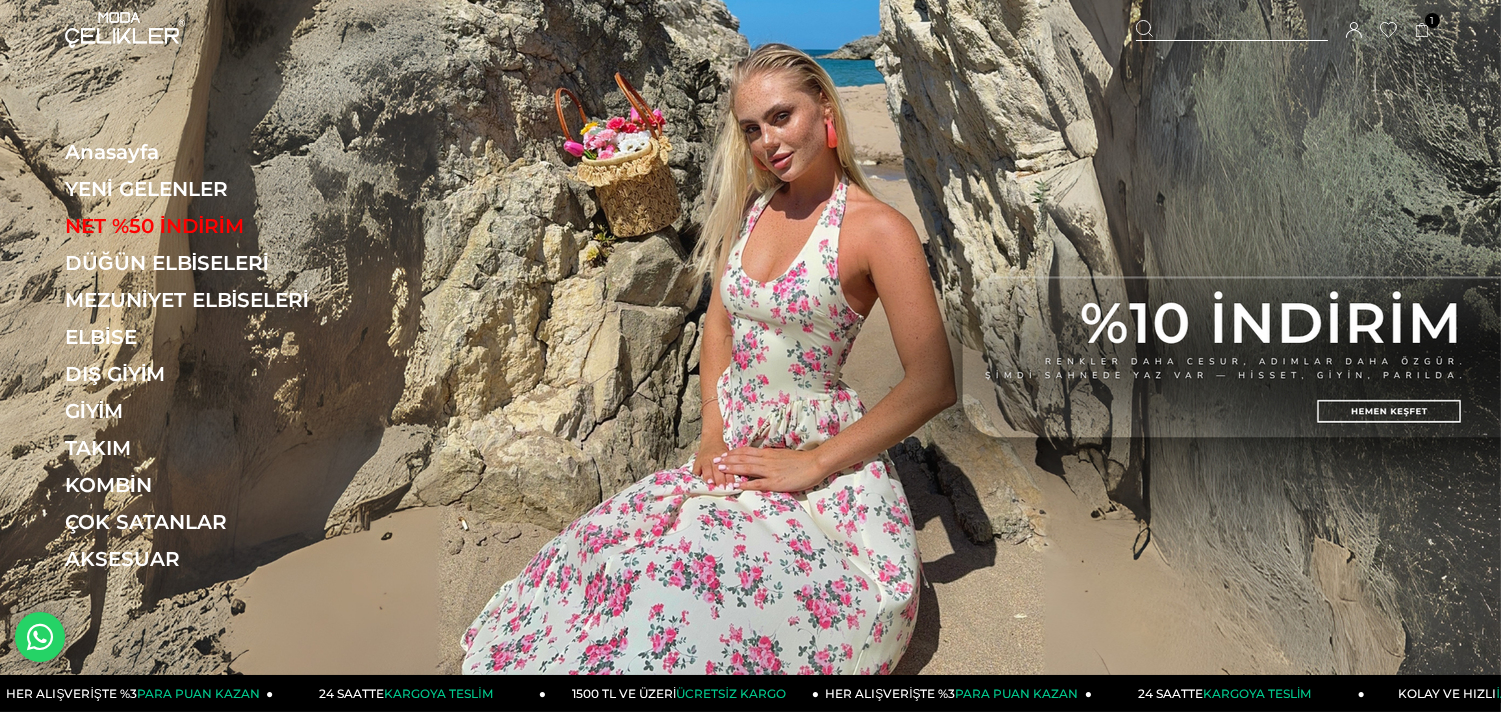 click at bounding box center (1232, 30) 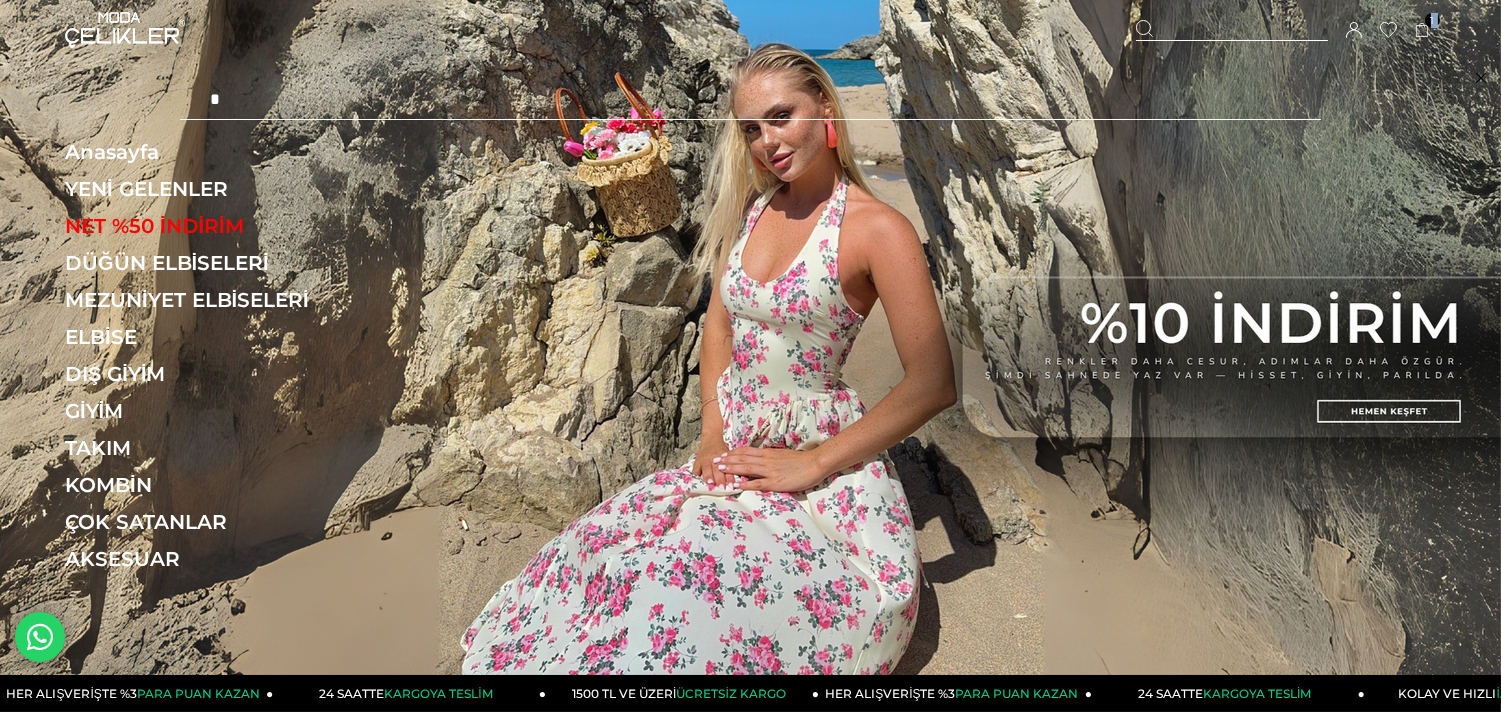 click at bounding box center [1232, 30] 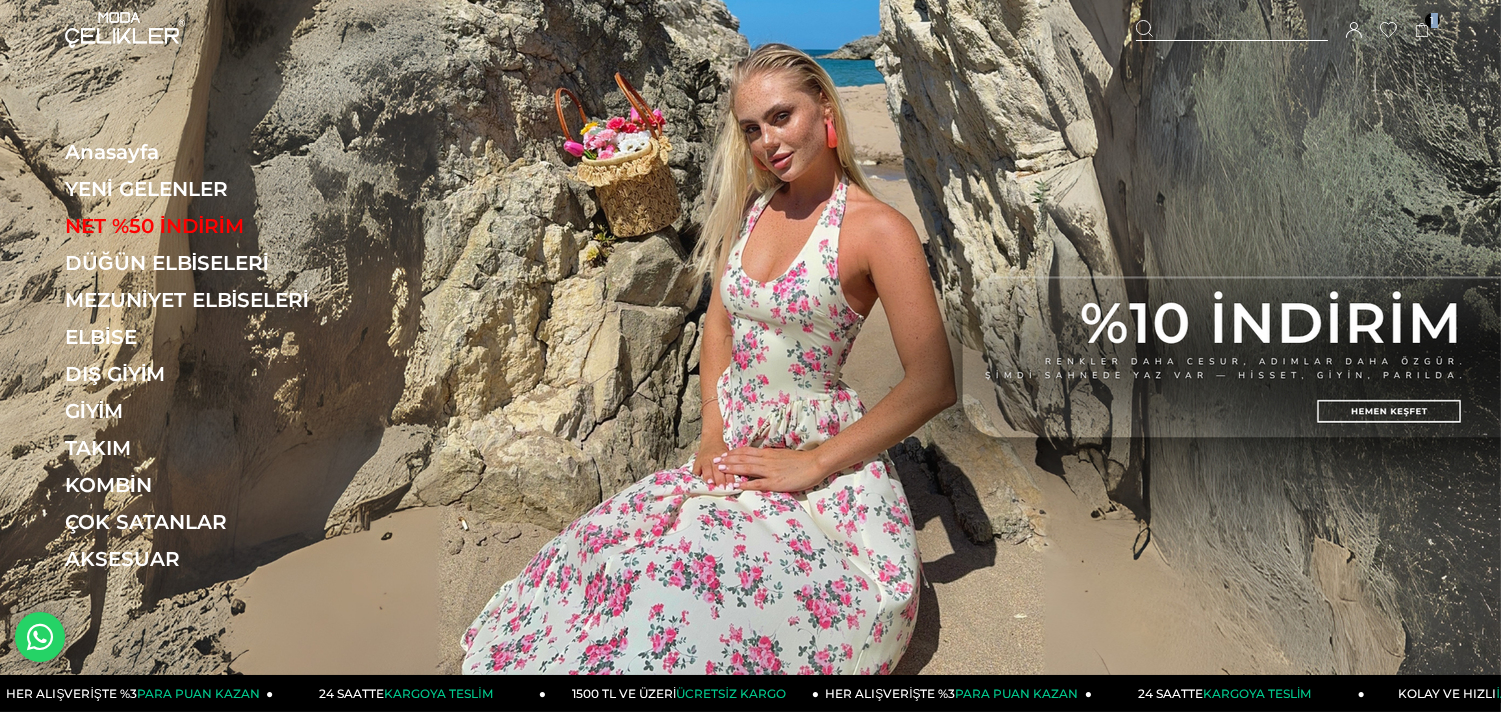 click at bounding box center [1232, 30] 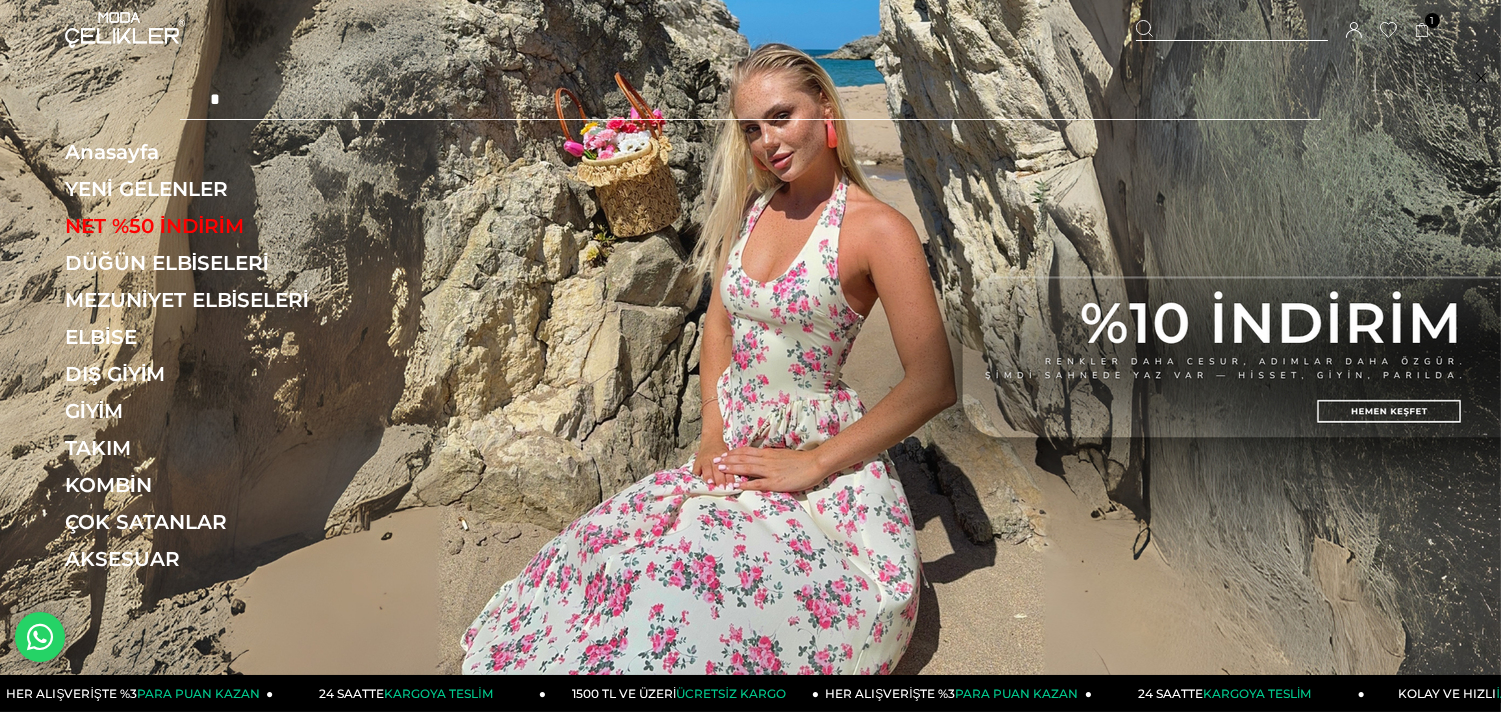 click at bounding box center (1232, 30) 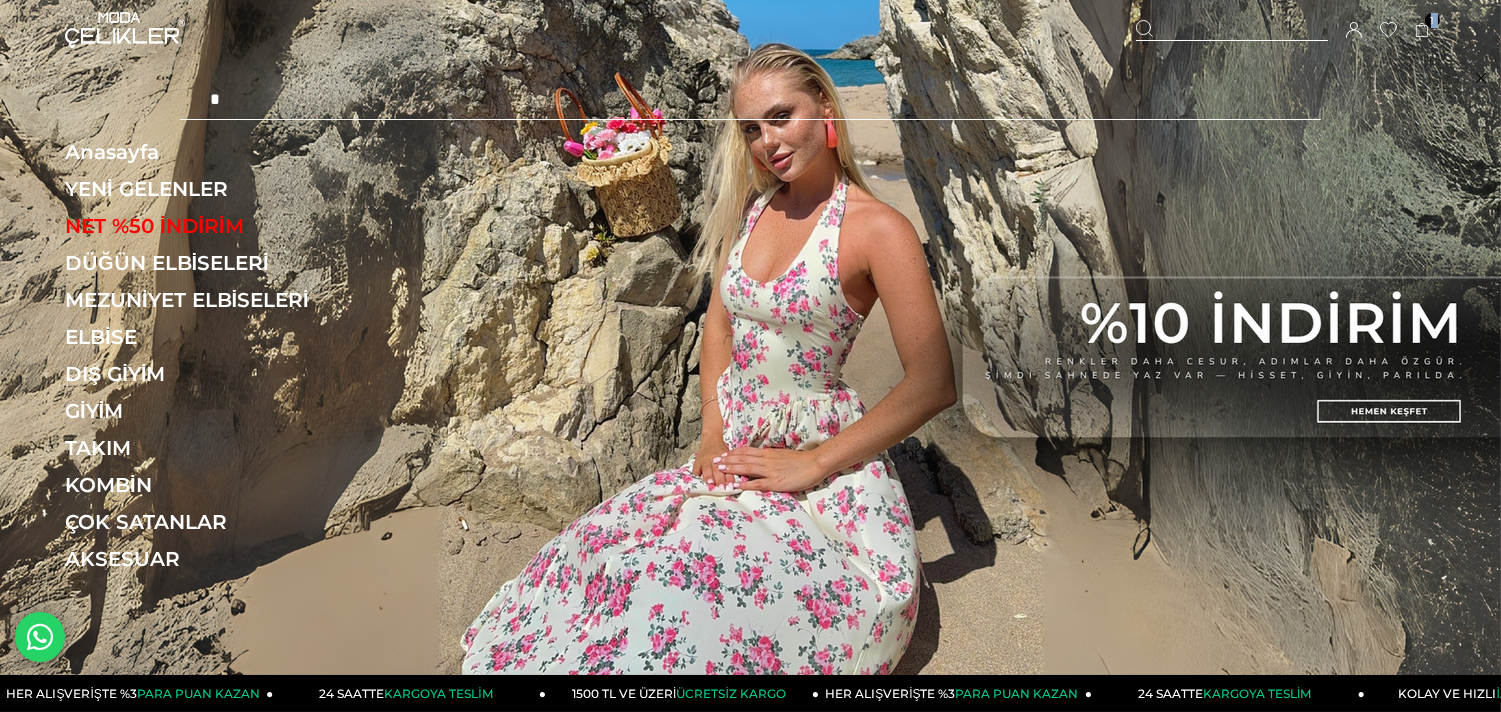 click at bounding box center [1232, 30] 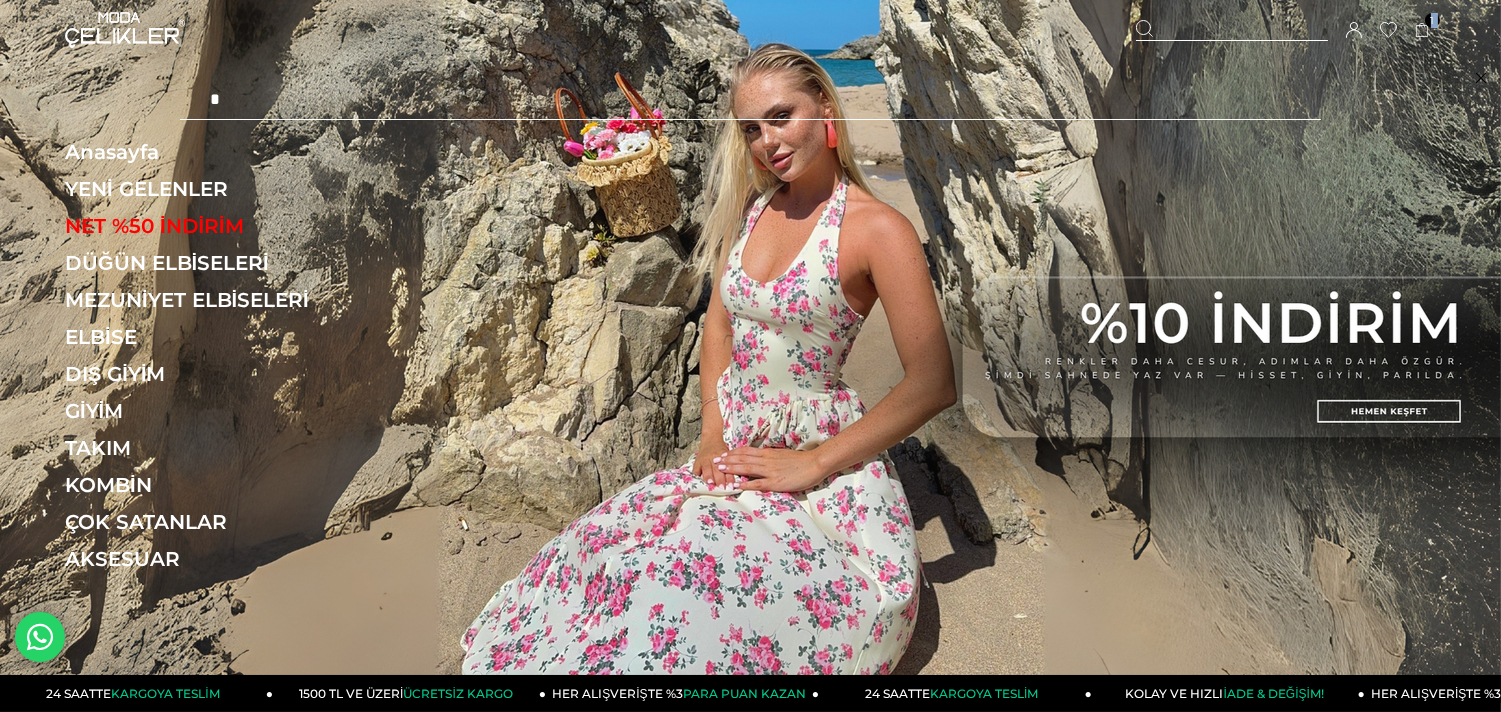 click 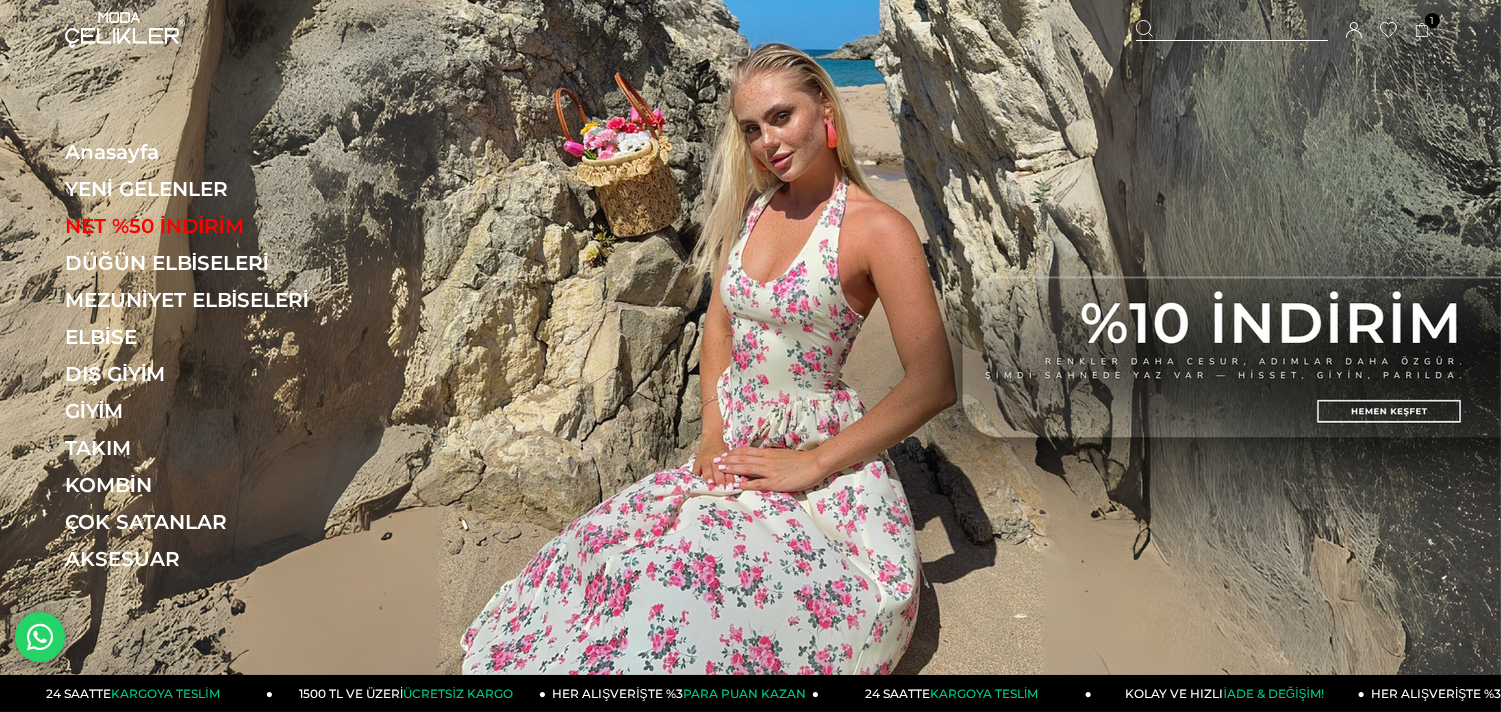 click at bounding box center (1232, 30) 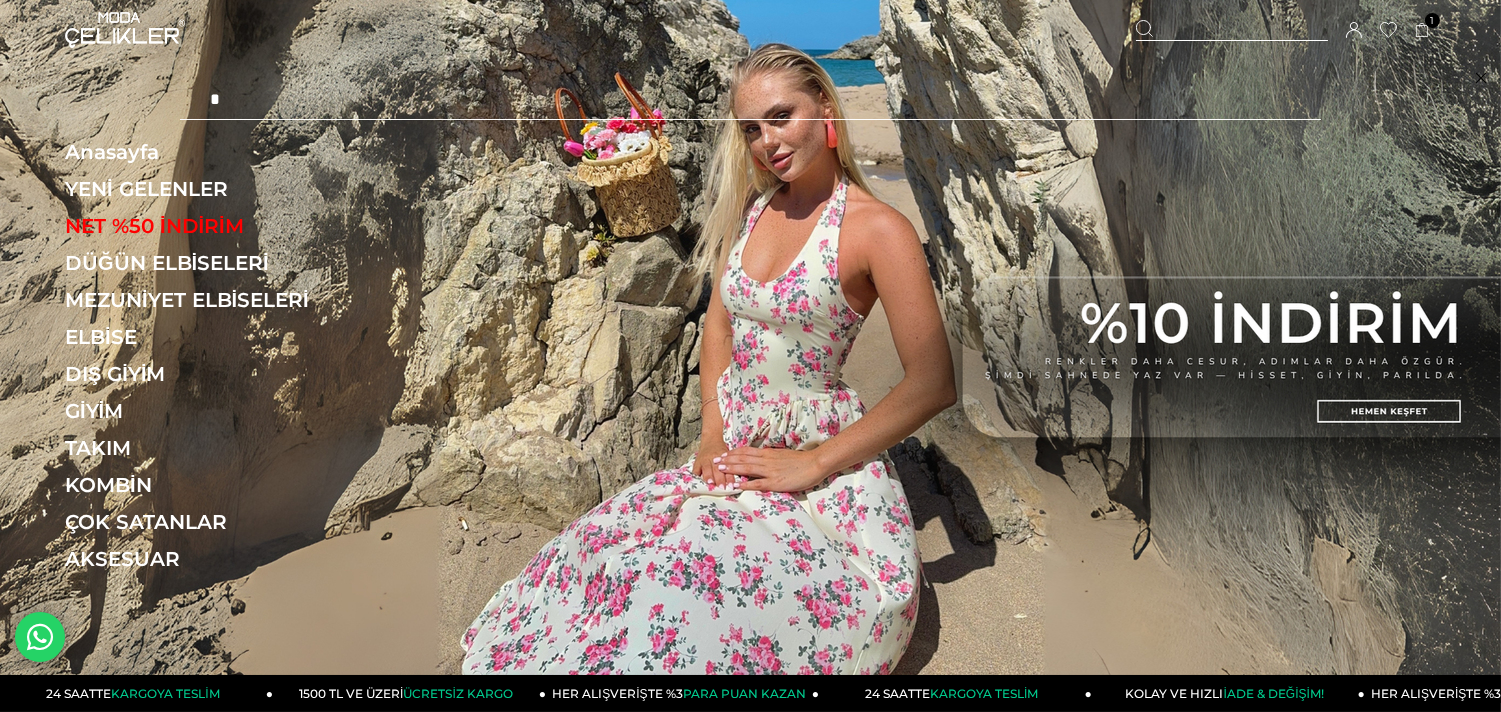 click at bounding box center [1232, 30] 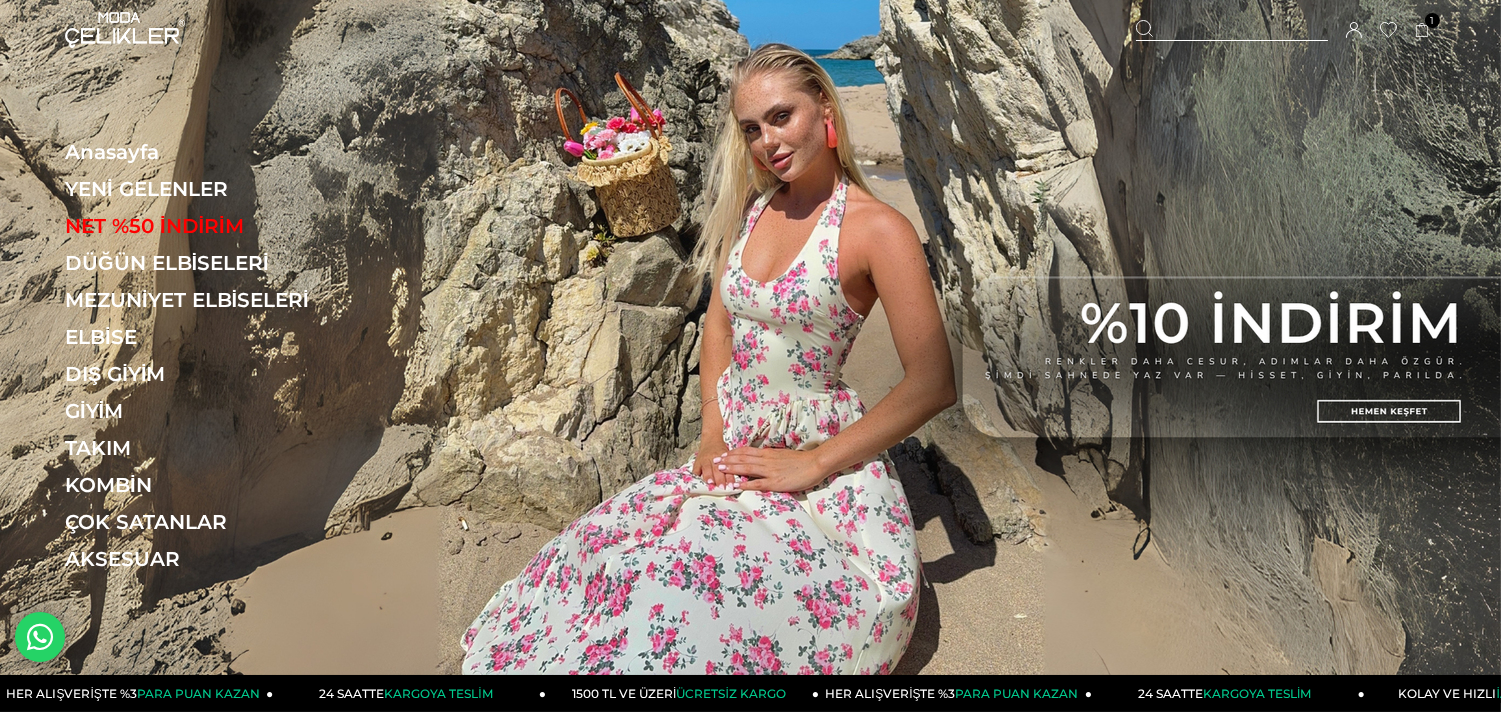 click at bounding box center (1232, 30) 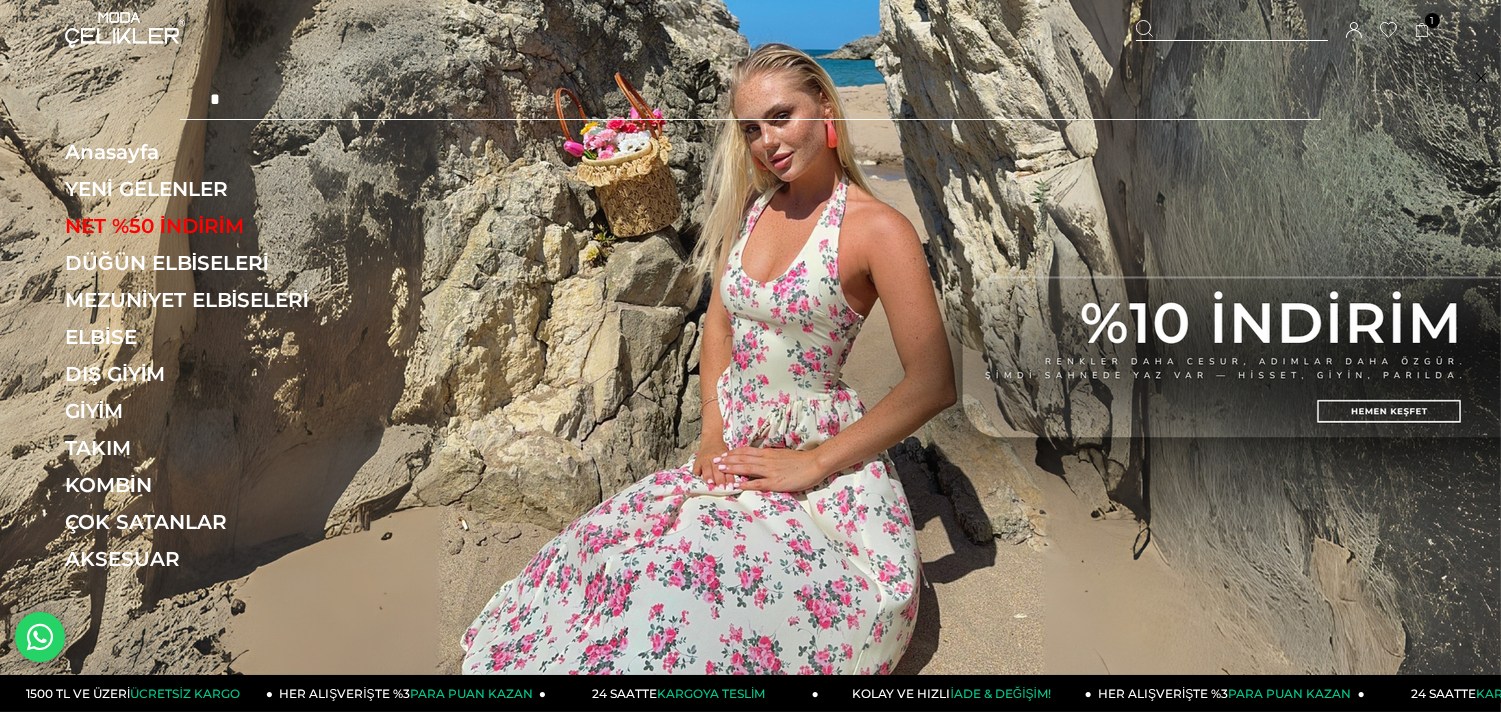 click at bounding box center [1232, 30] 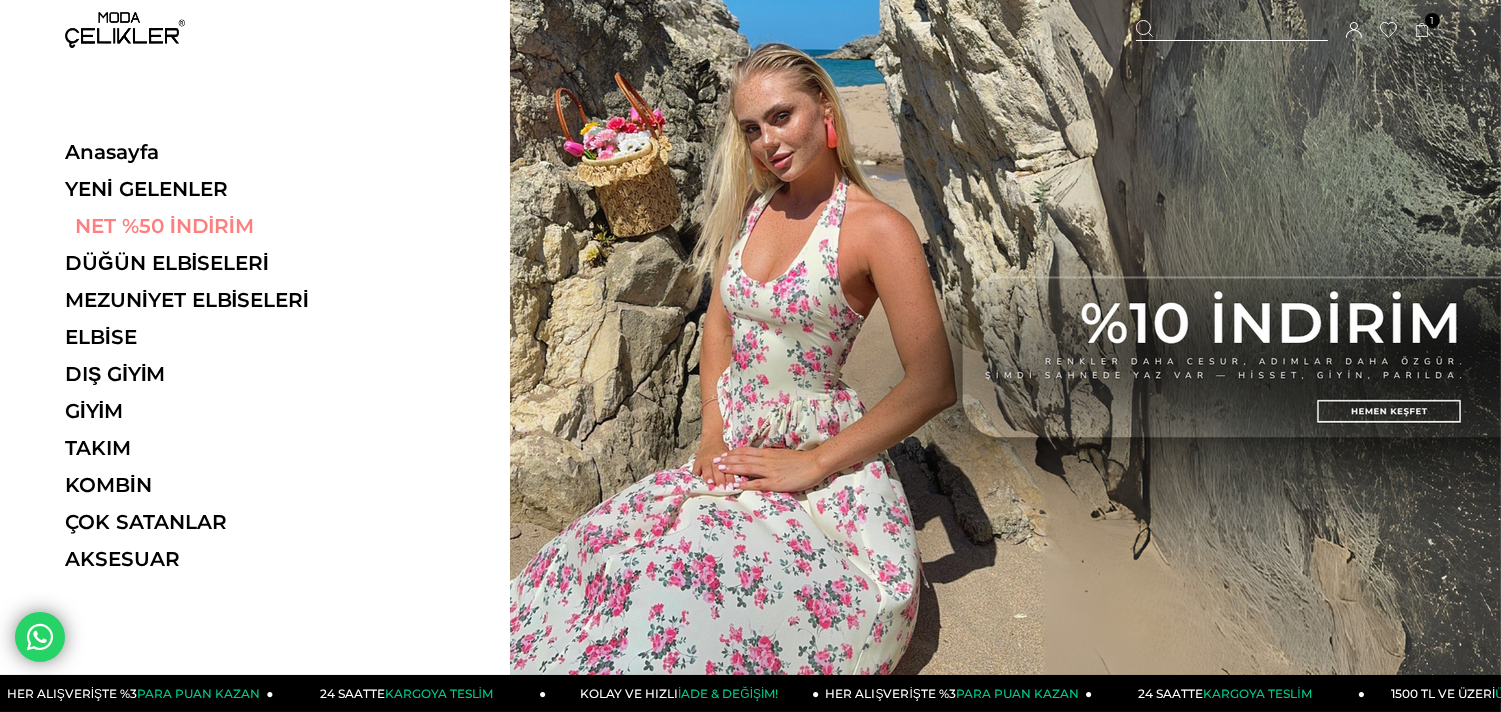 click on "NET %50 İNDİRİM" at bounding box center (202, 226) 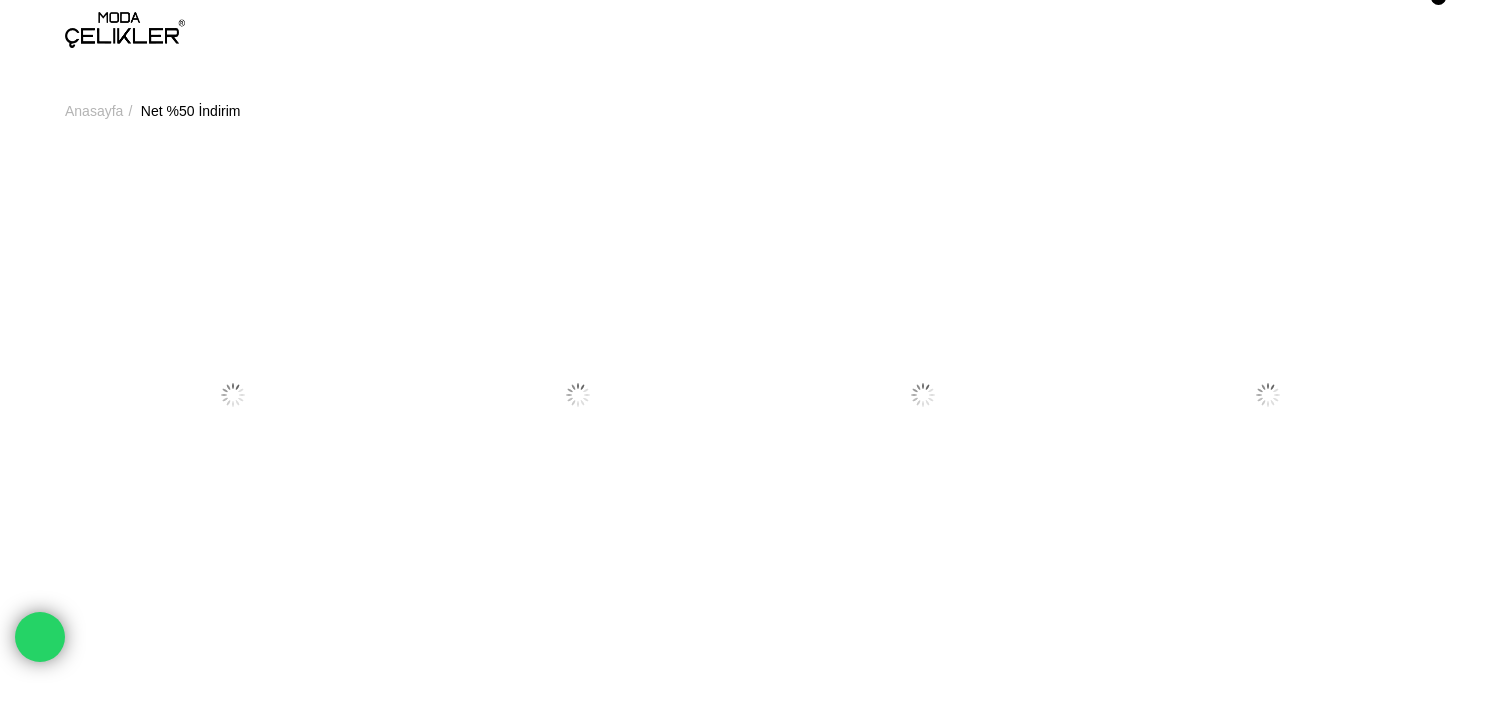 scroll, scrollTop: 0, scrollLeft: 0, axis: both 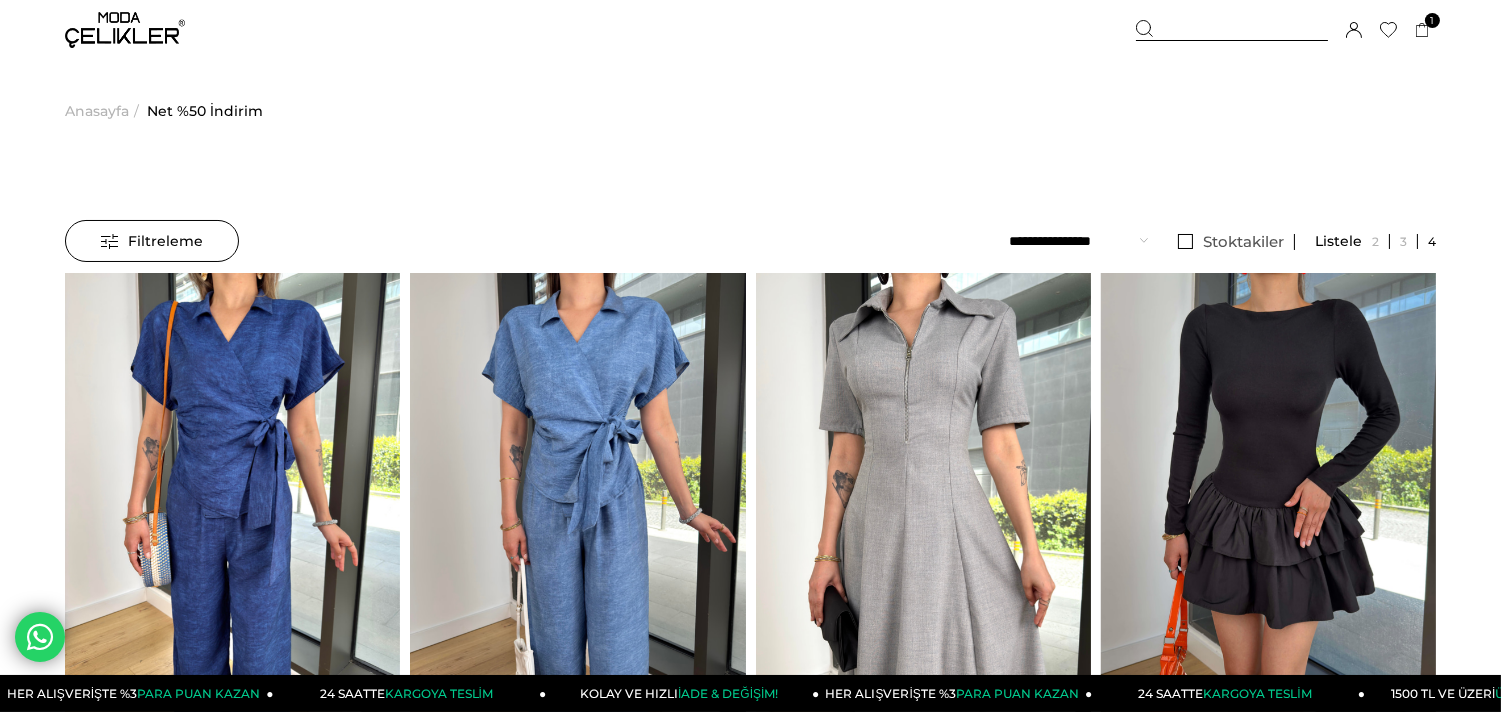 click at bounding box center (1232, 30) 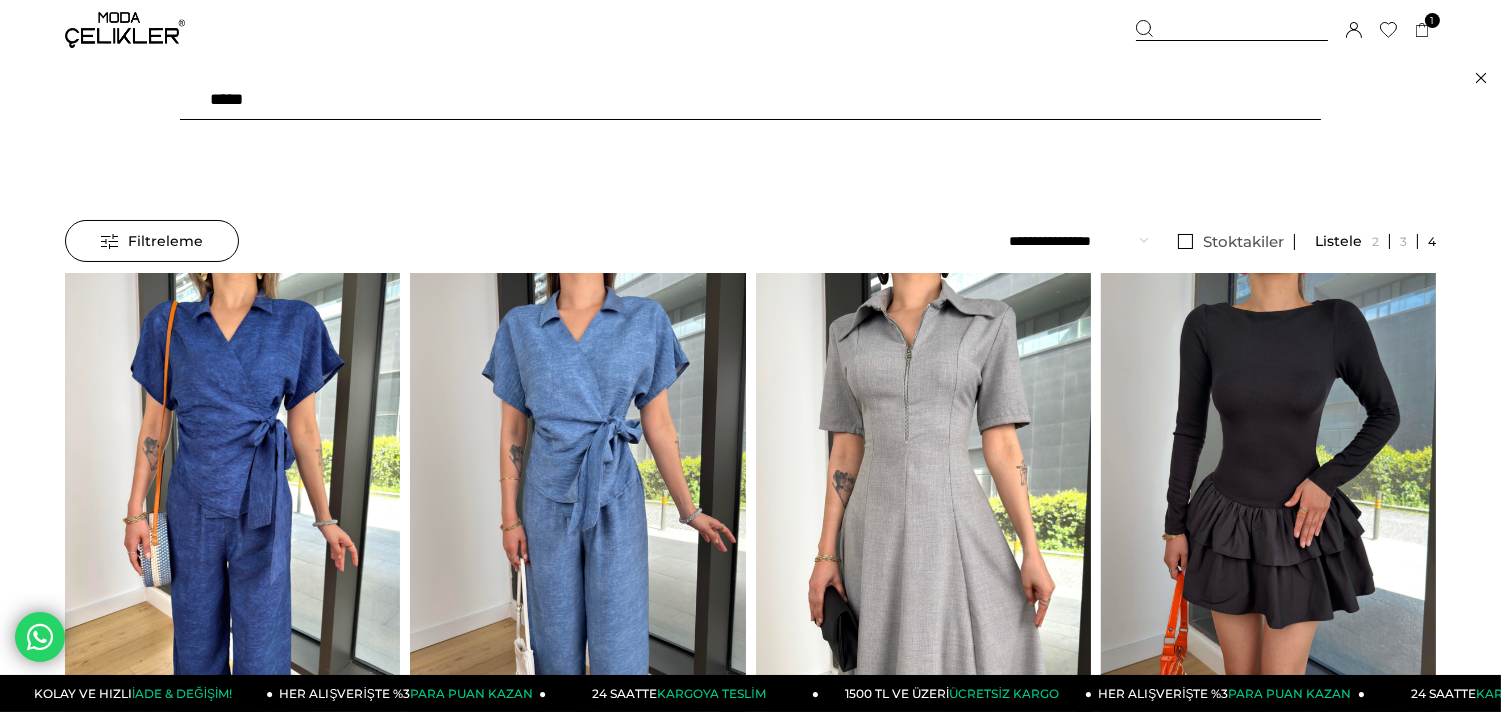 click at bounding box center [750, 100] 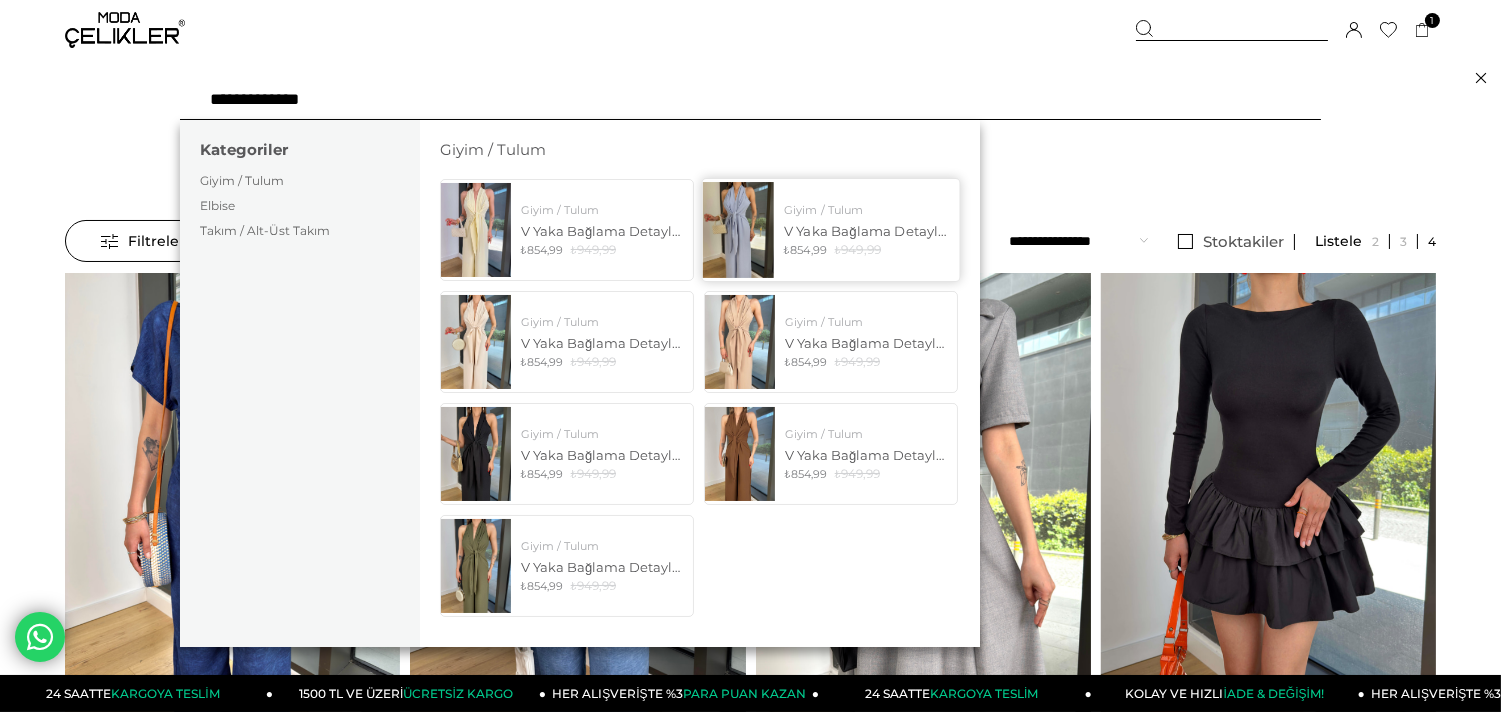 type on "**********" 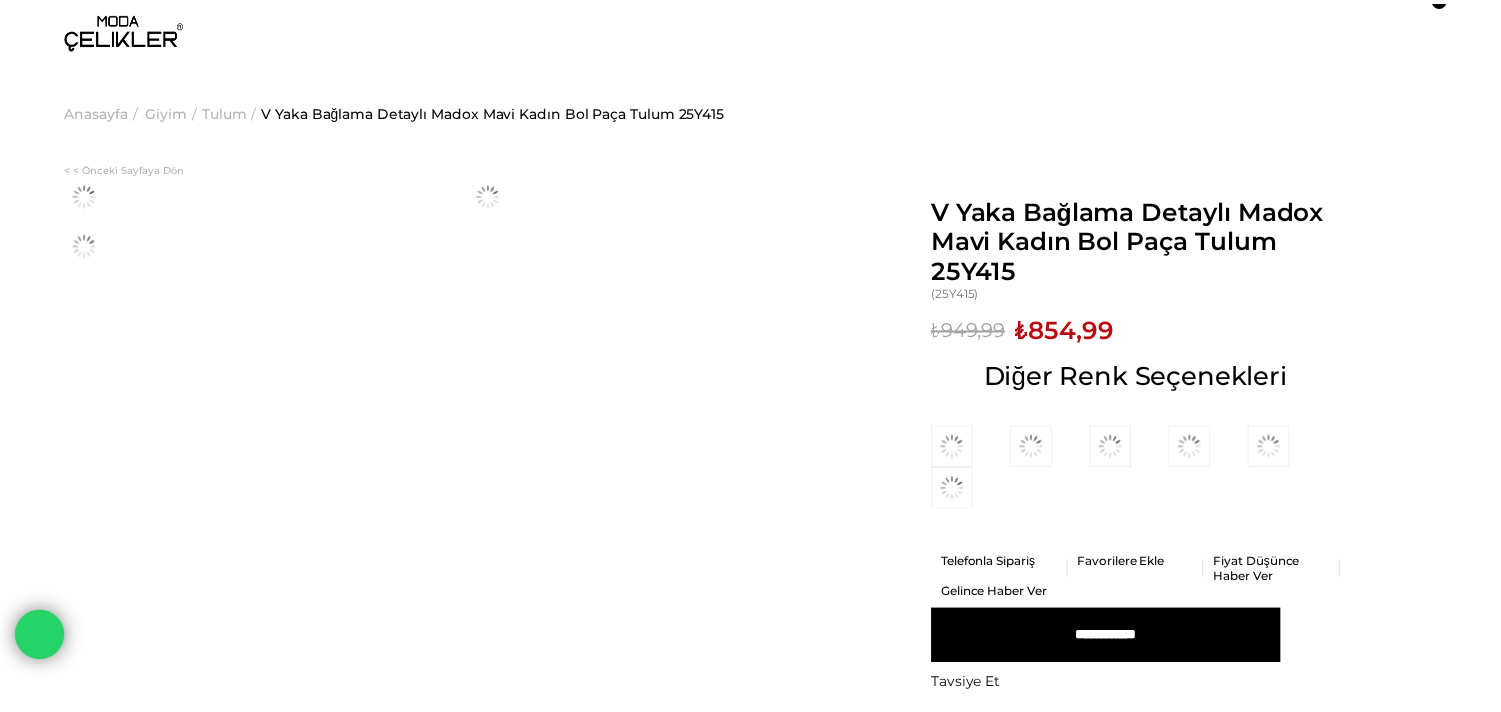 scroll, scrollTop: 0, scrollLeft: 0, axis: both 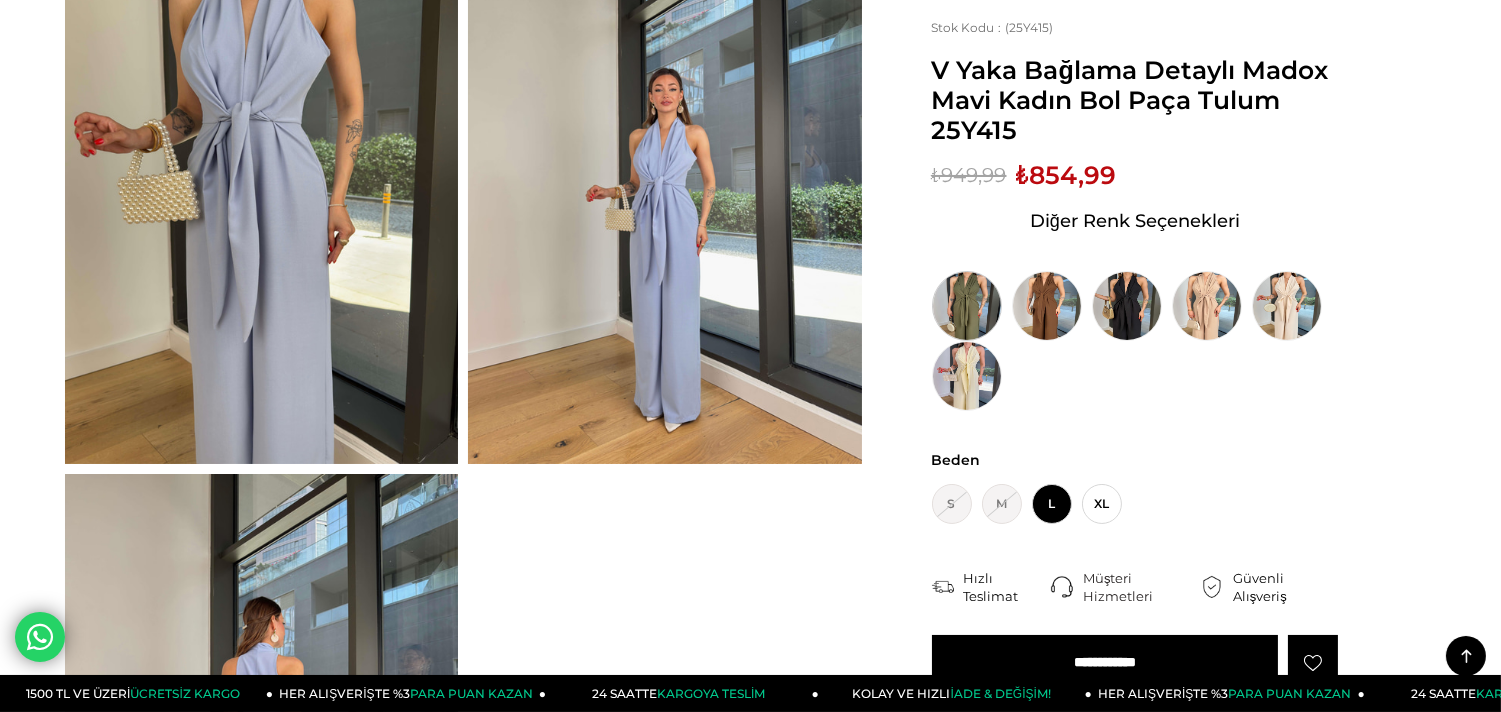 click at bounding box center (967, 306) 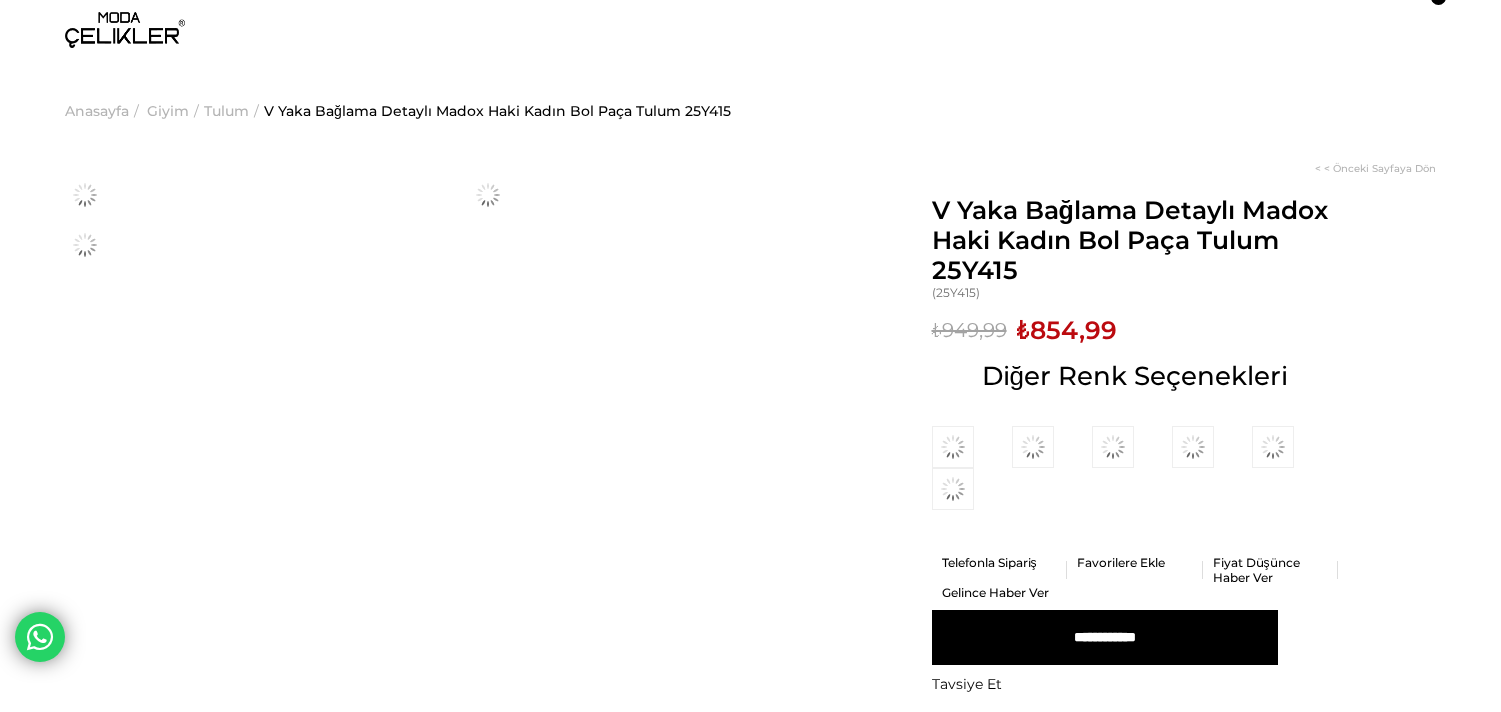 scroll, scrollTop: 0, scrollLeft: 0, axis: both 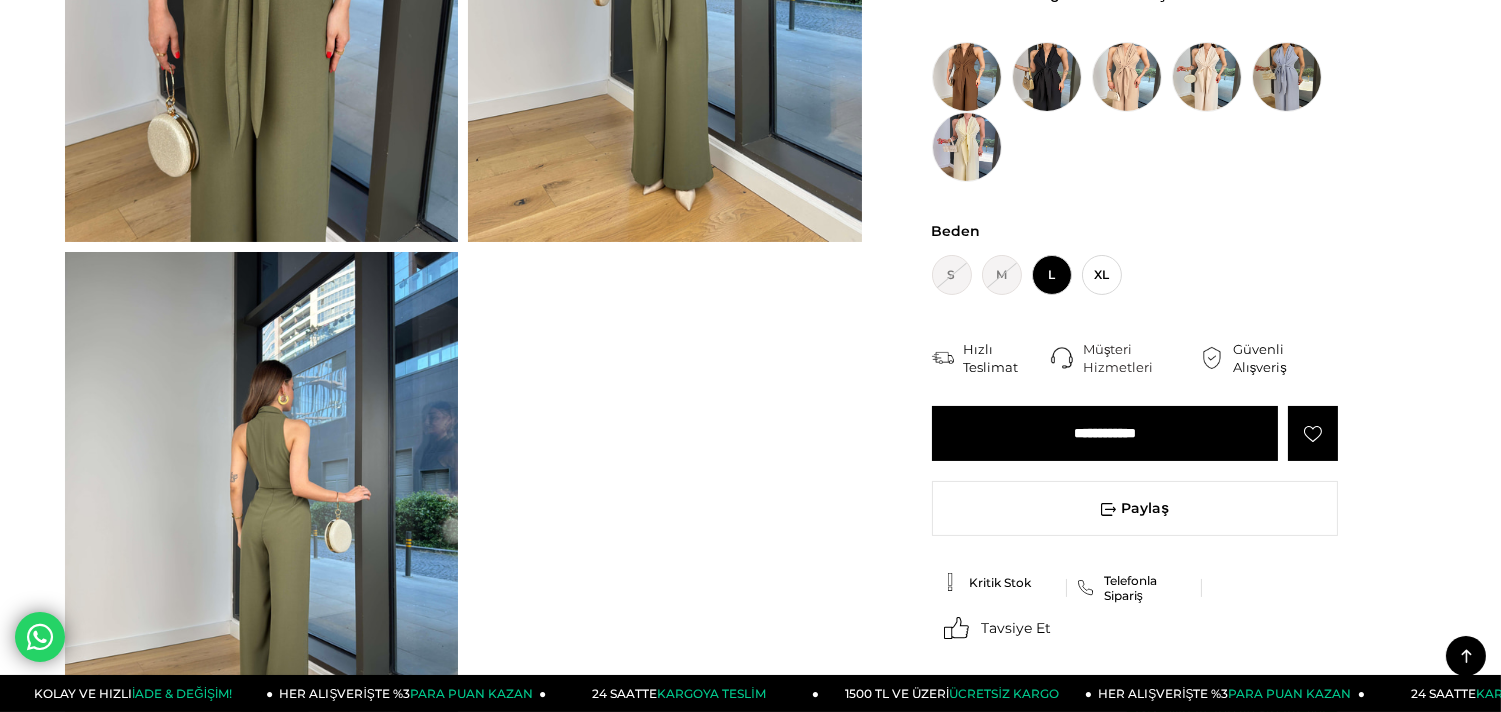 click at bounding box center [261, 514] 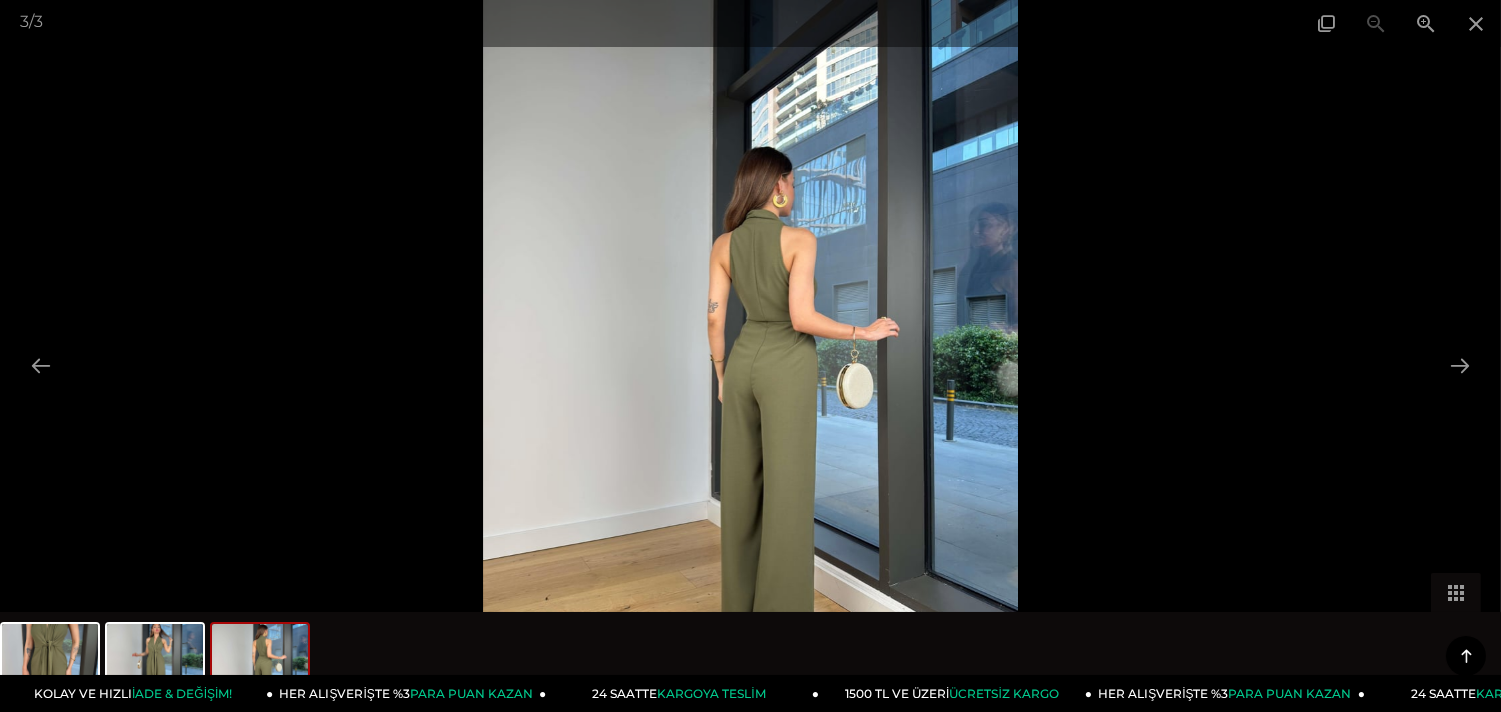 scroll, scrollTop: 0, scrollLeft: 0, axis: both 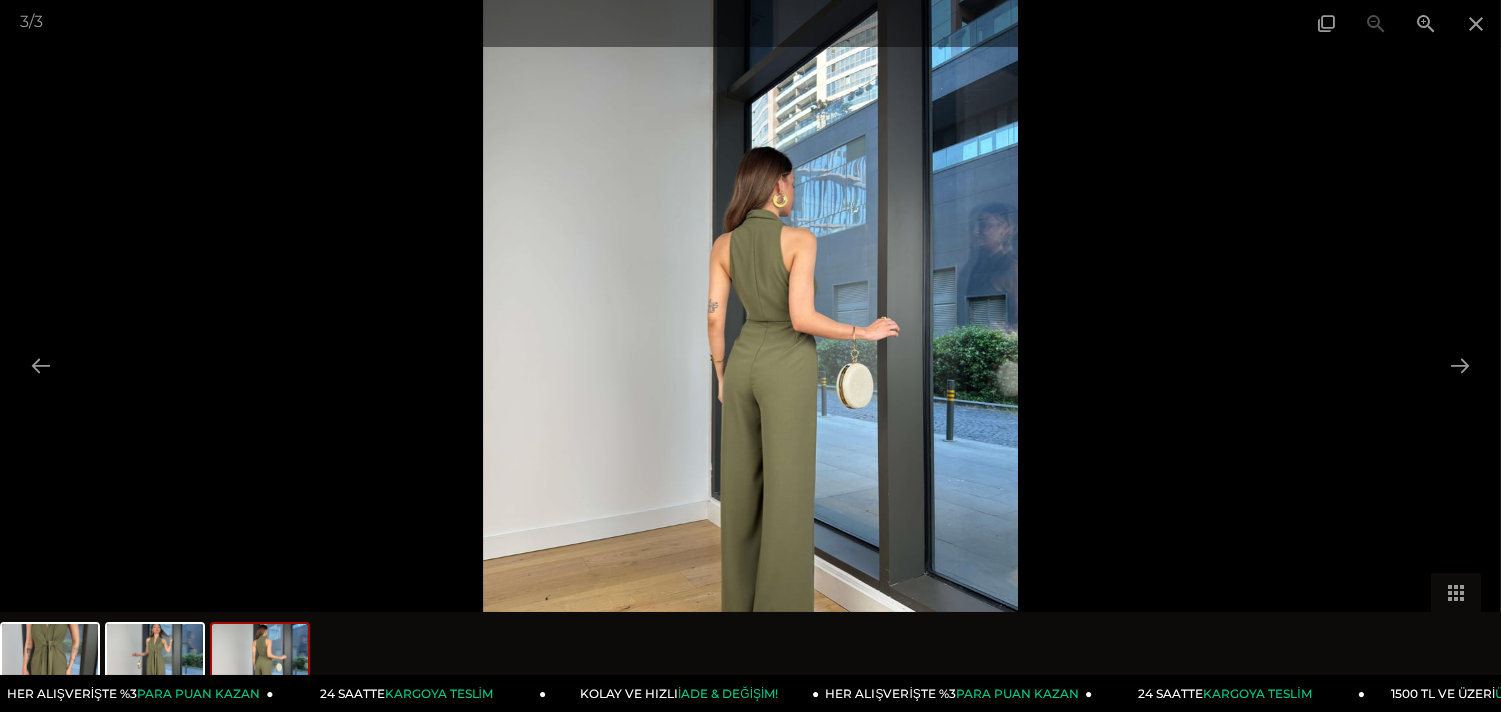 click at bounding box center (750, 356) 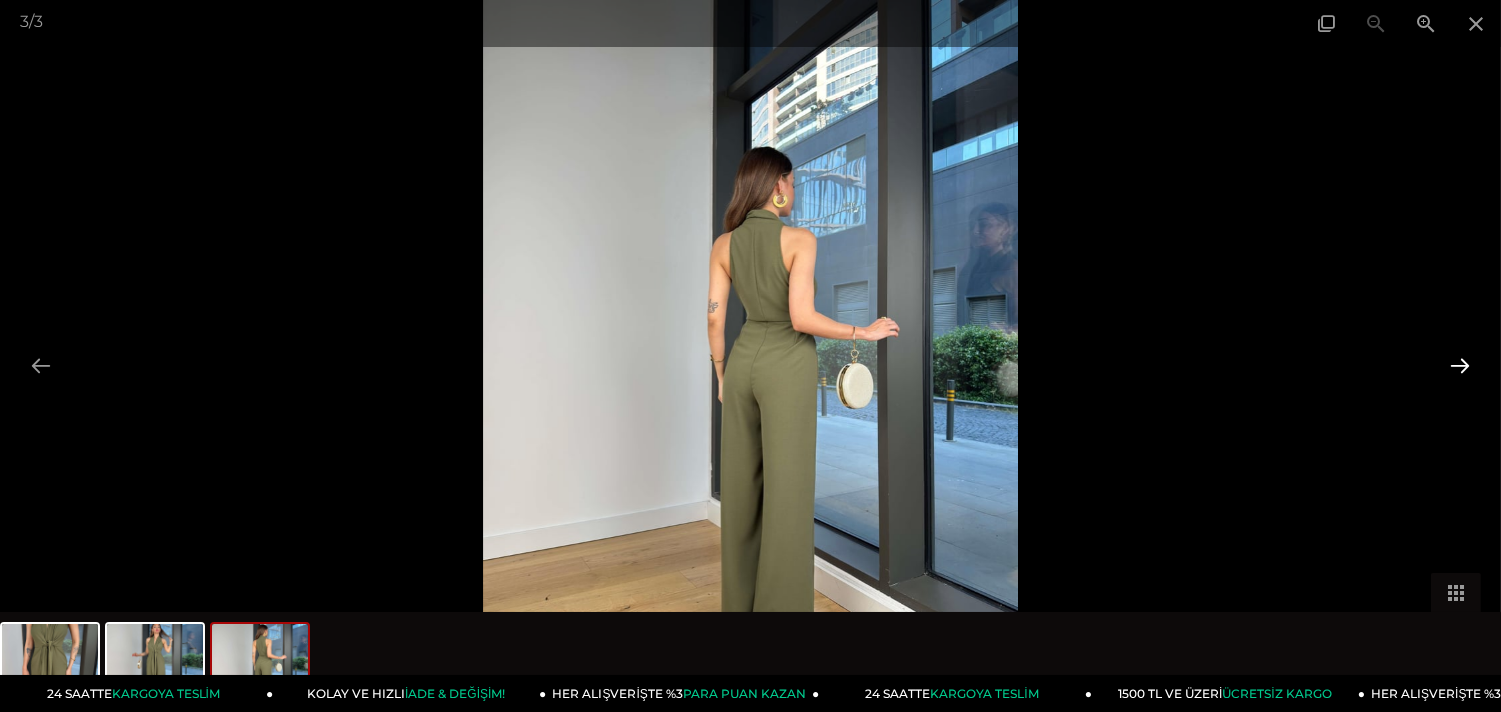 click at bounding box center [1460, 365] 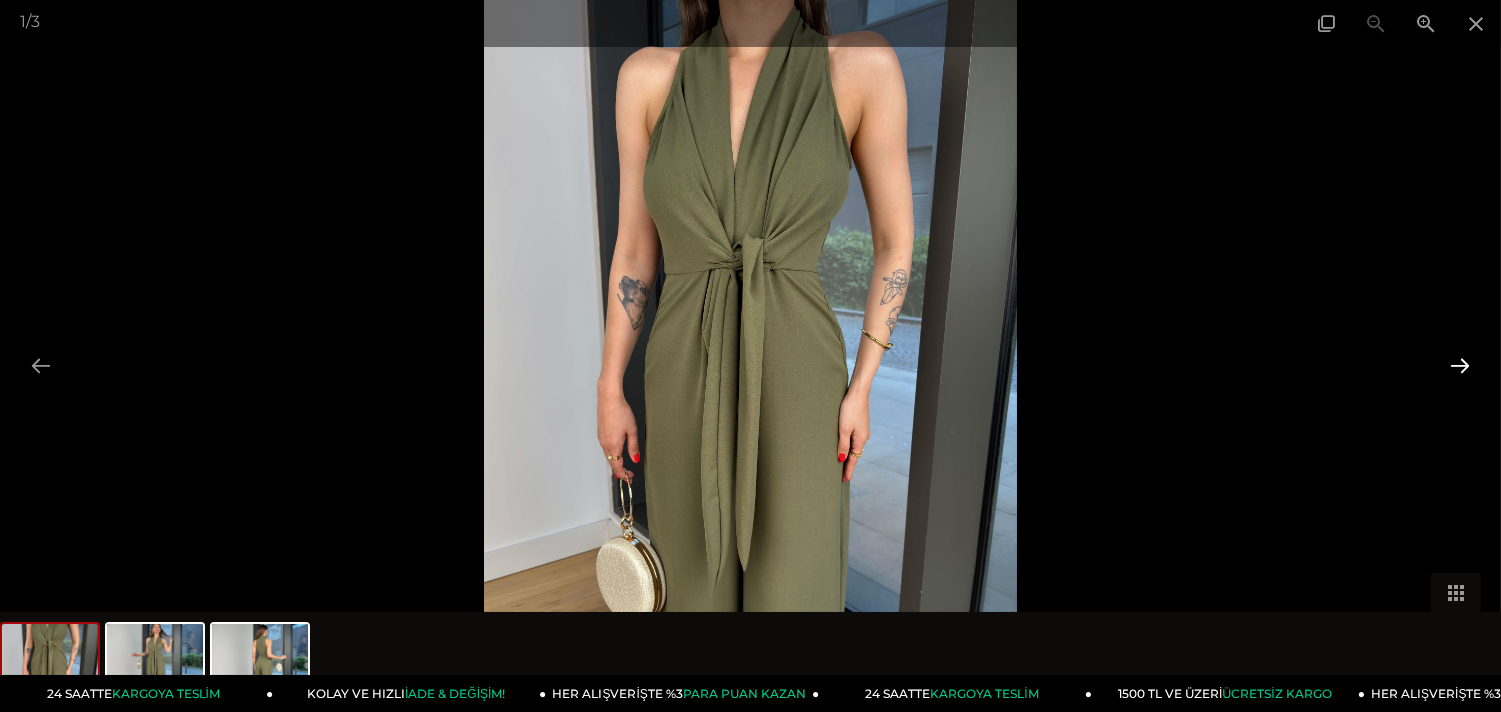 click at bounding box center (1460, 365) 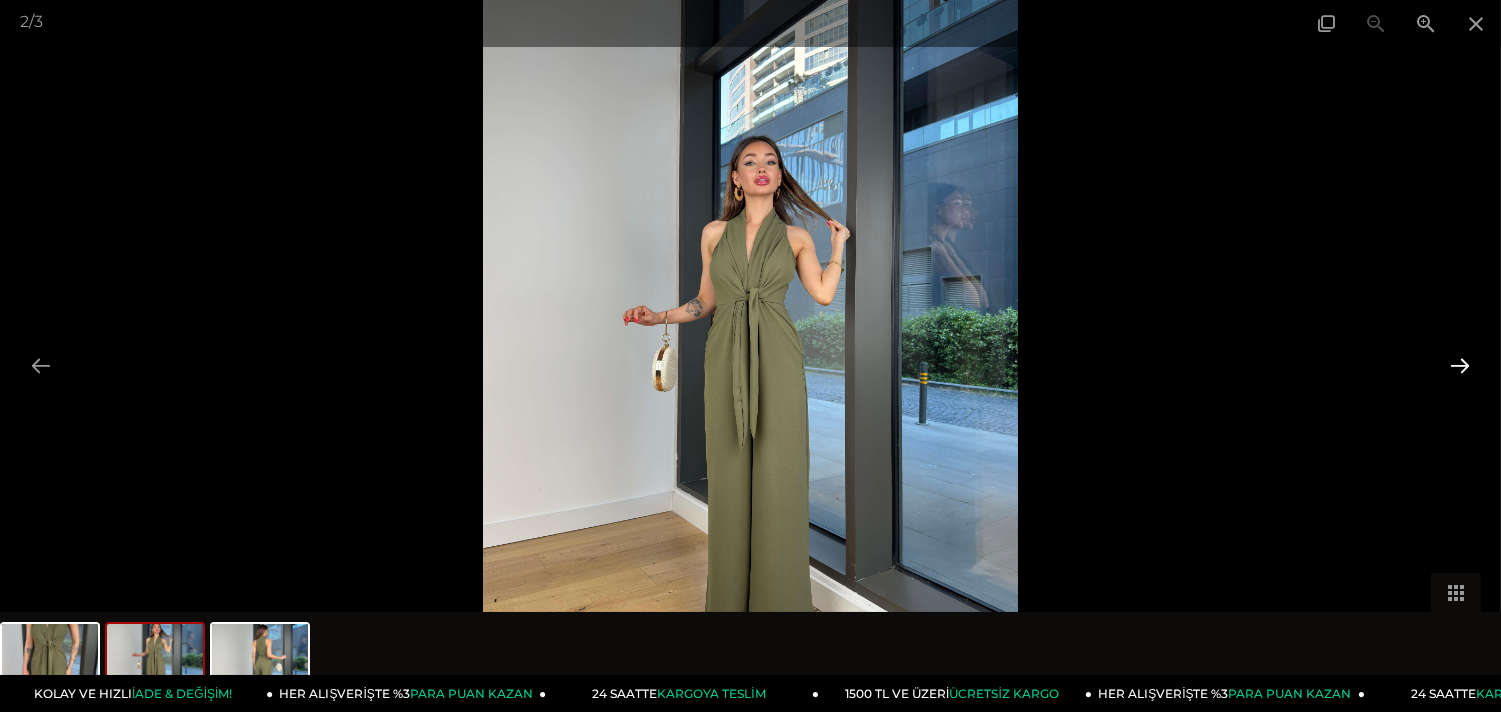 click at bounding box center (1460, 365) 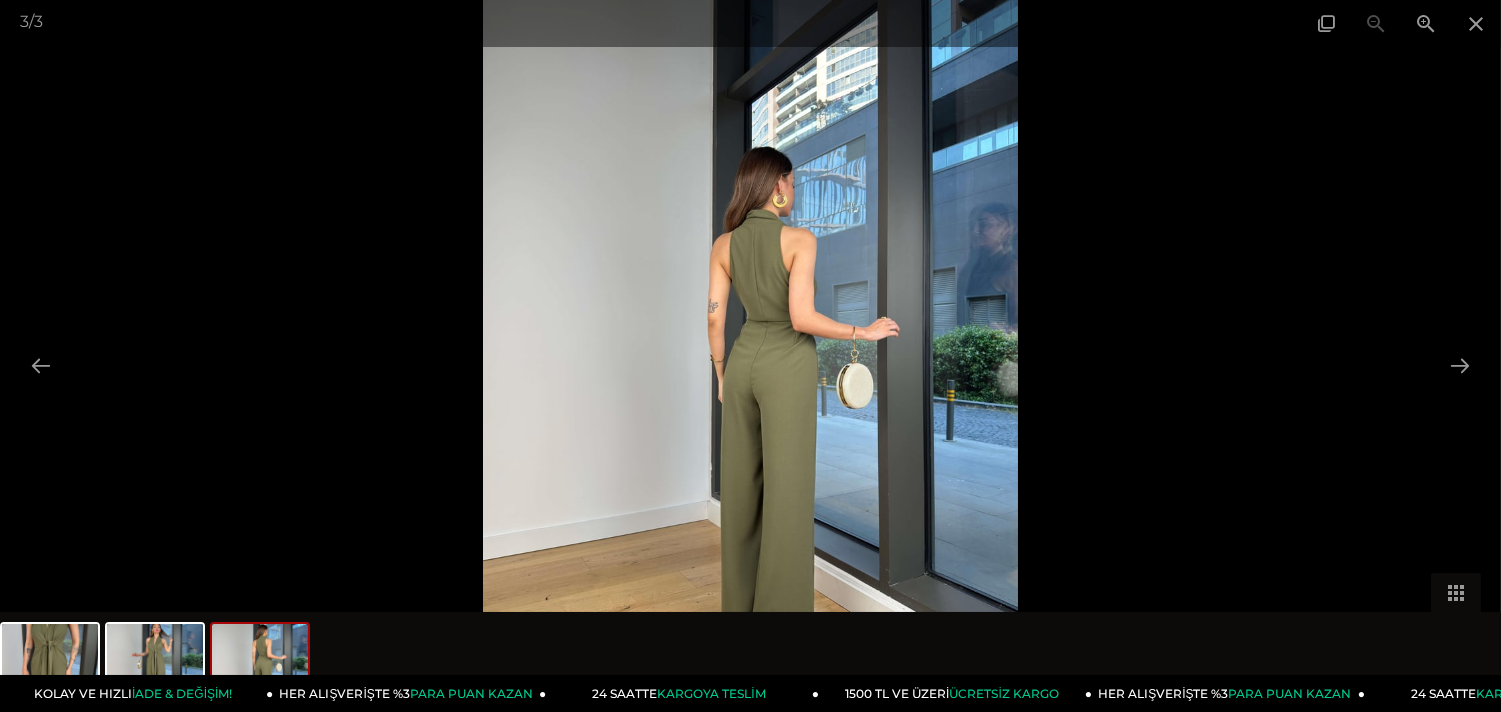 click at bounding box center [750, 356] 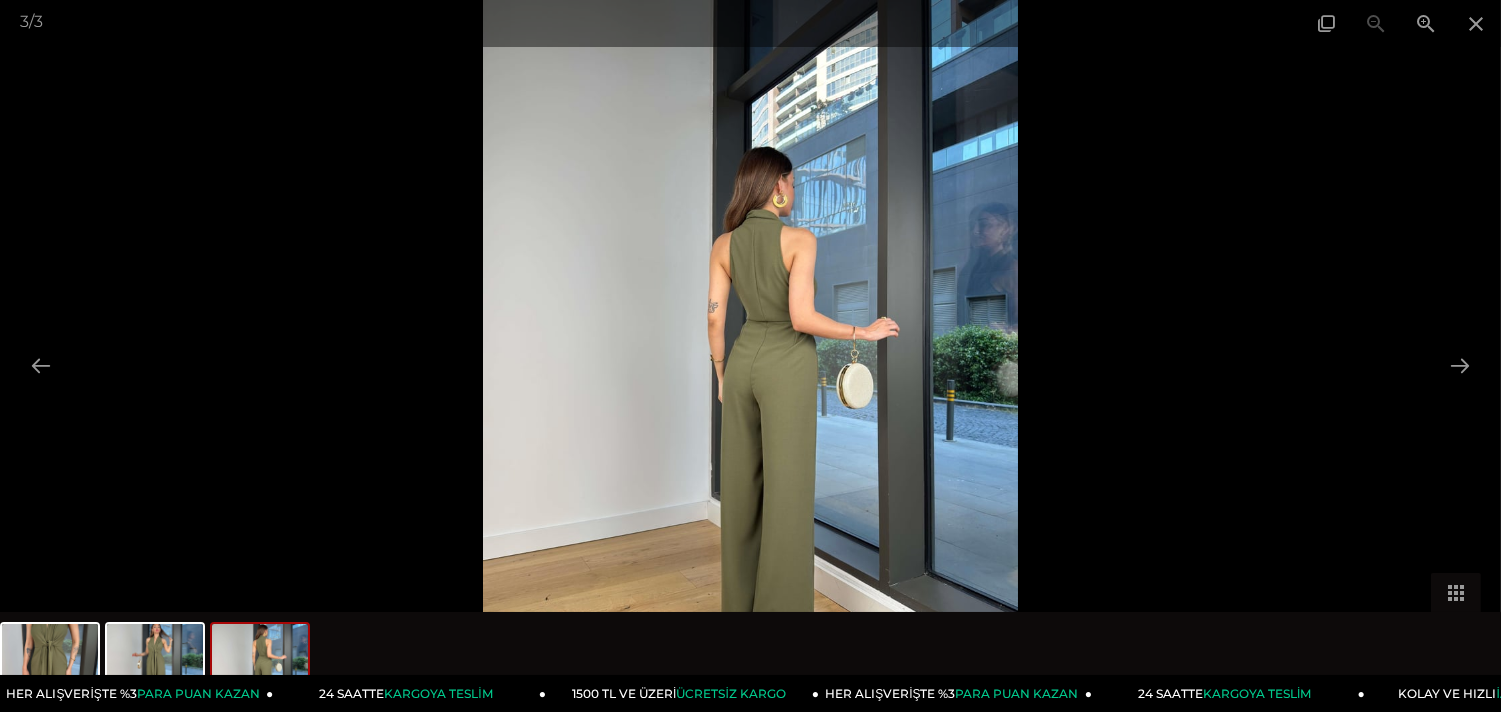 drag, startPoint x: 793, startPoint y: 372, endPoint x: 792, endPoint y: 350, distance: 22.022715 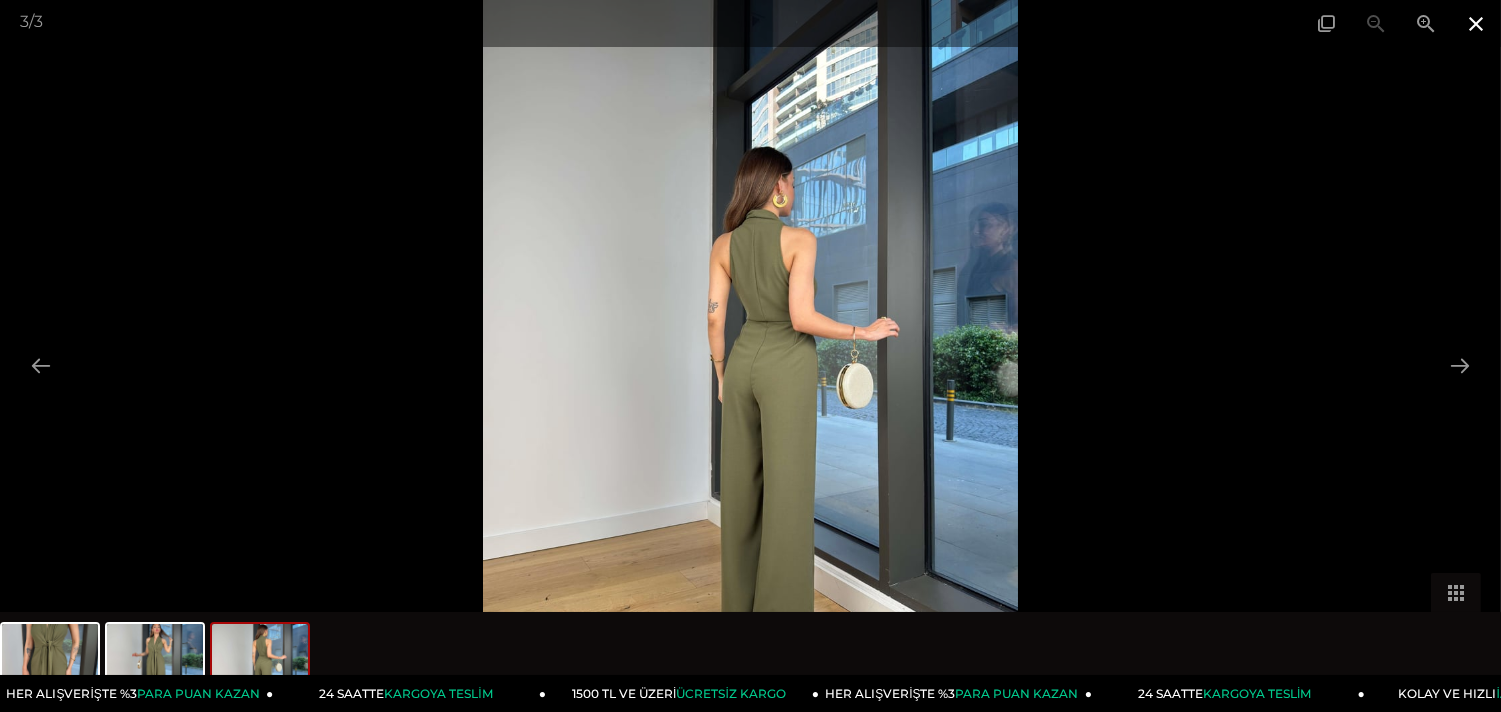 click at bounding box center [1476, 23] 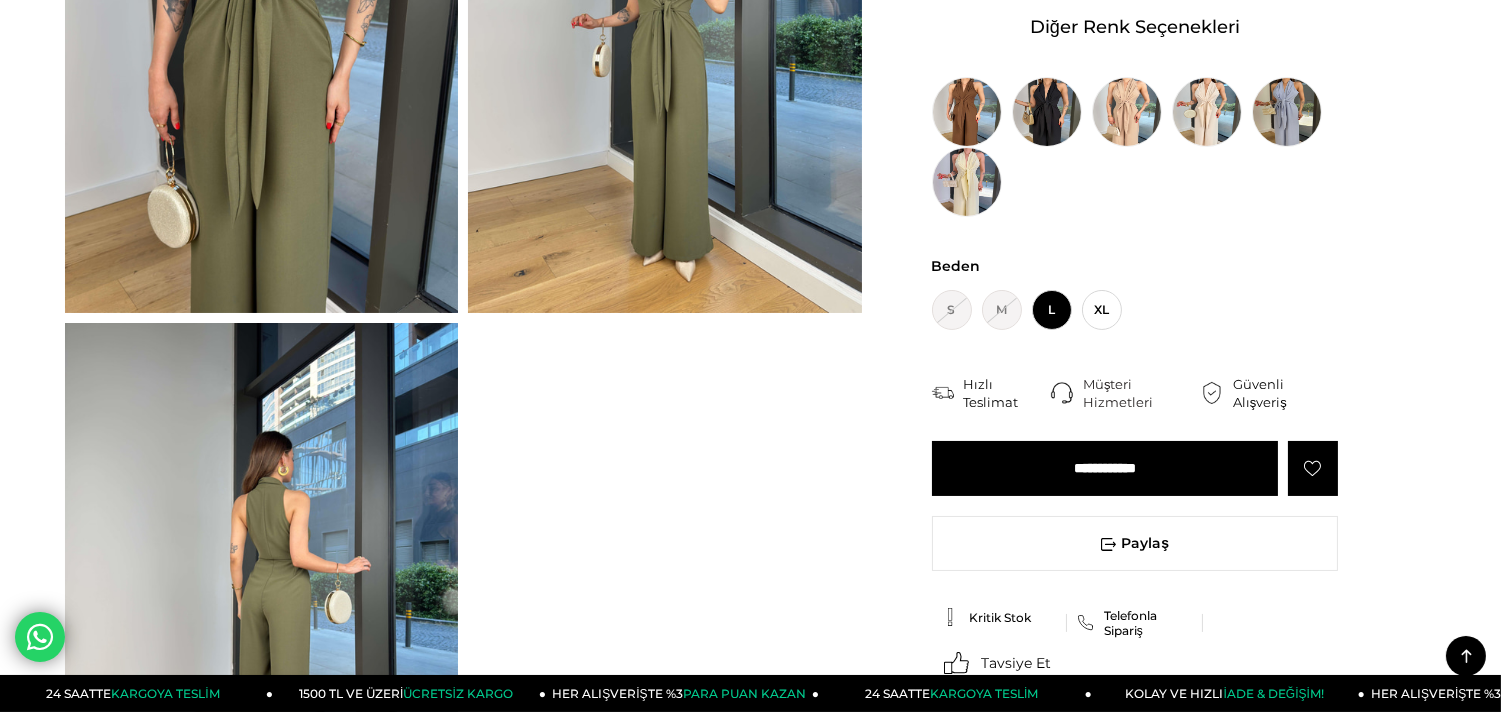 scroll, scrollTop: 333, scrollLeft: 0, axis: vertical 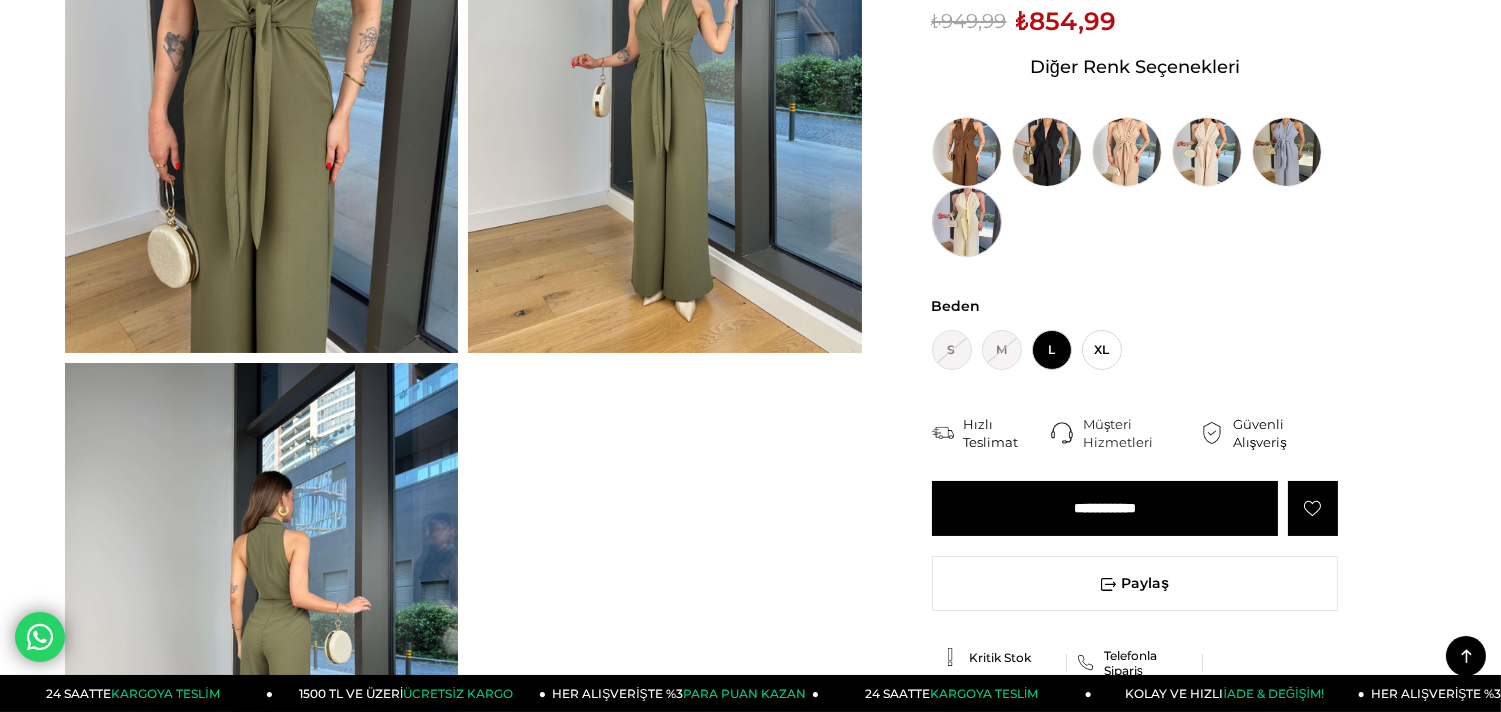 click at bounding box center [967, 222] 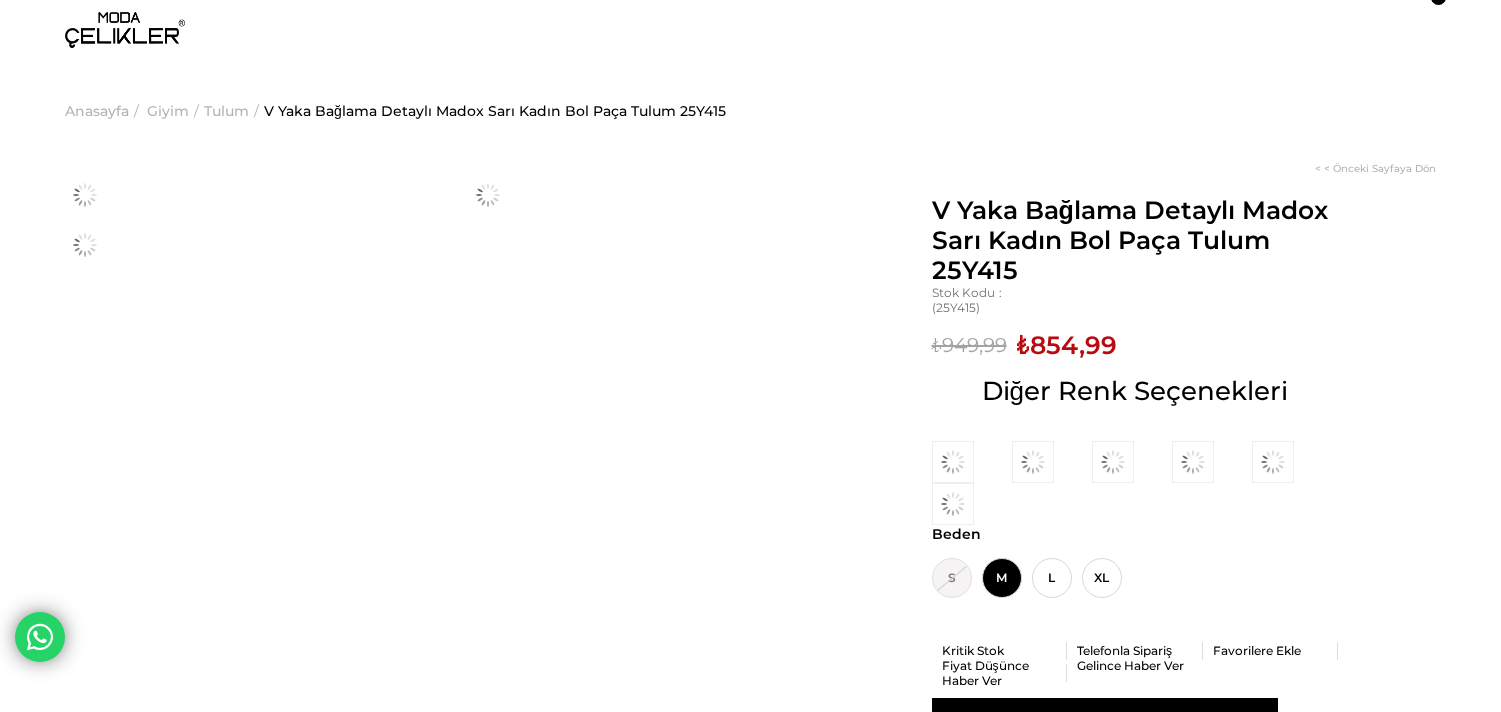 scroll, scrollTop: 0, scrollLeft: 0, axis: both 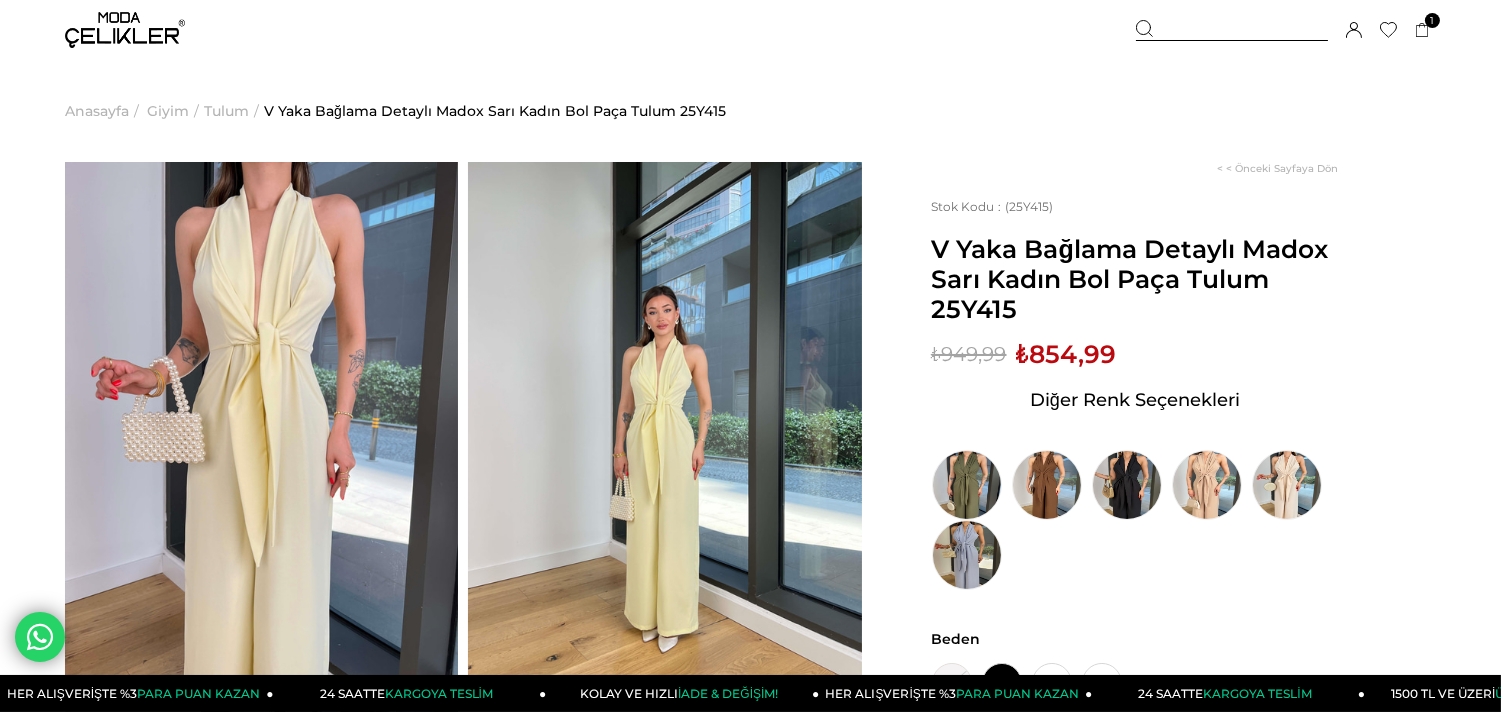 click at bounding box center (664, 424) 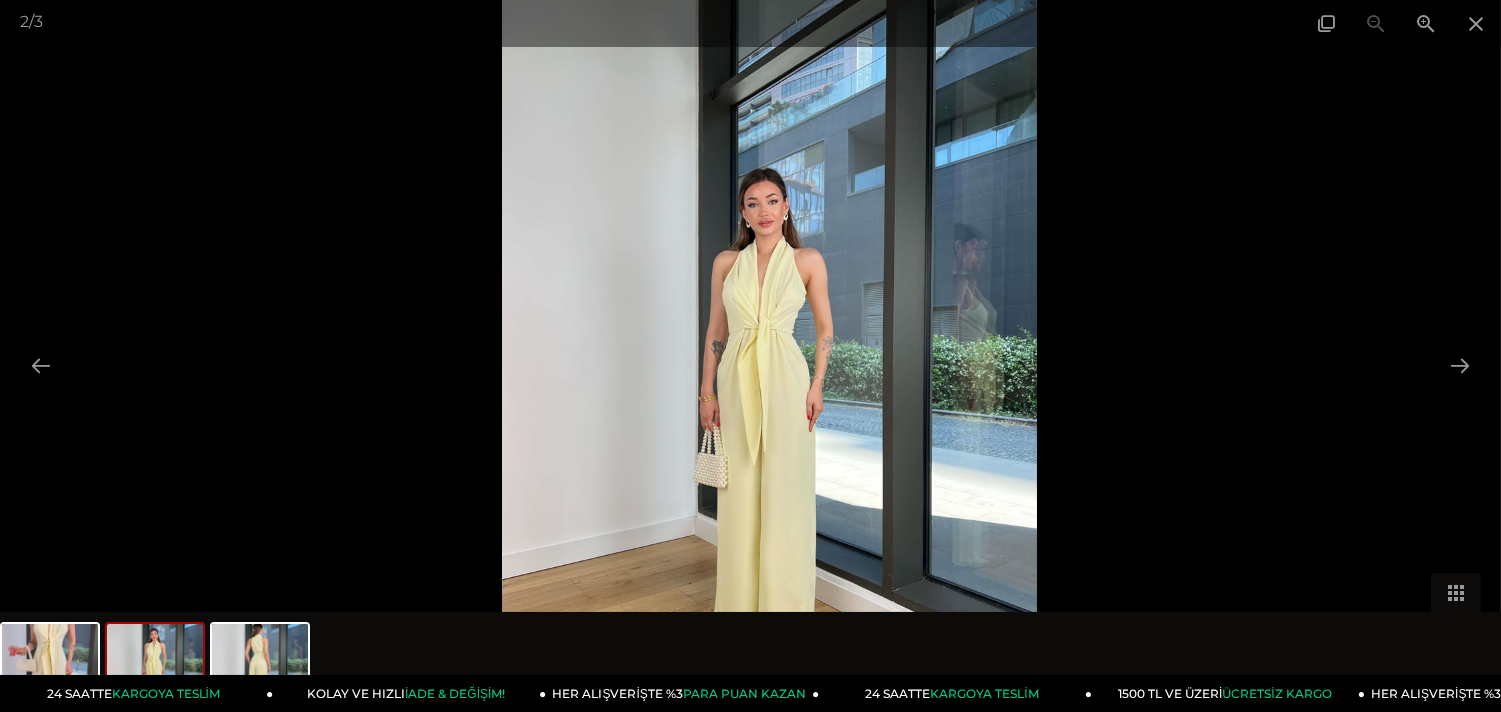 drag, startPoint x: 721, startPoint y: 415, endPoint x: 755, endPoint y: 290, distance: 129.5415 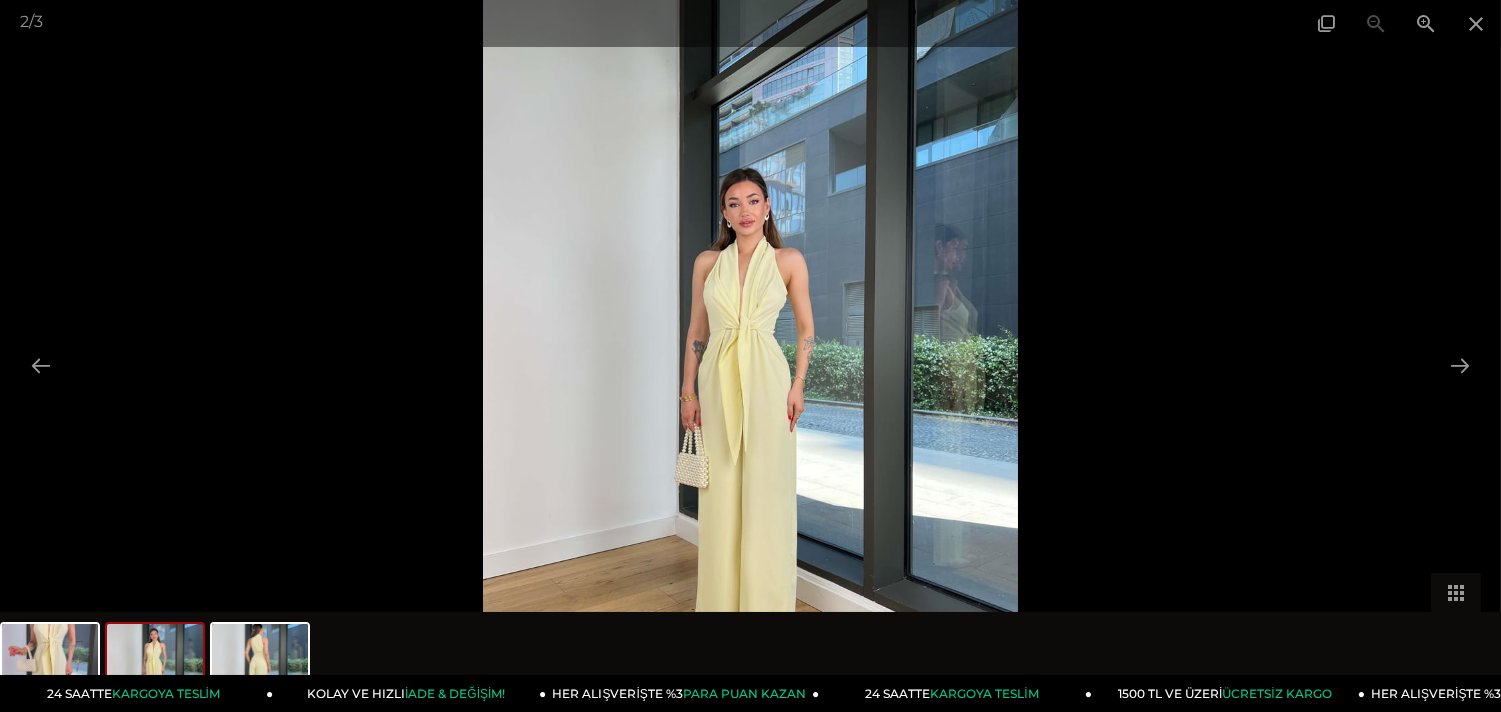 drag, startPoint x: 715, startPoint y: 287, endPoint x: 703, endPoint y: 396, distance: 109.65856 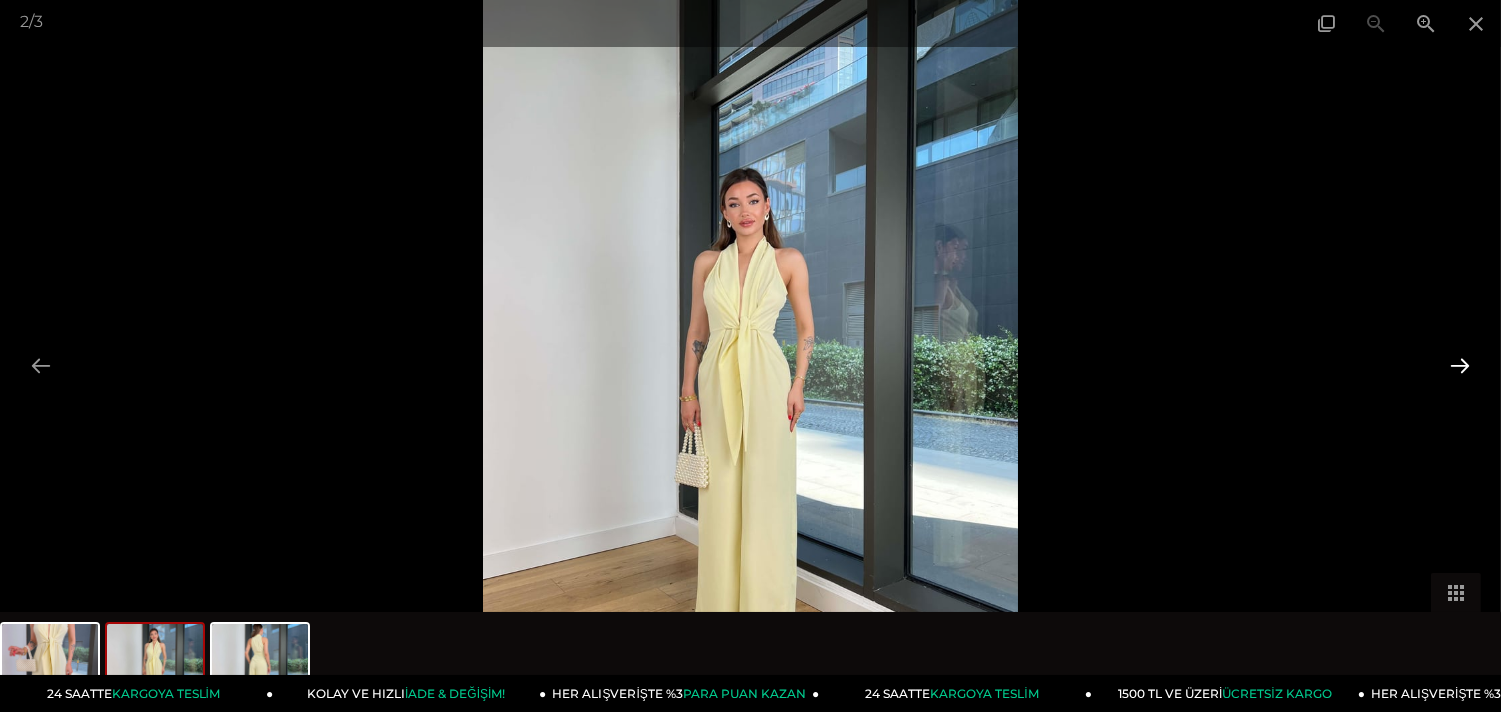 click at bounding box center [1460, 365] 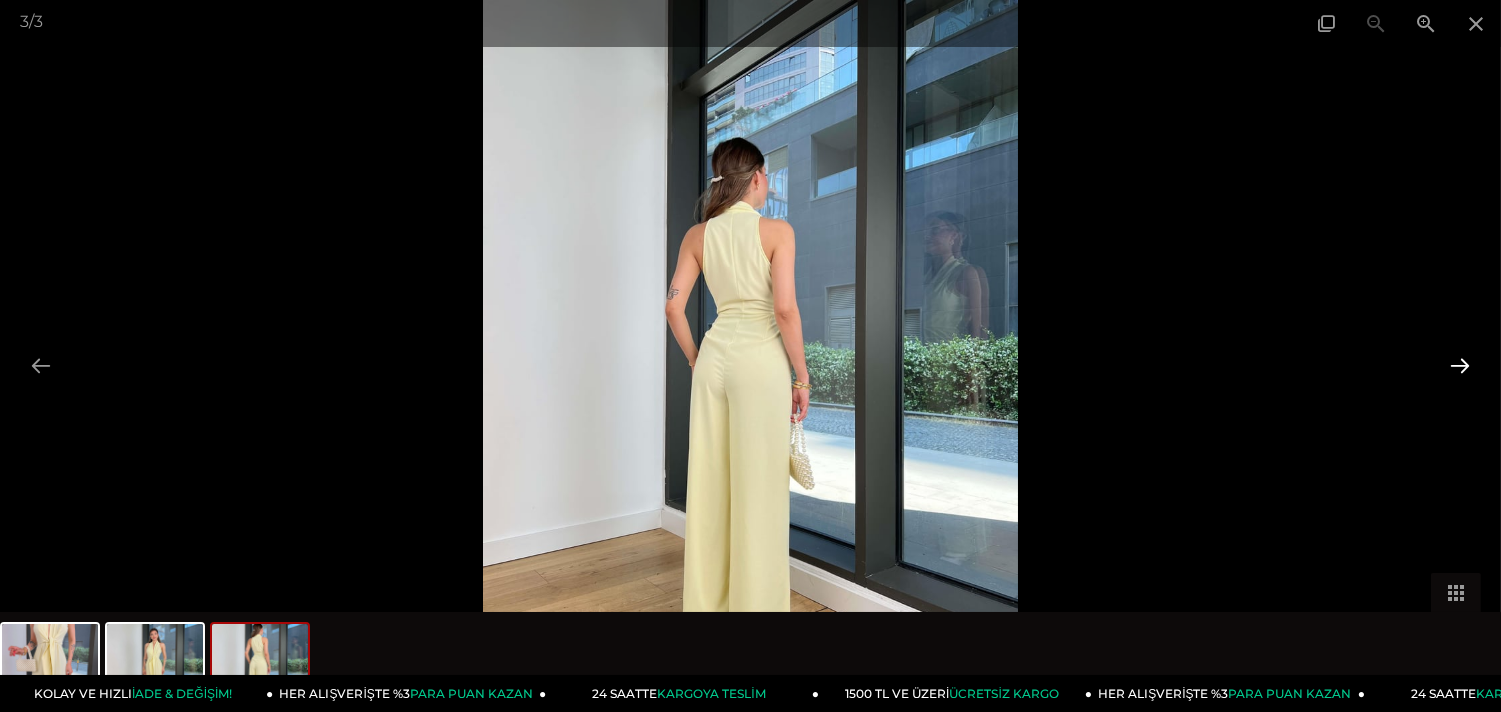 click at bounding box center (1460, 365) 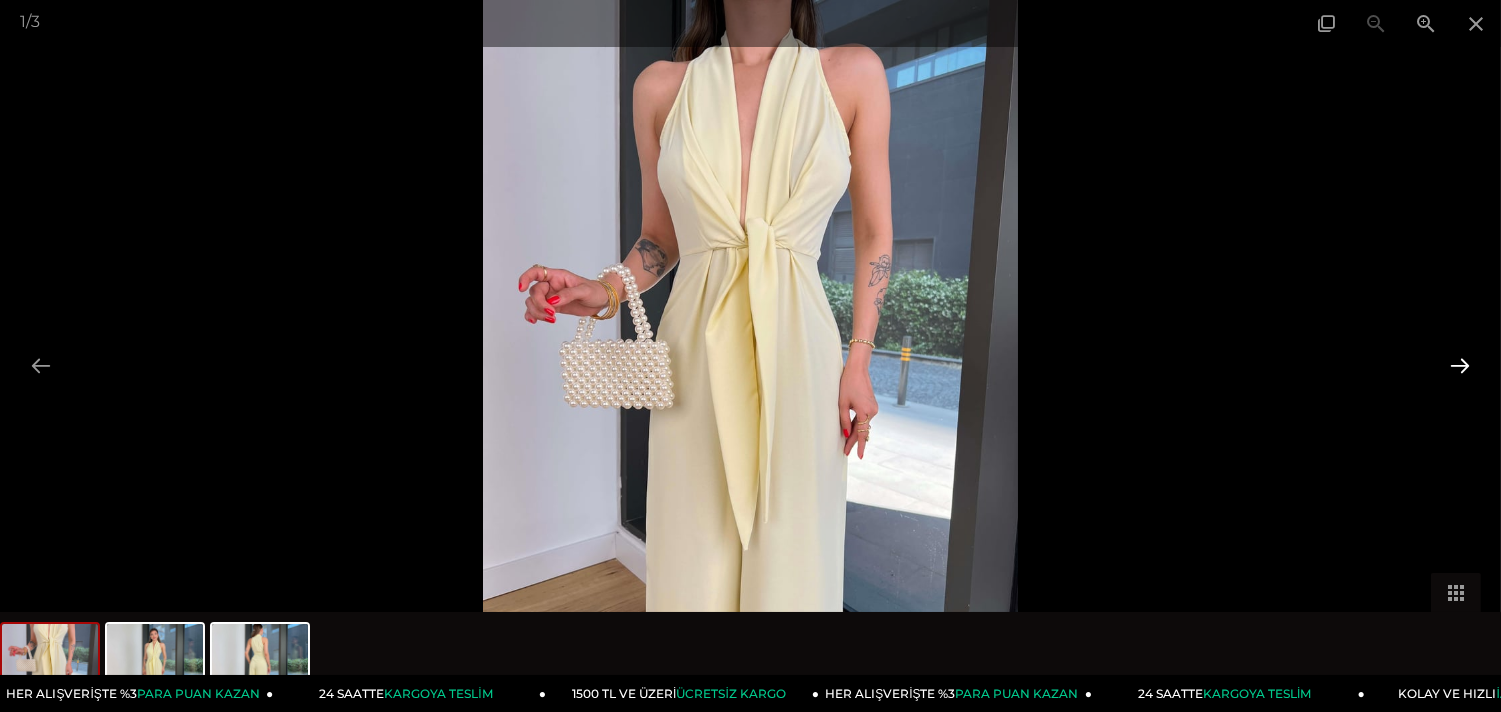 click at bounding box center [1460, 365] 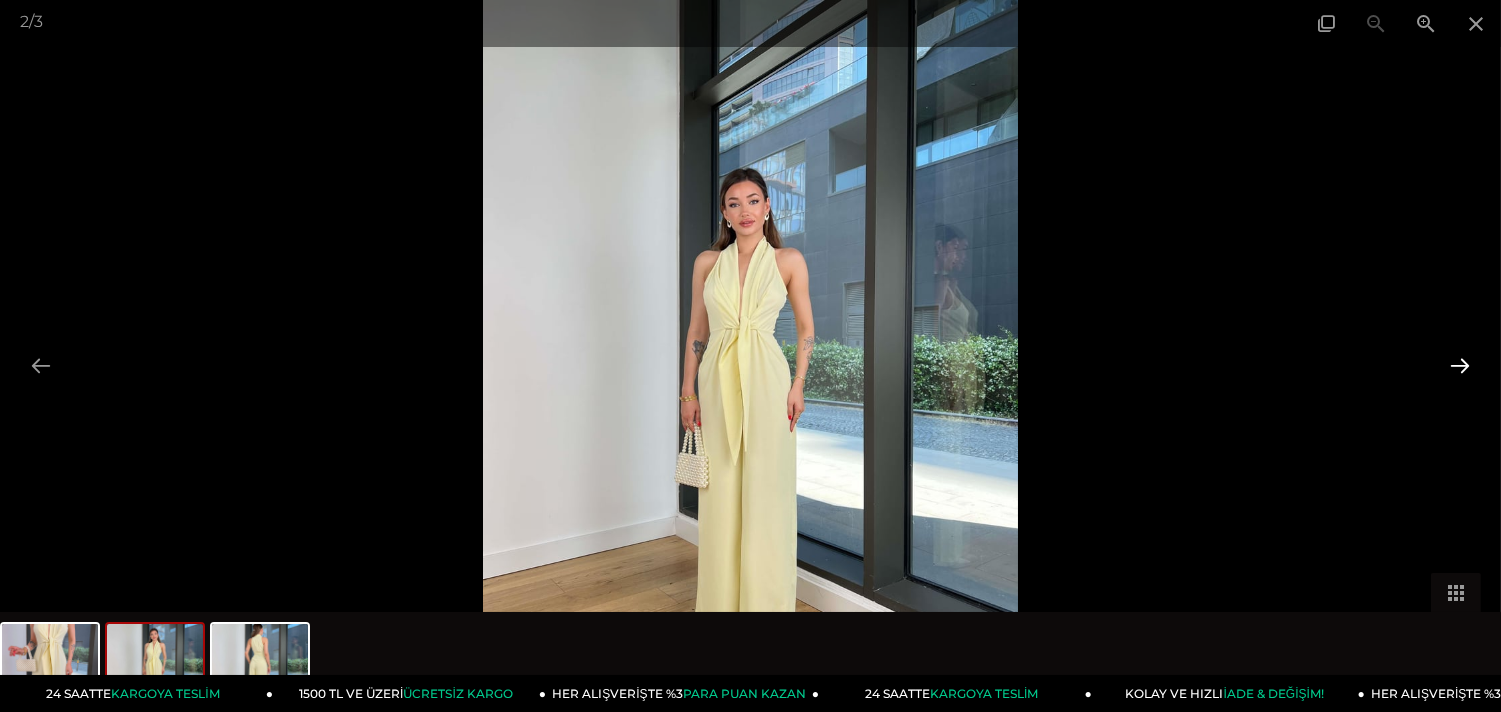 click at bounding box center (1460, 365) 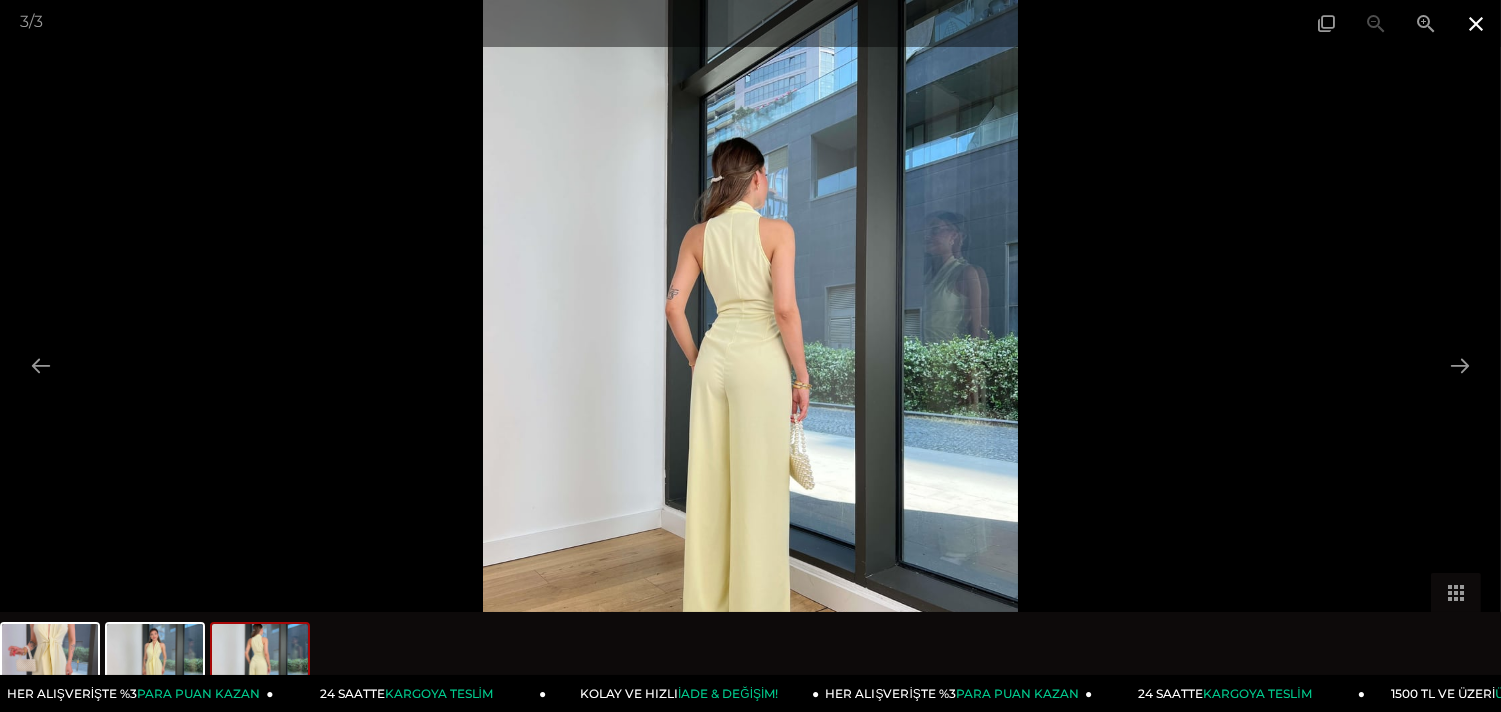 click at bounding box center (1476, 23) 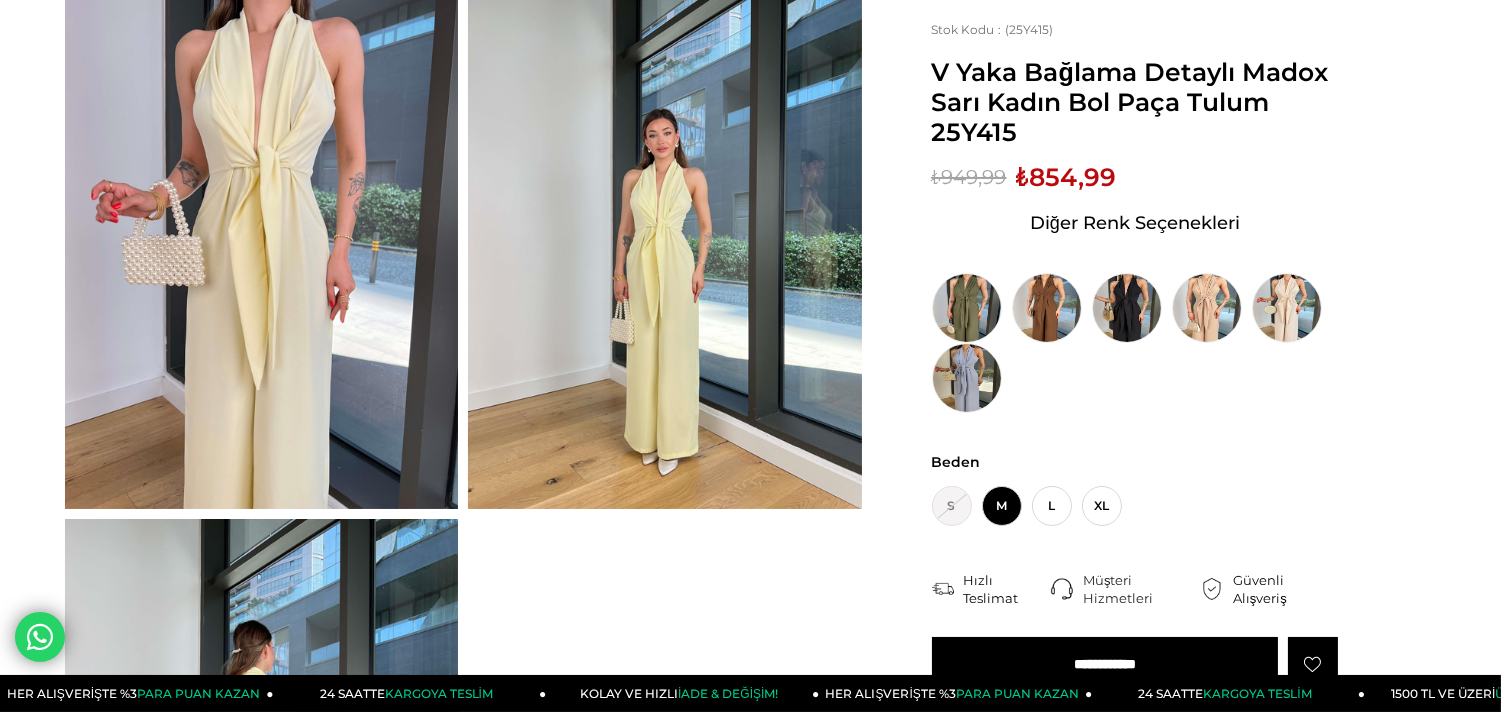 scroll, scrollTop: 333, scrollLeft: 0, axis: vertical 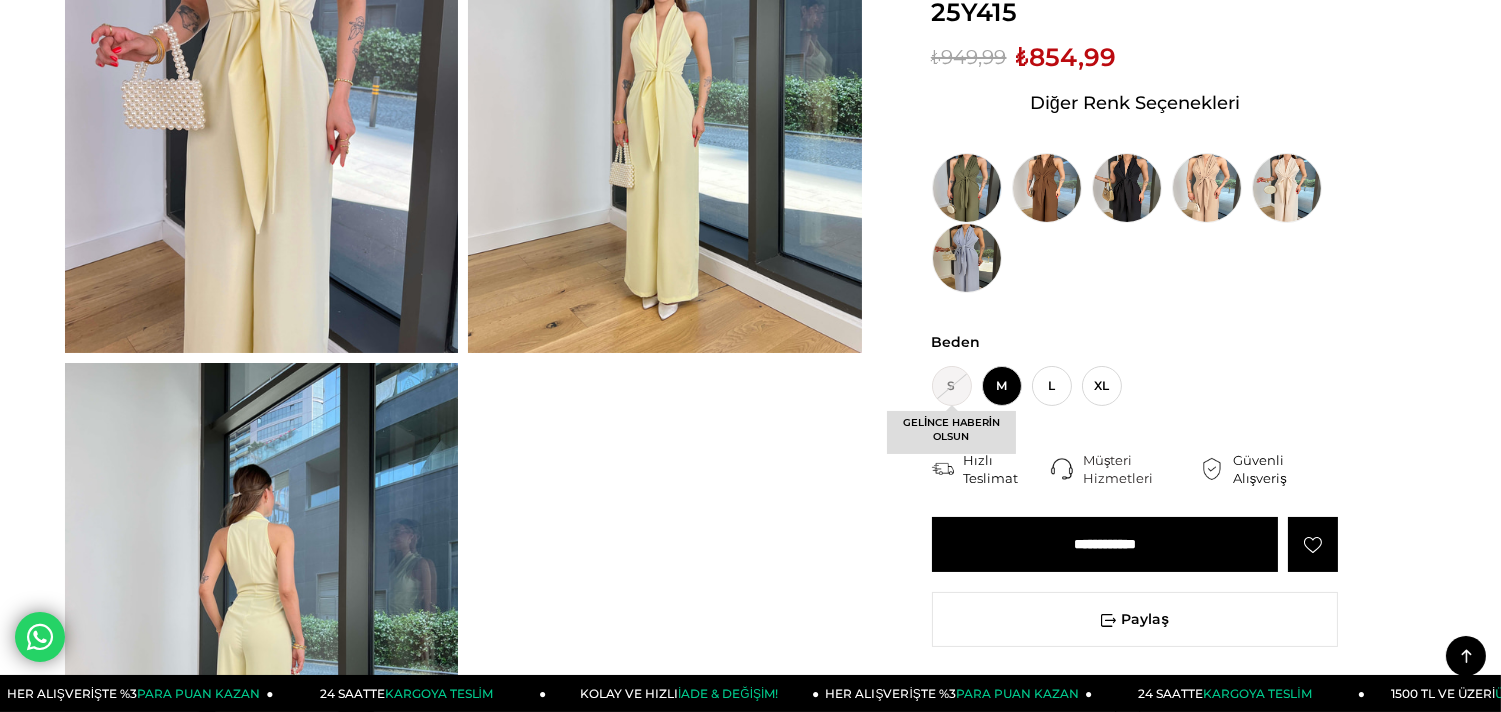 click on "S GELİNCE HABERİN   OLSUN" at bounding box center (952, 386) 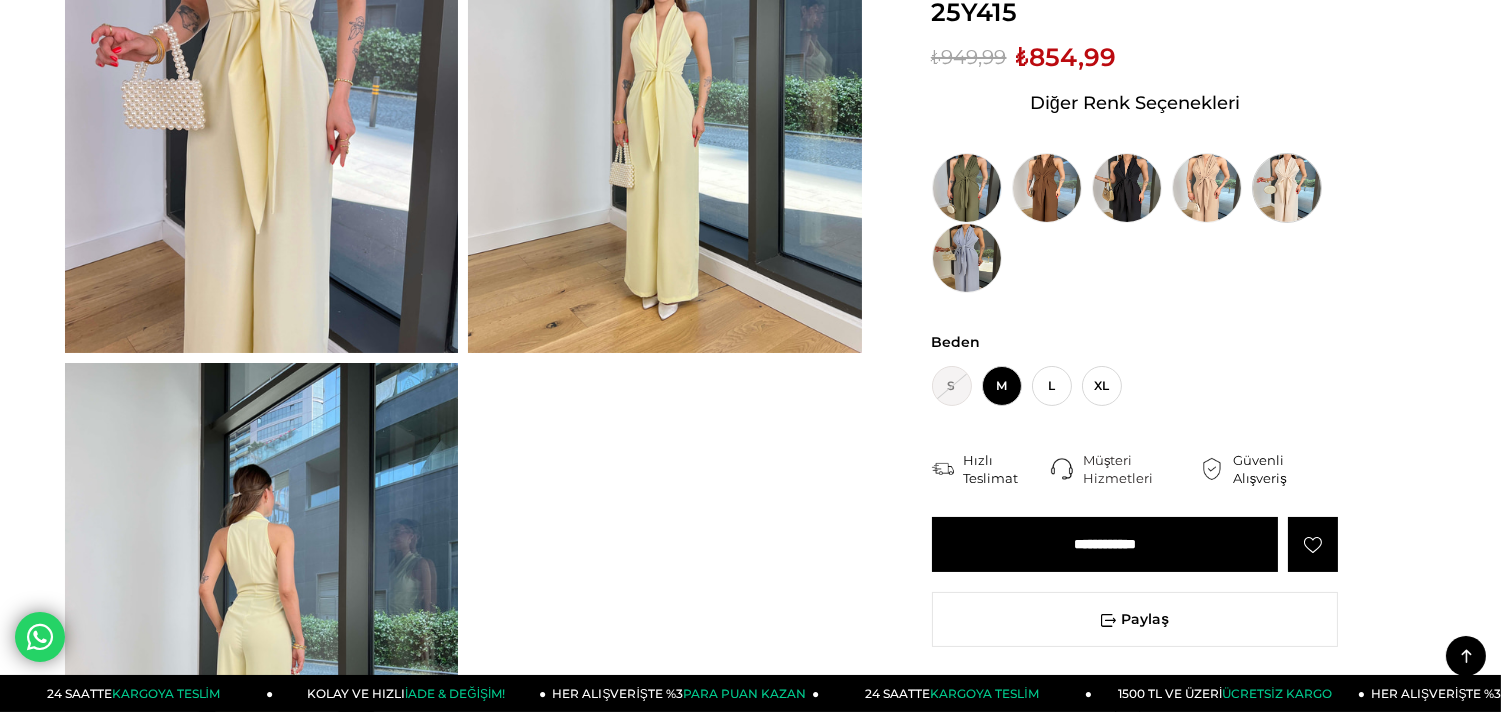 click at bounding box center (1287, 188) 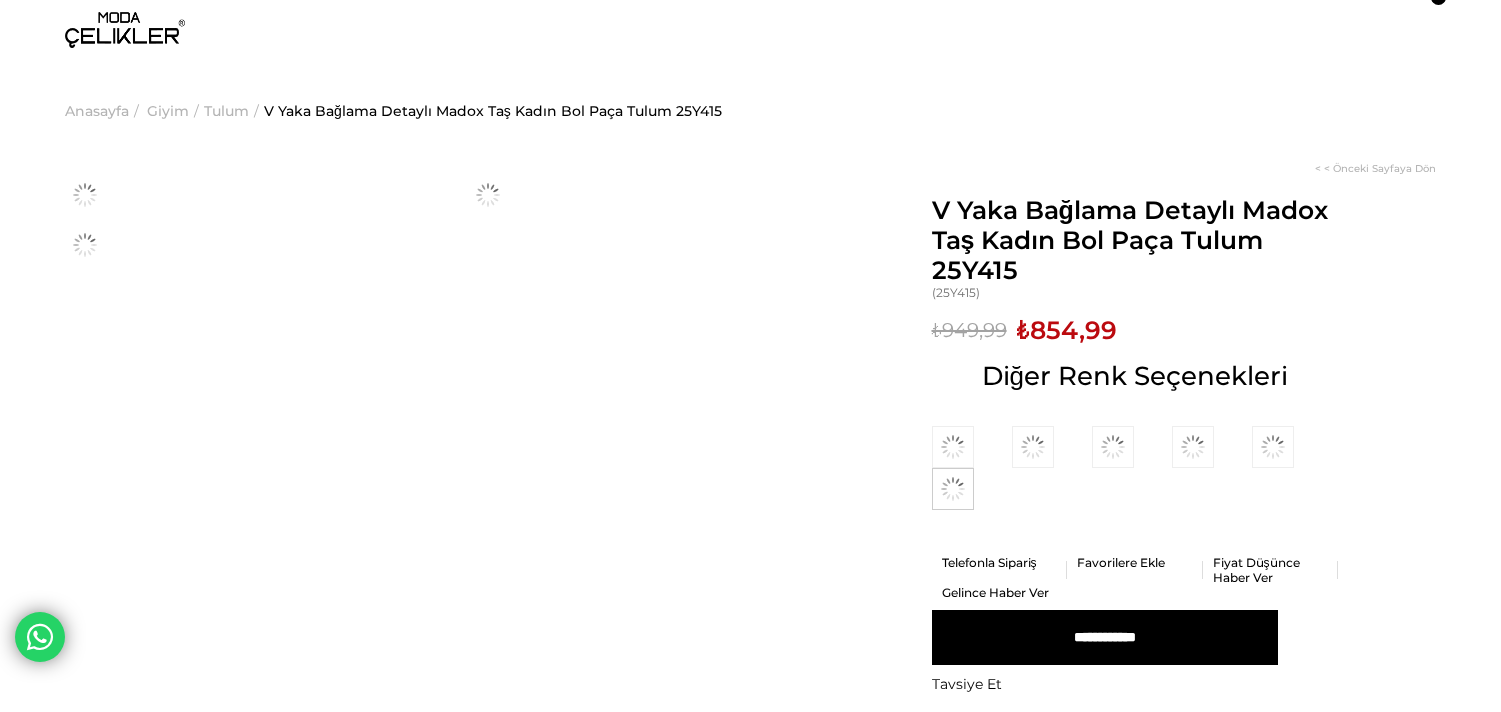 scroll, scrollTop: 0, scrollLeft: 0, axis: both 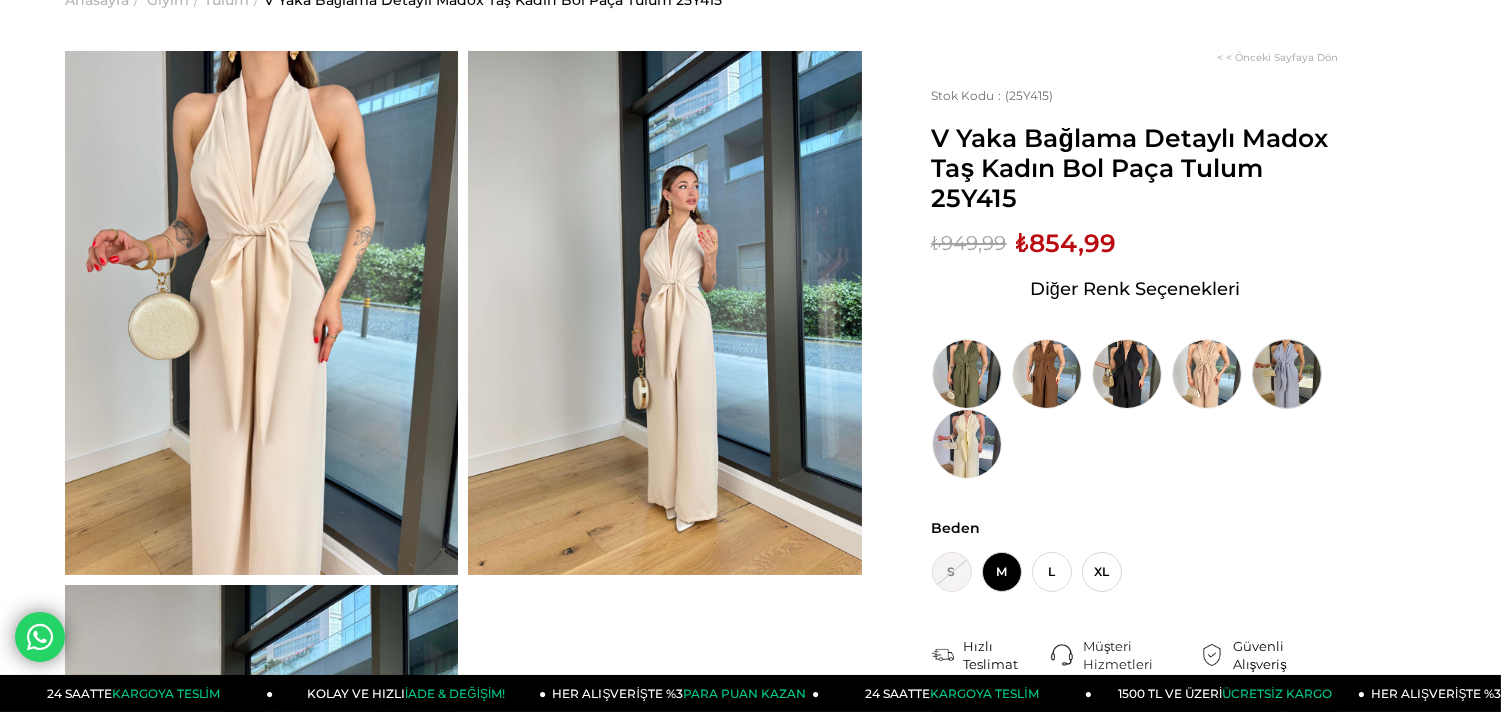 click at bounding box center (1287, 374) 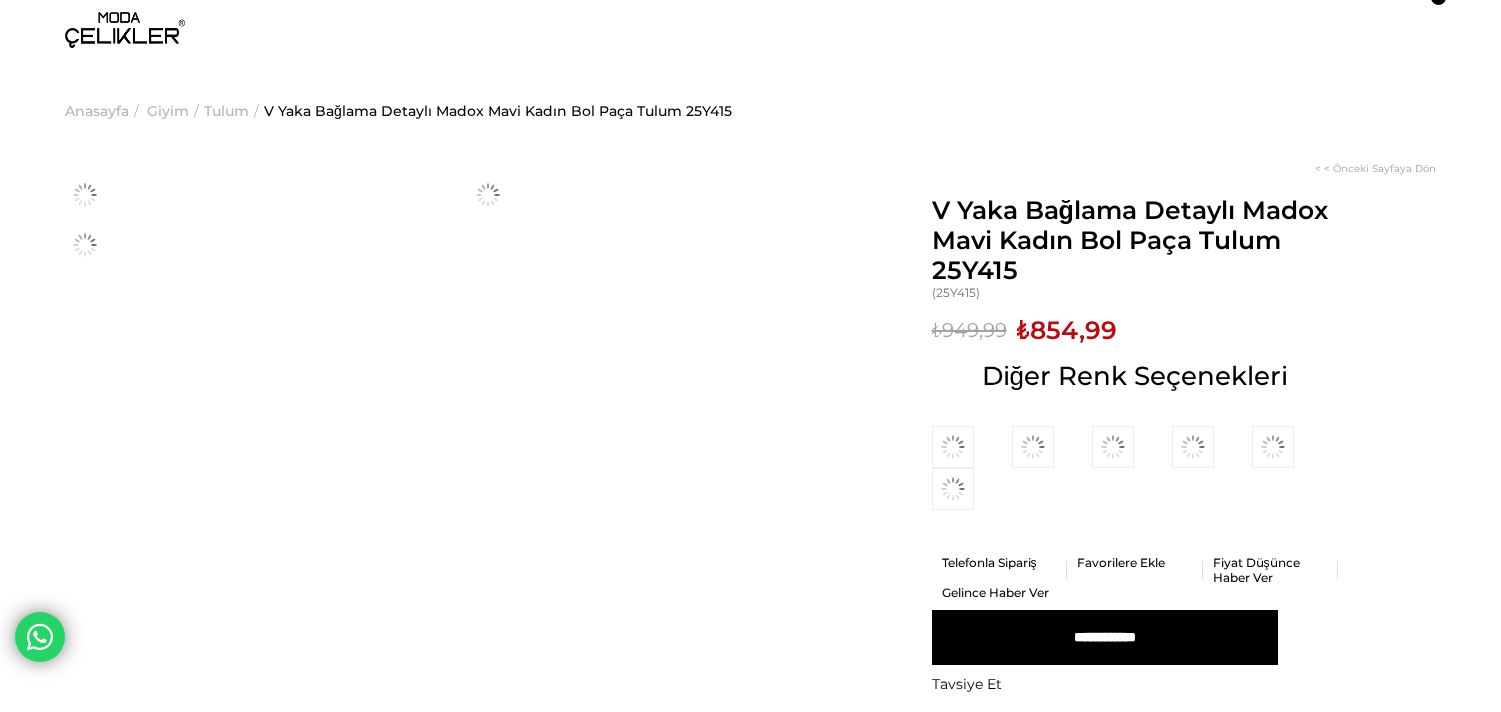 scroll, scrollTop: 0, scrollLeft: 0, axis: both 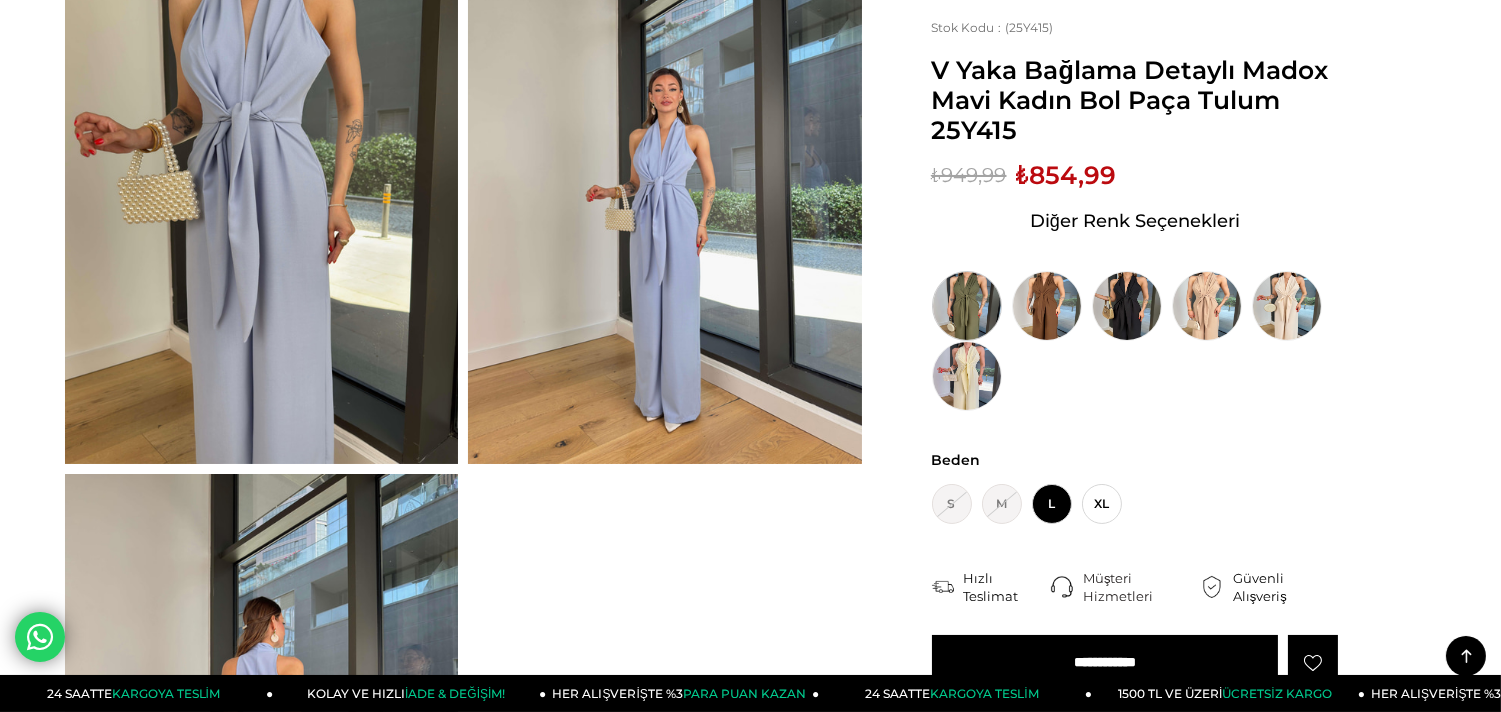 click at bounding box center [967, 306] 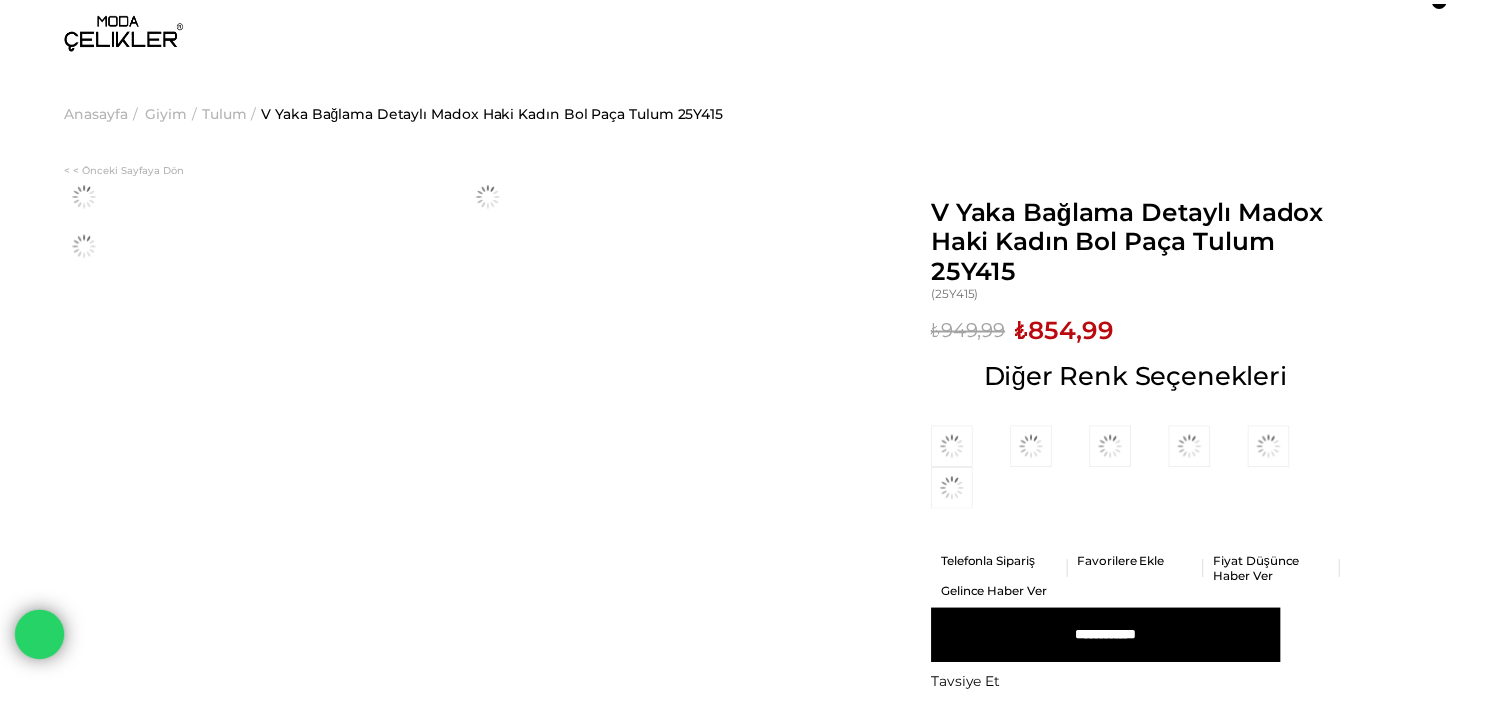 scroll, scrollTop: 0, scrollLeft: 0, axis: both 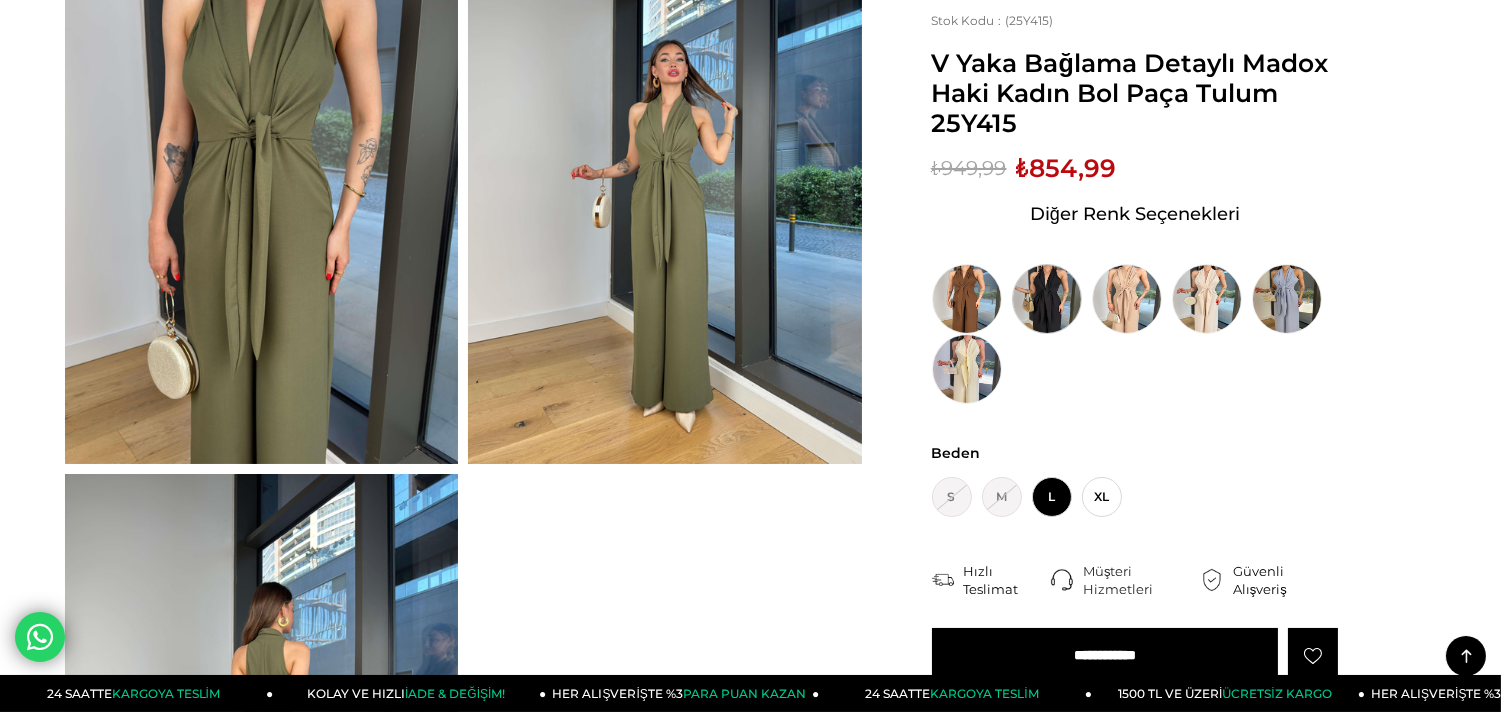 click at bounding box center (1047, 299) 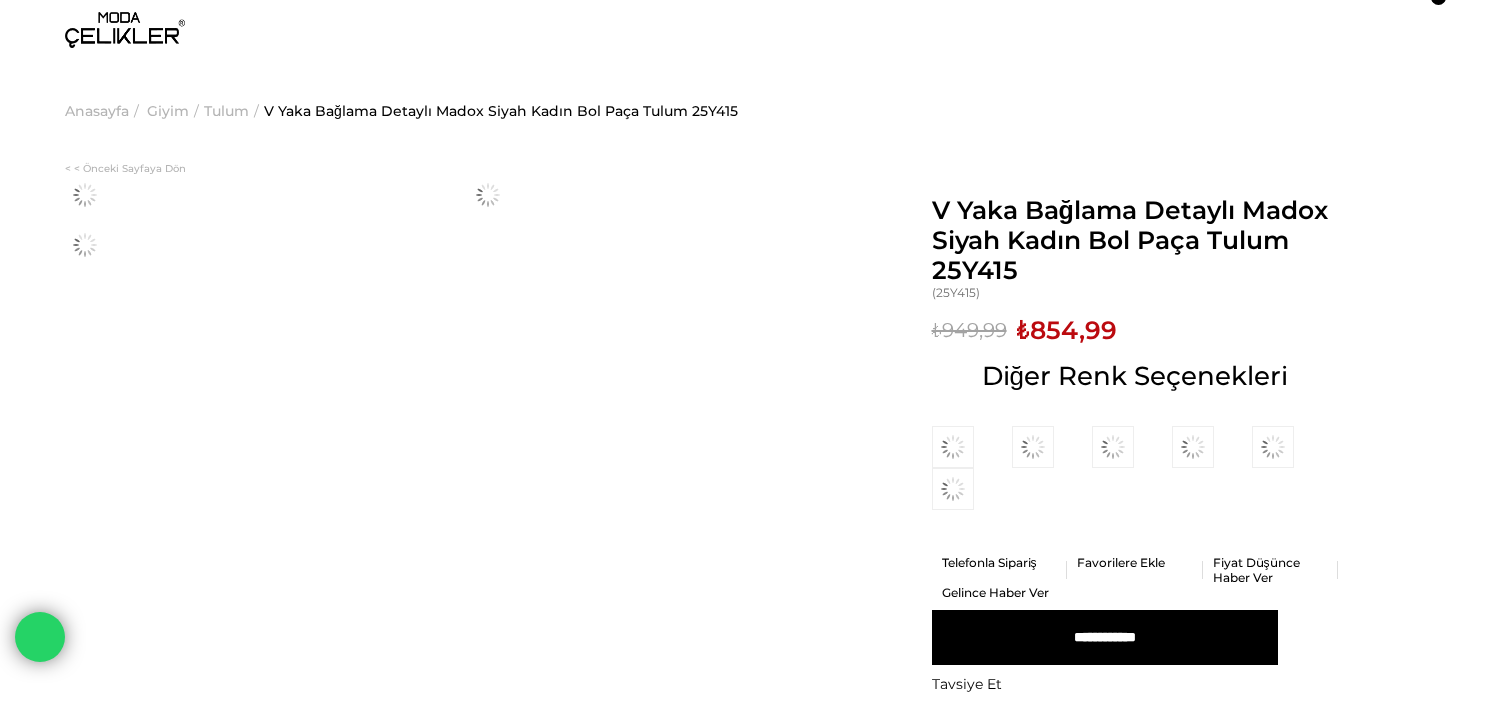 scroll, scrollTop: 0, scrollLeft: 0, axis: both 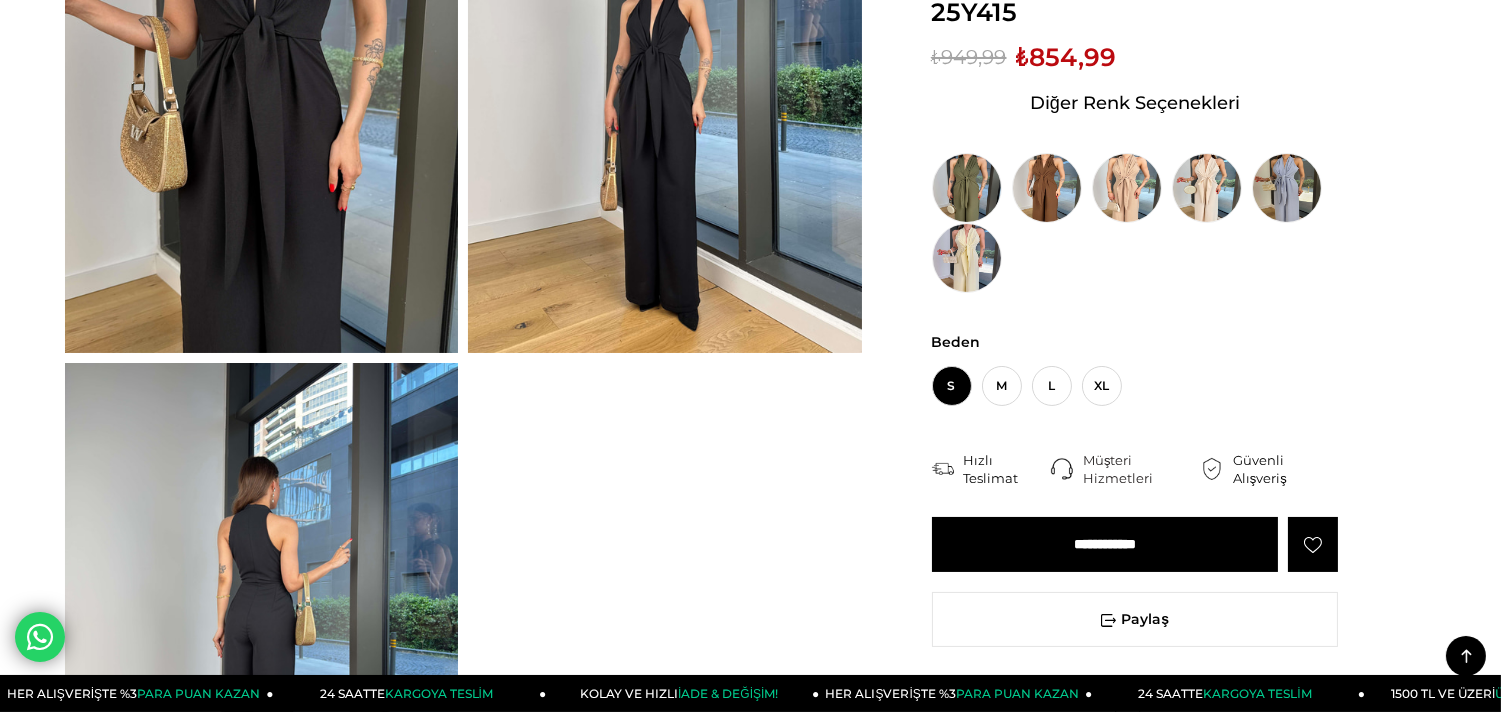 click at bounding box center [261, 625] 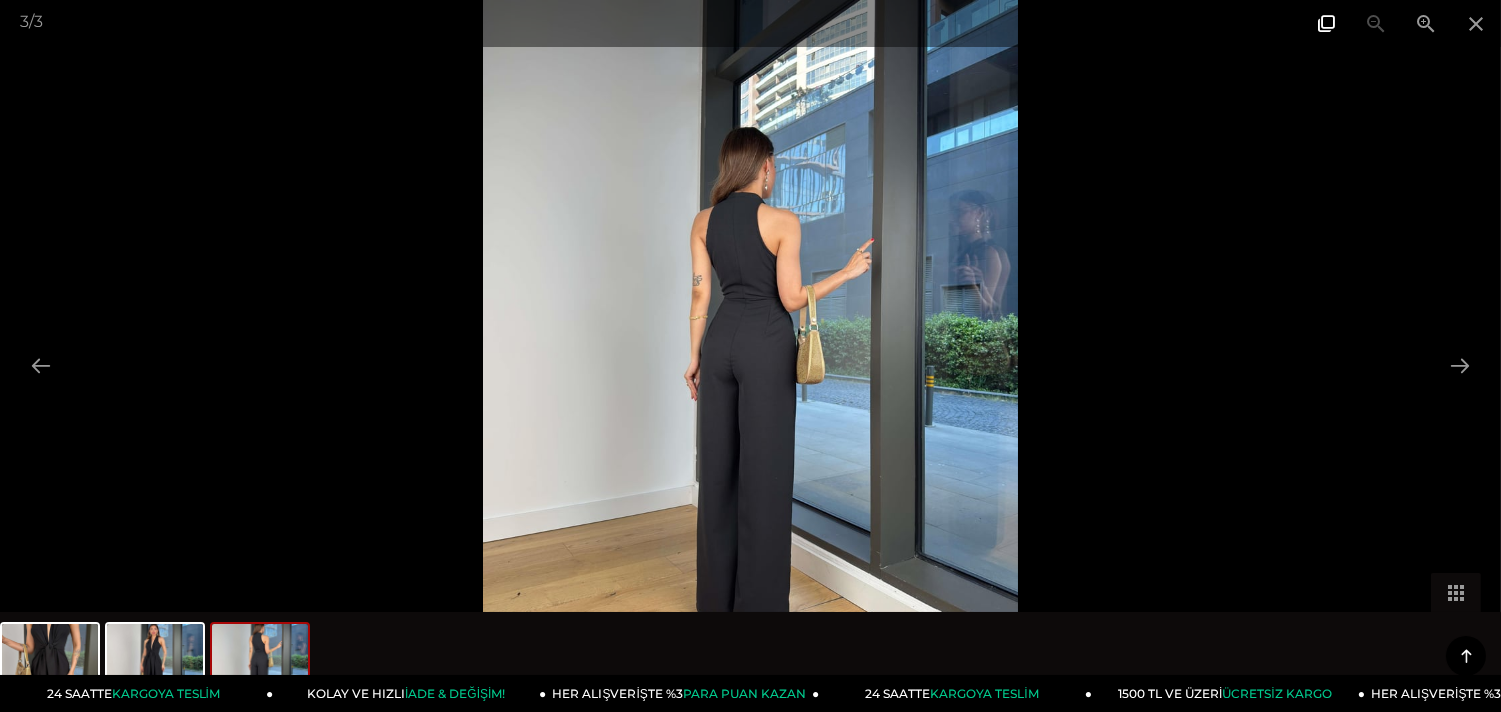 click at bounding box center (1326, 23) 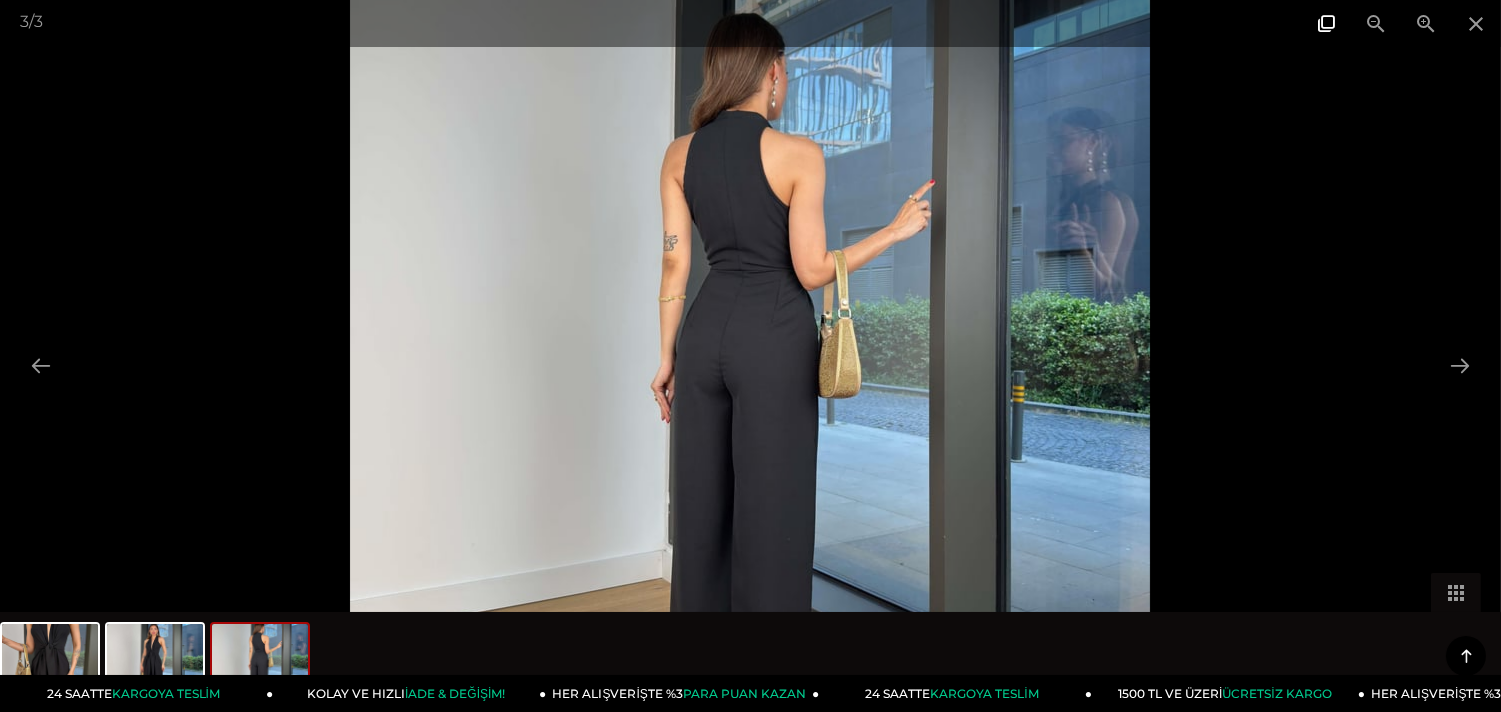 click at bounding box center [1326, 23] 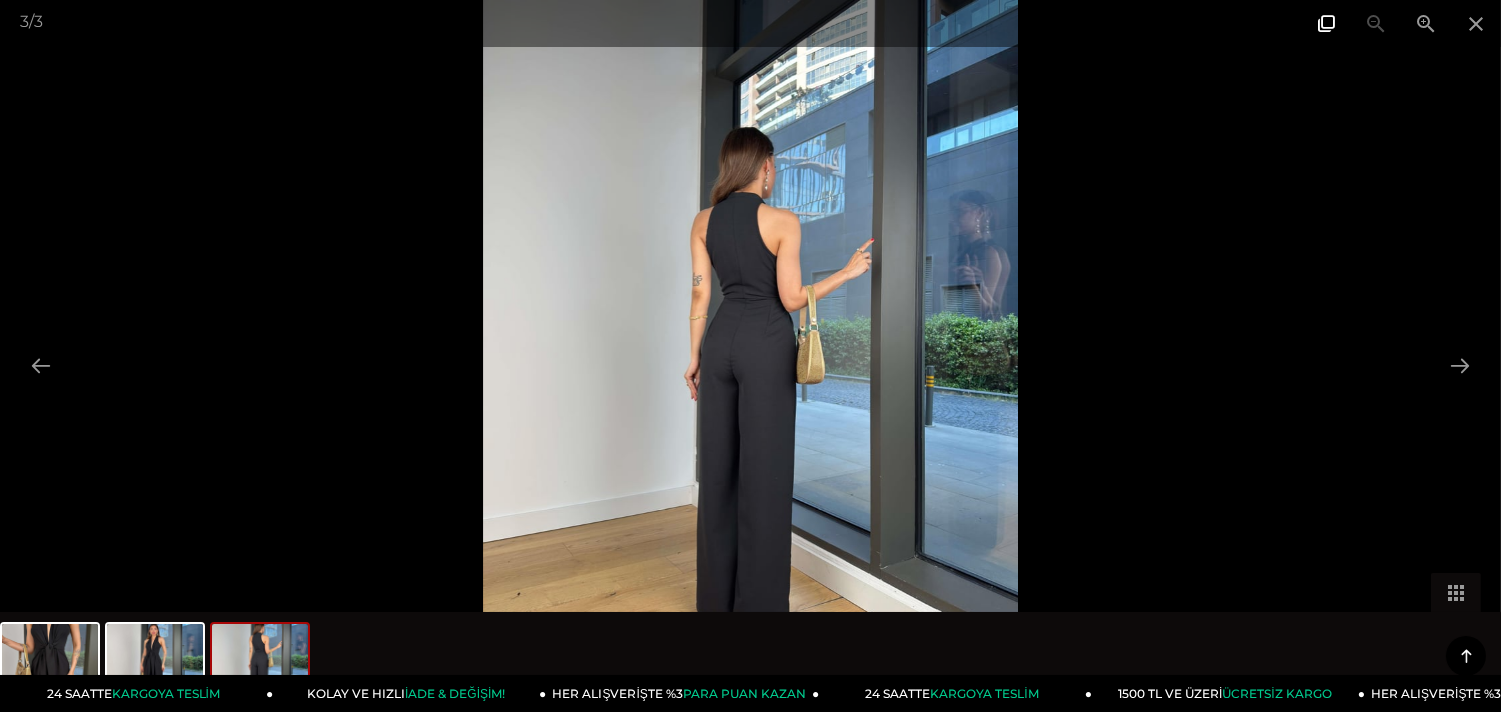 click at bounding box center (1326, 23) 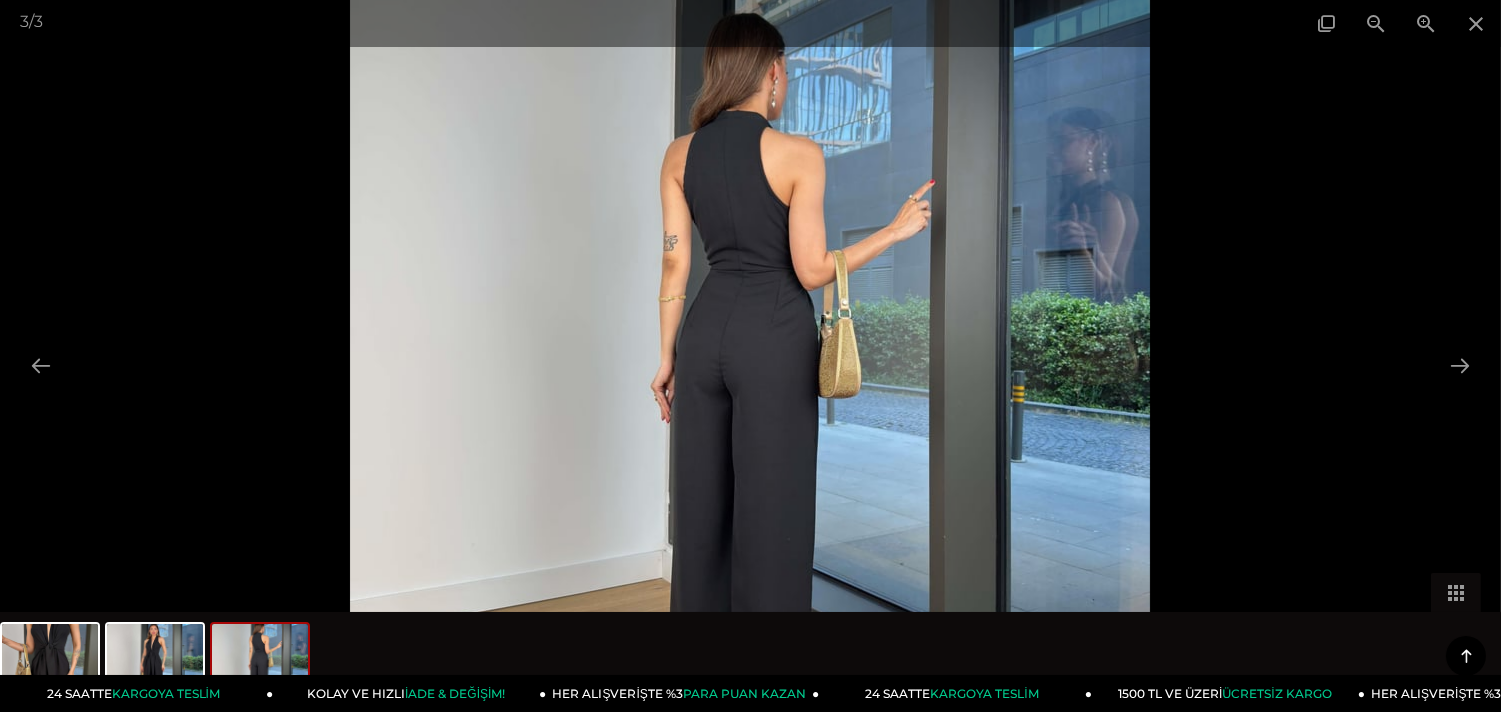 scroll, scrollTop: 0, scrollLeft: 0, axis: both 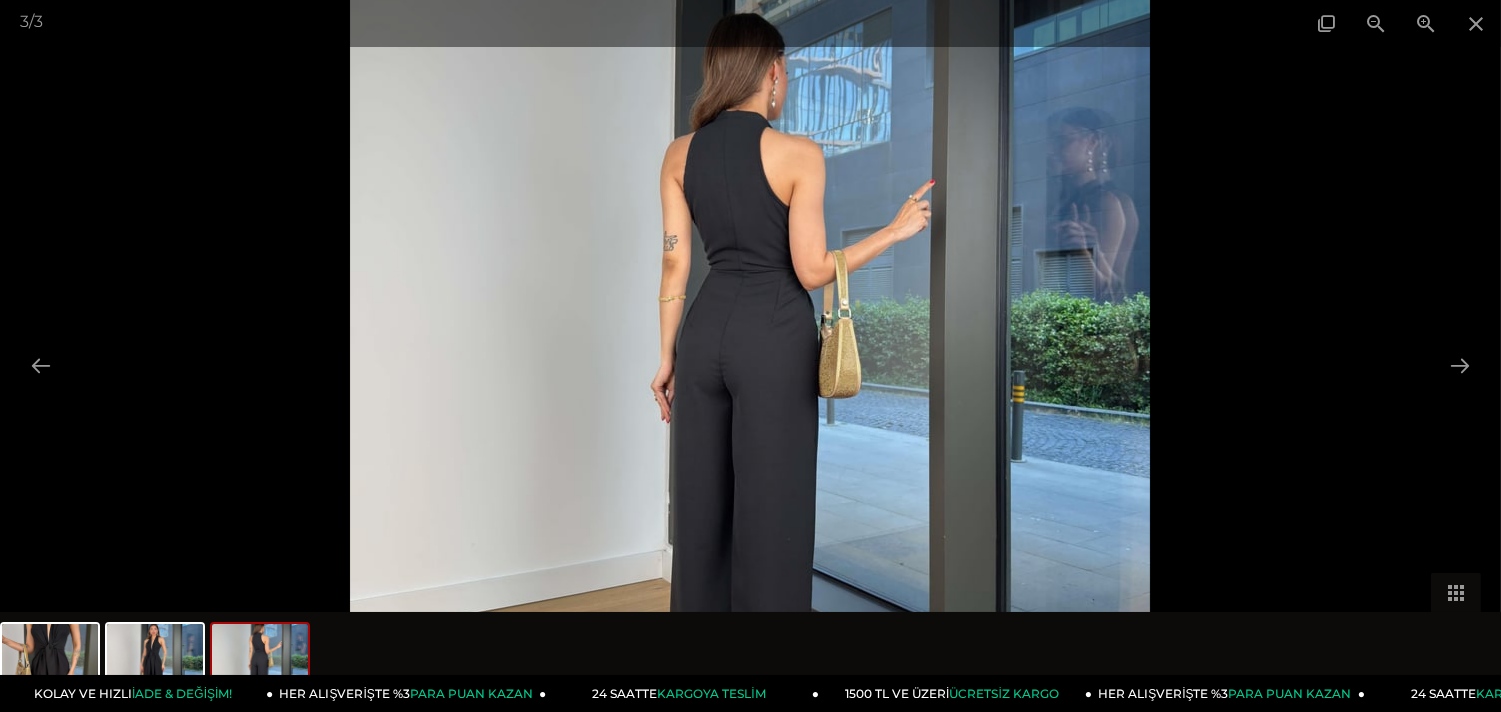 click at bounding box center [750, 356] 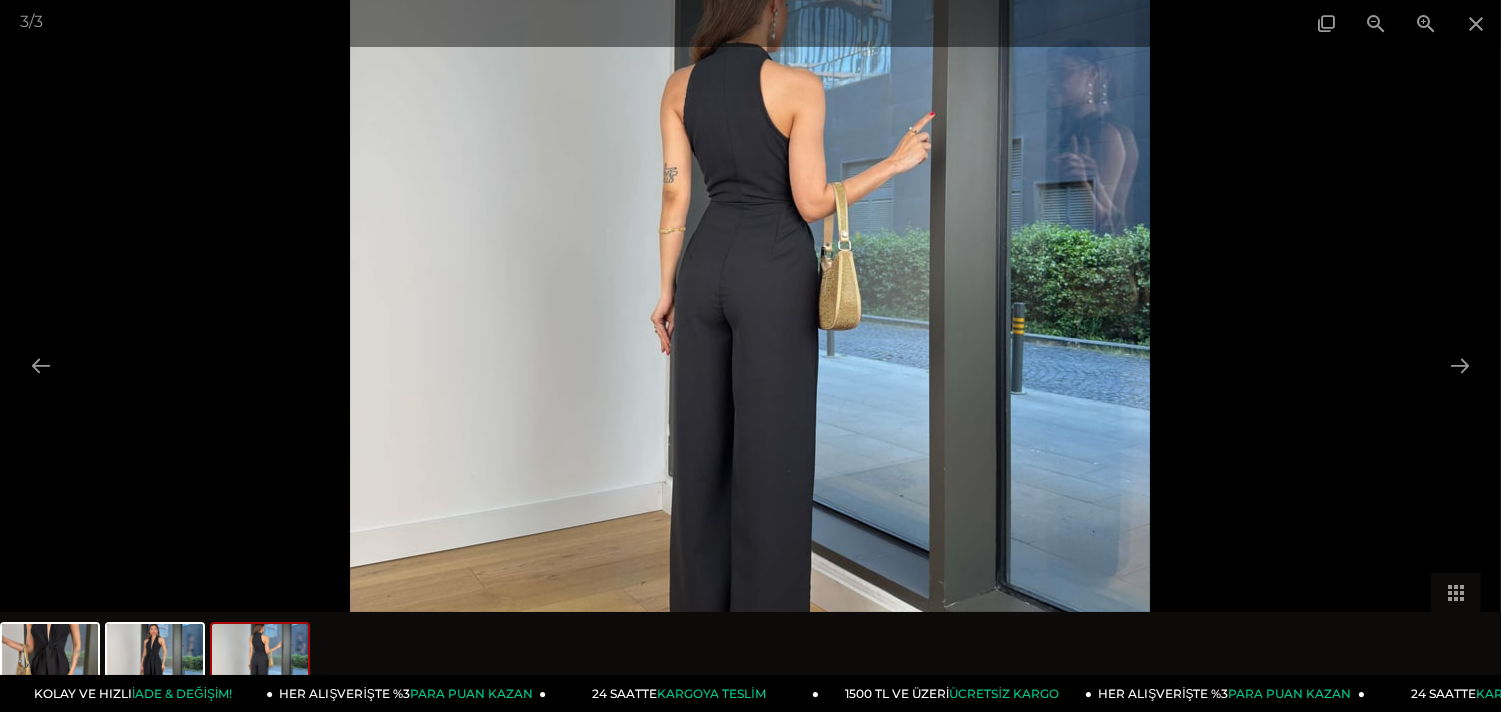 drag, startPoint x: 746, startPoint y: 274, endPoint x: 770, endPoint y: 206, distance: 72.11102 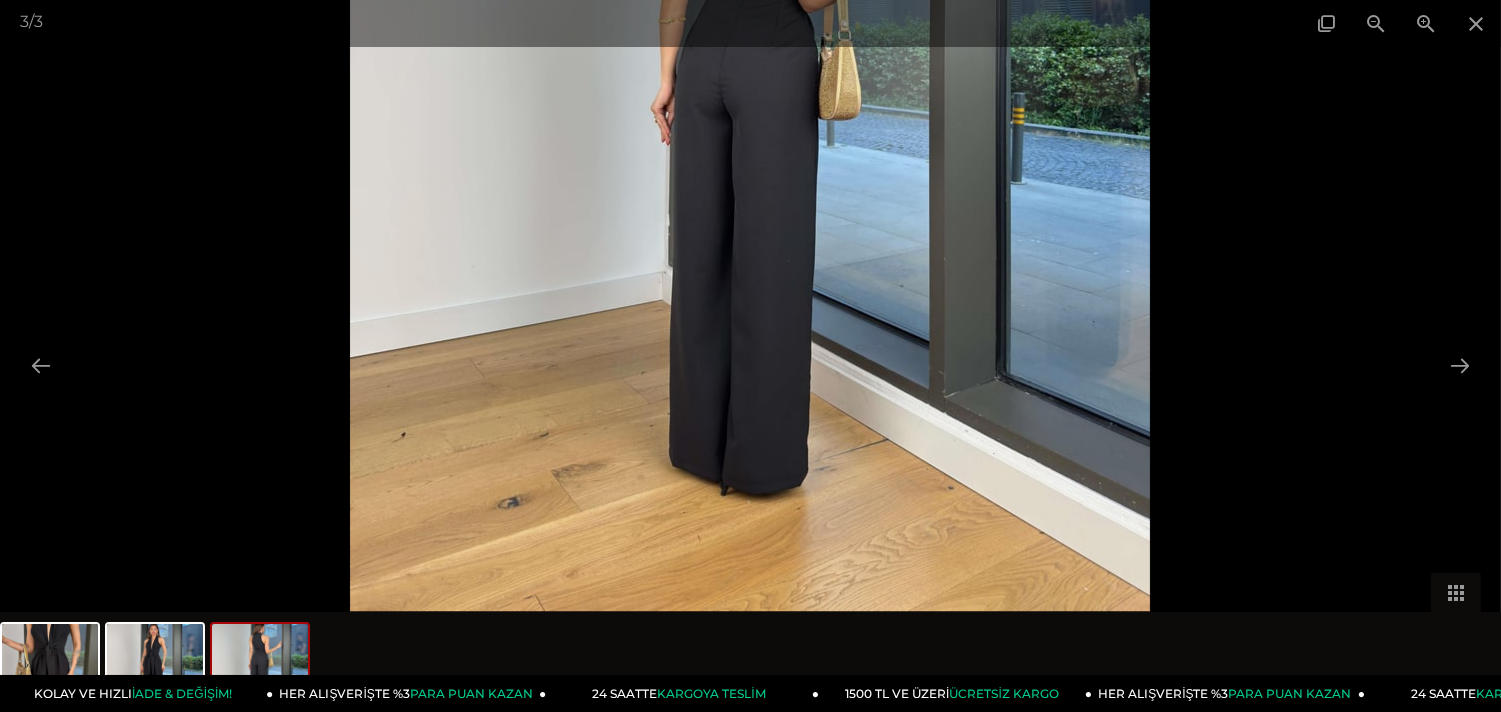 drag, startPoint x: 801, startPoint y: 455, endPoint x: 814, endPoint y: 264, distance: 191.4419 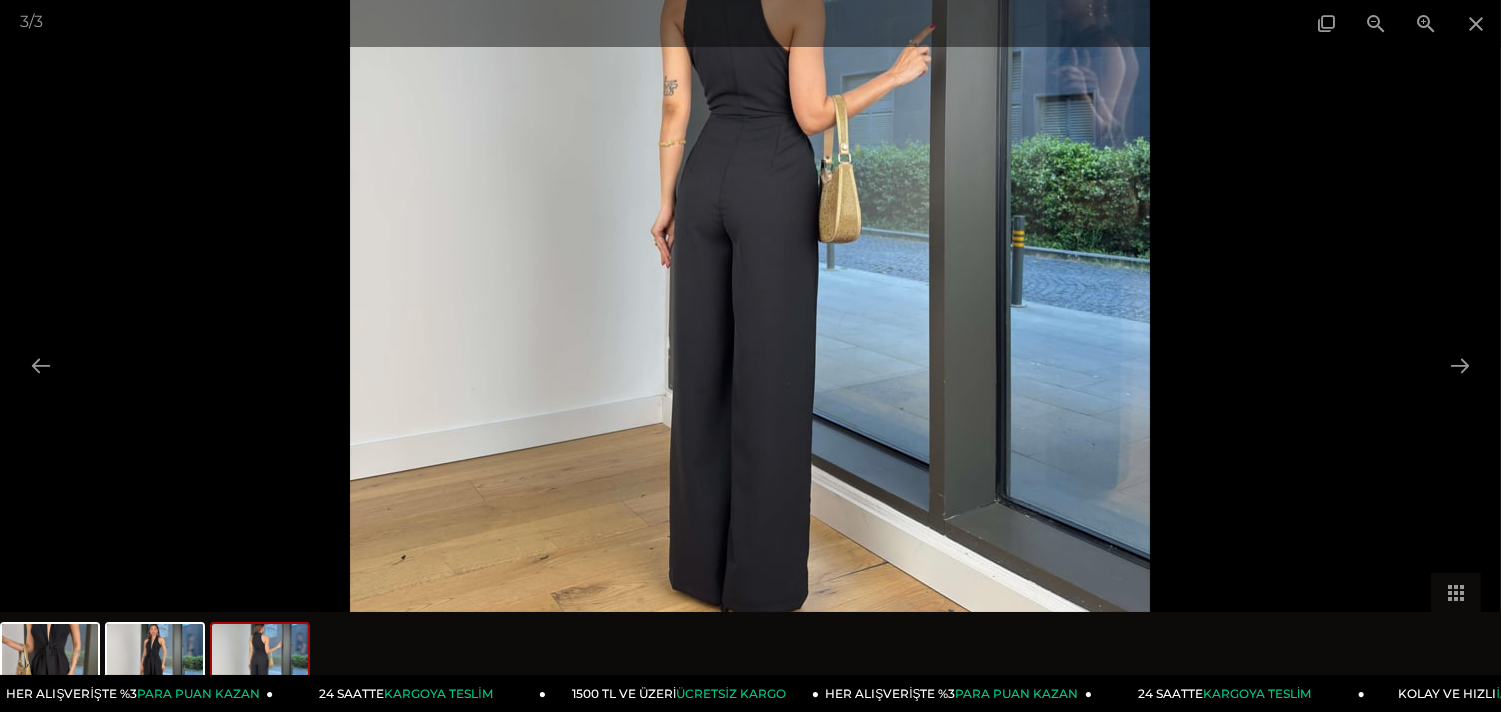 drag, startPoint x: 903, startPoint y: 417, endPoint x: 711, endPoint y: 433, distance: 192.66551 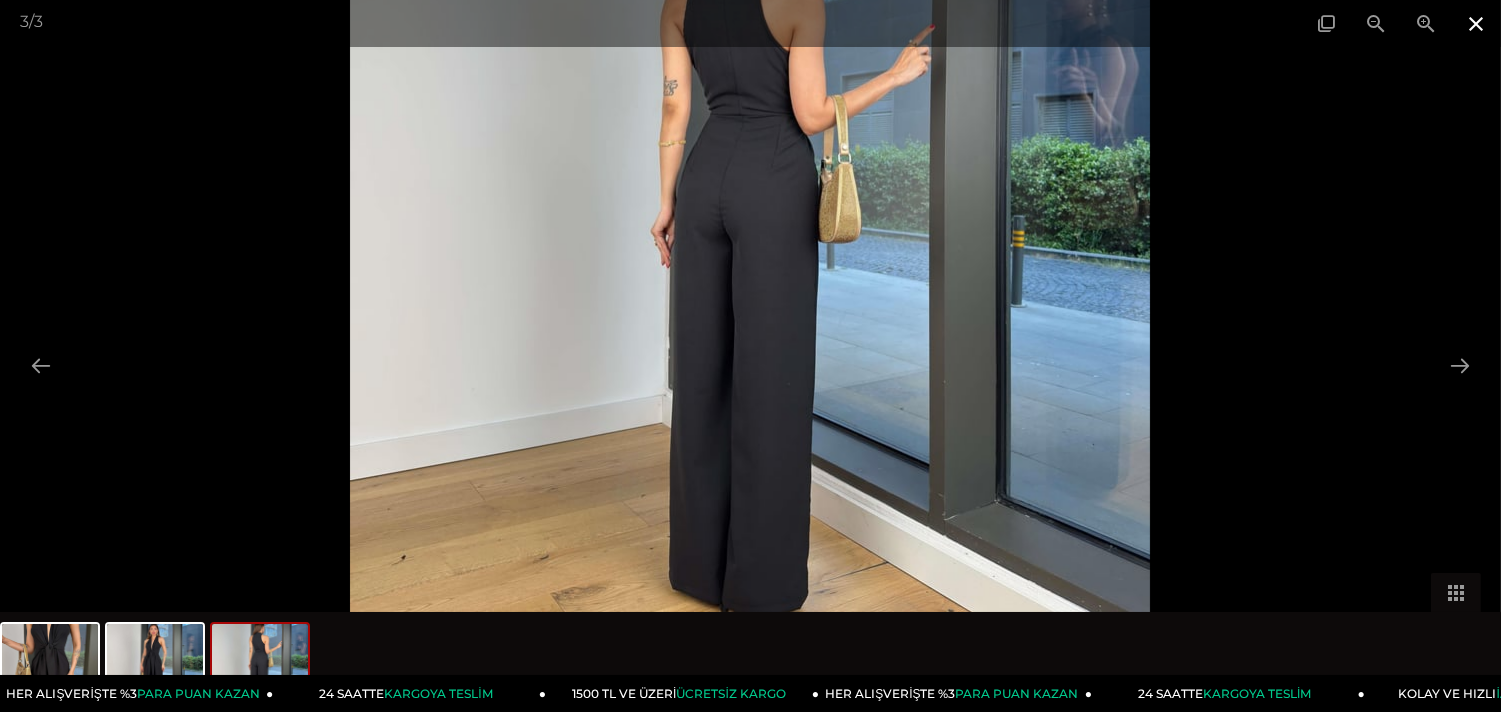 click at bounding box center [1476, 23] 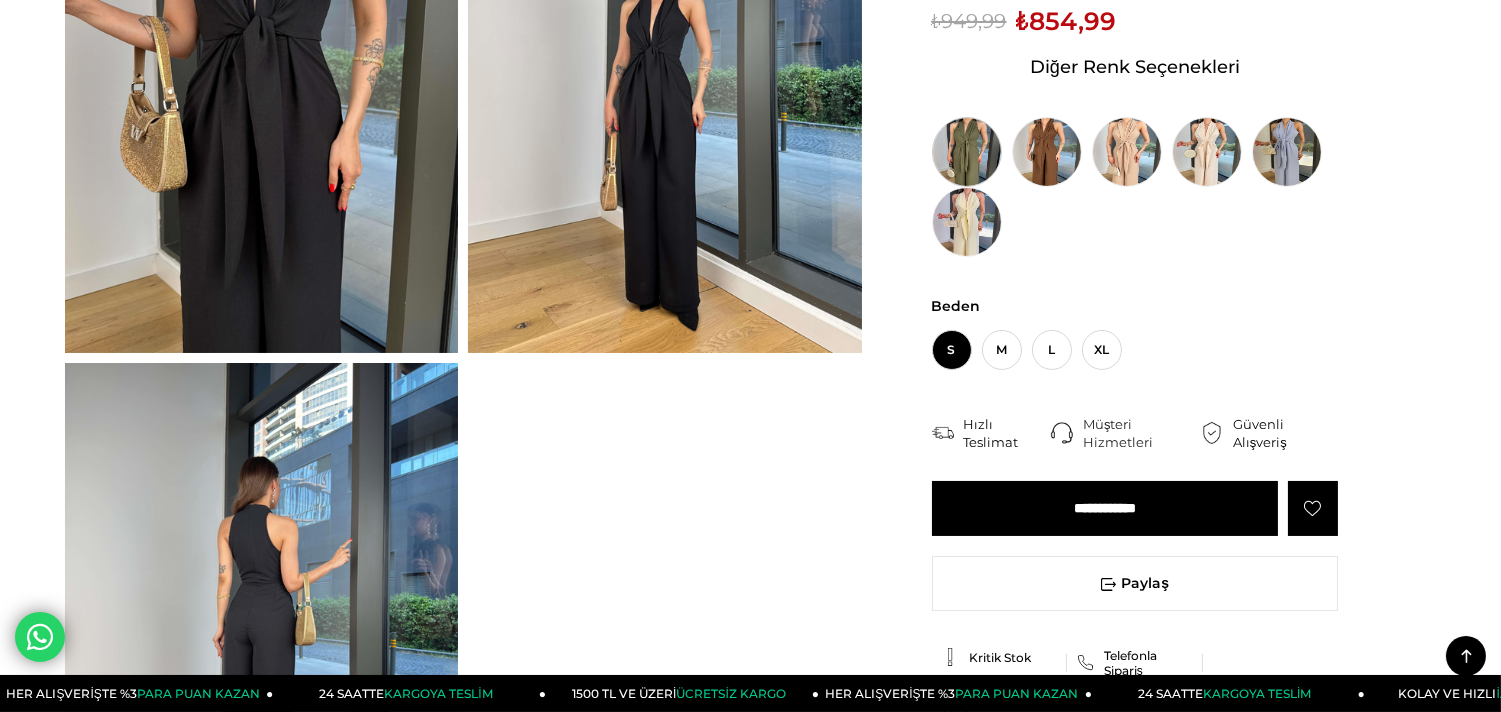 click at bounding box center (967, 152) 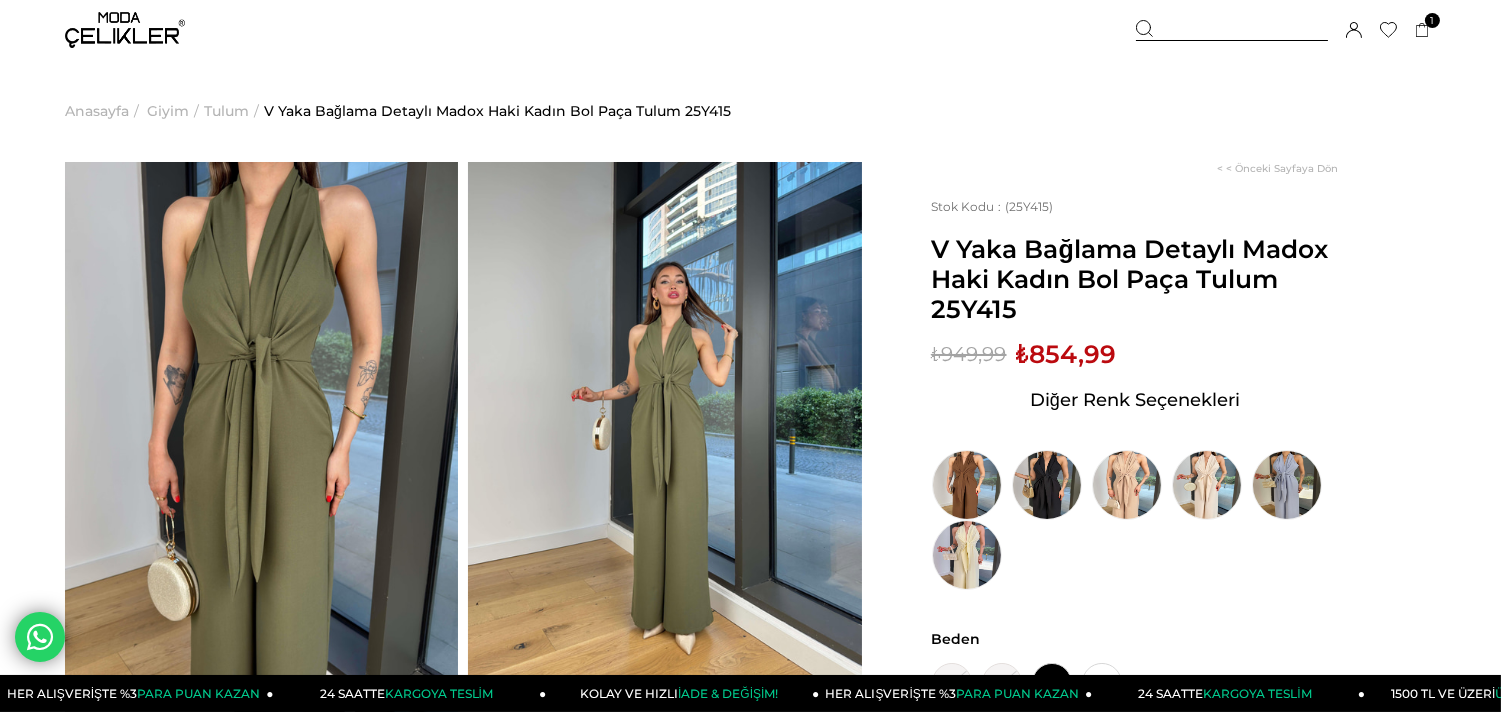 scroll, scrollTop: 333, scrollLeft: 0, axis: vertical 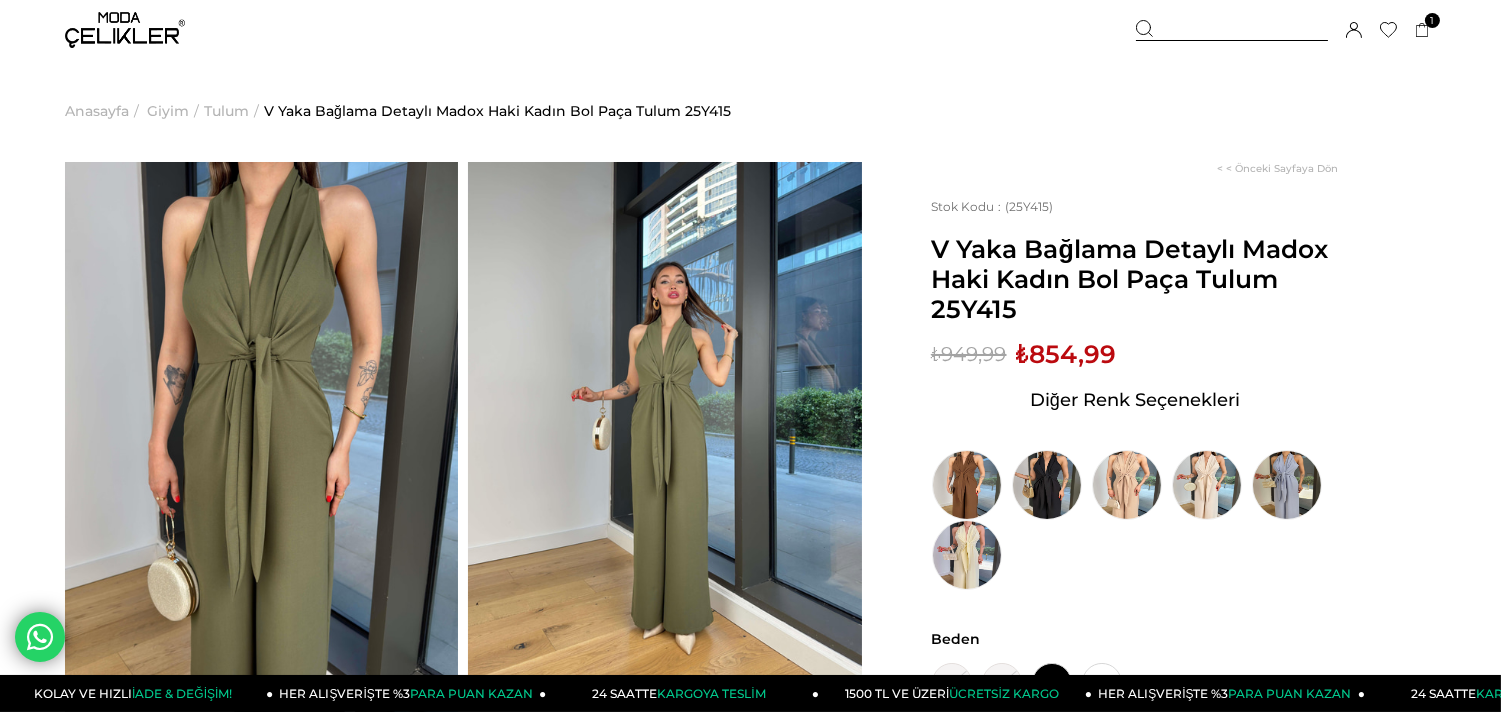 click at bounding box center (1232, 30) 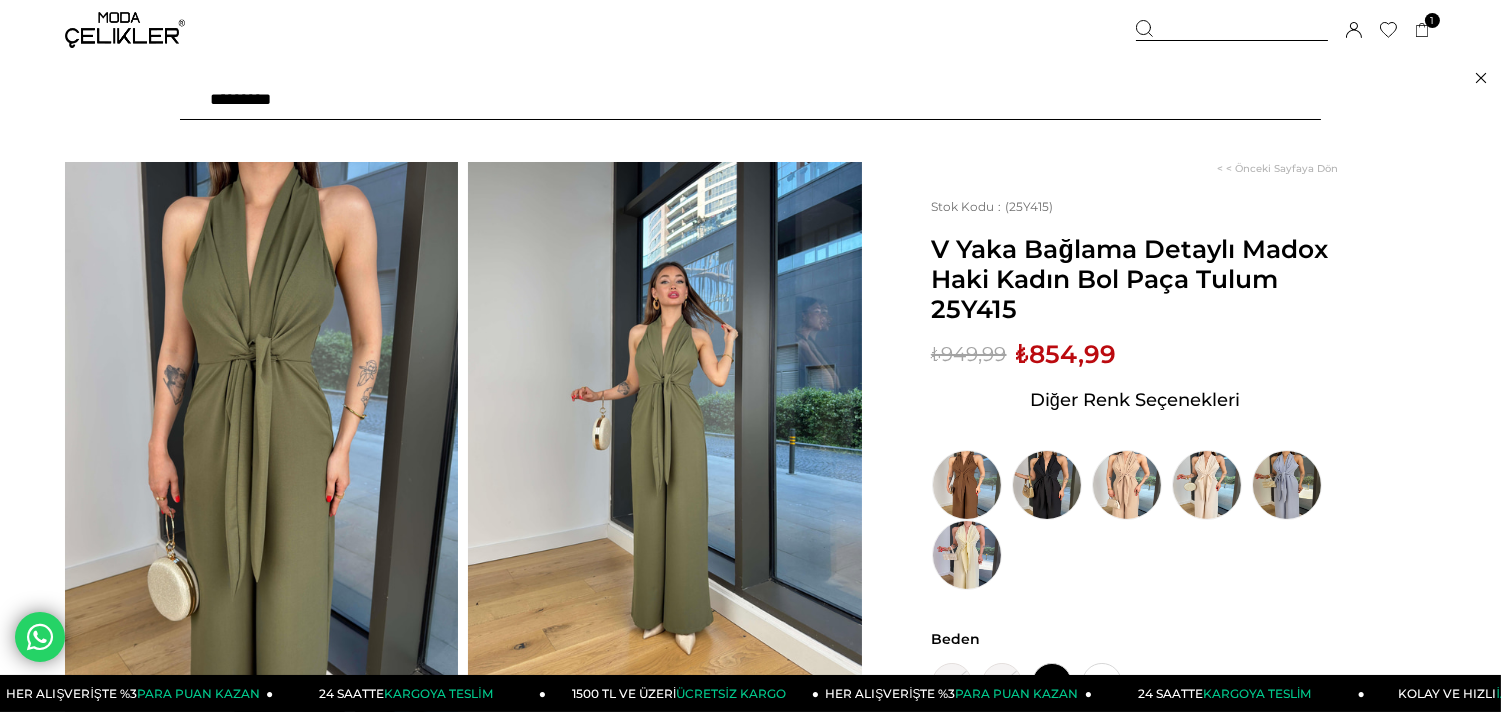 type on "**********" 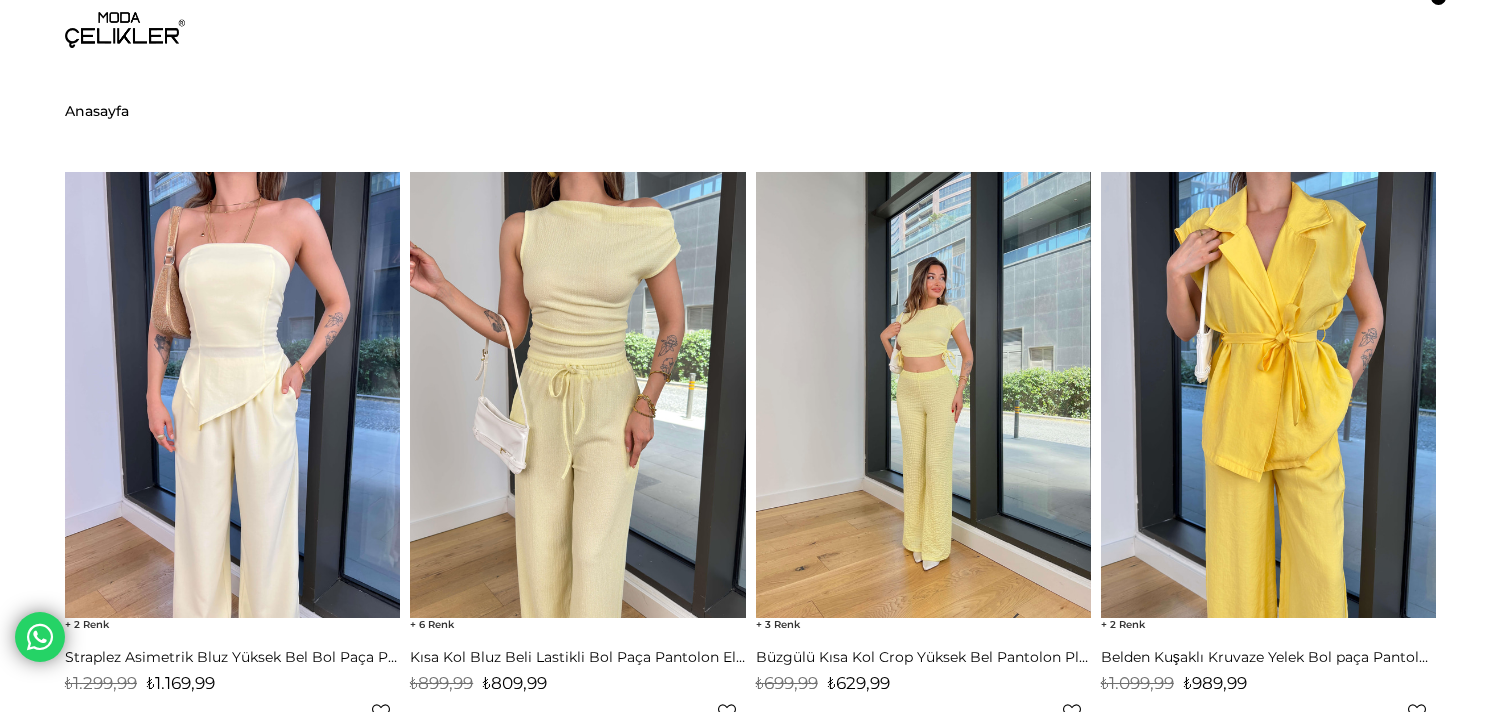 scroll, scrollTop: 0, scrollLeft: 0, axis: both 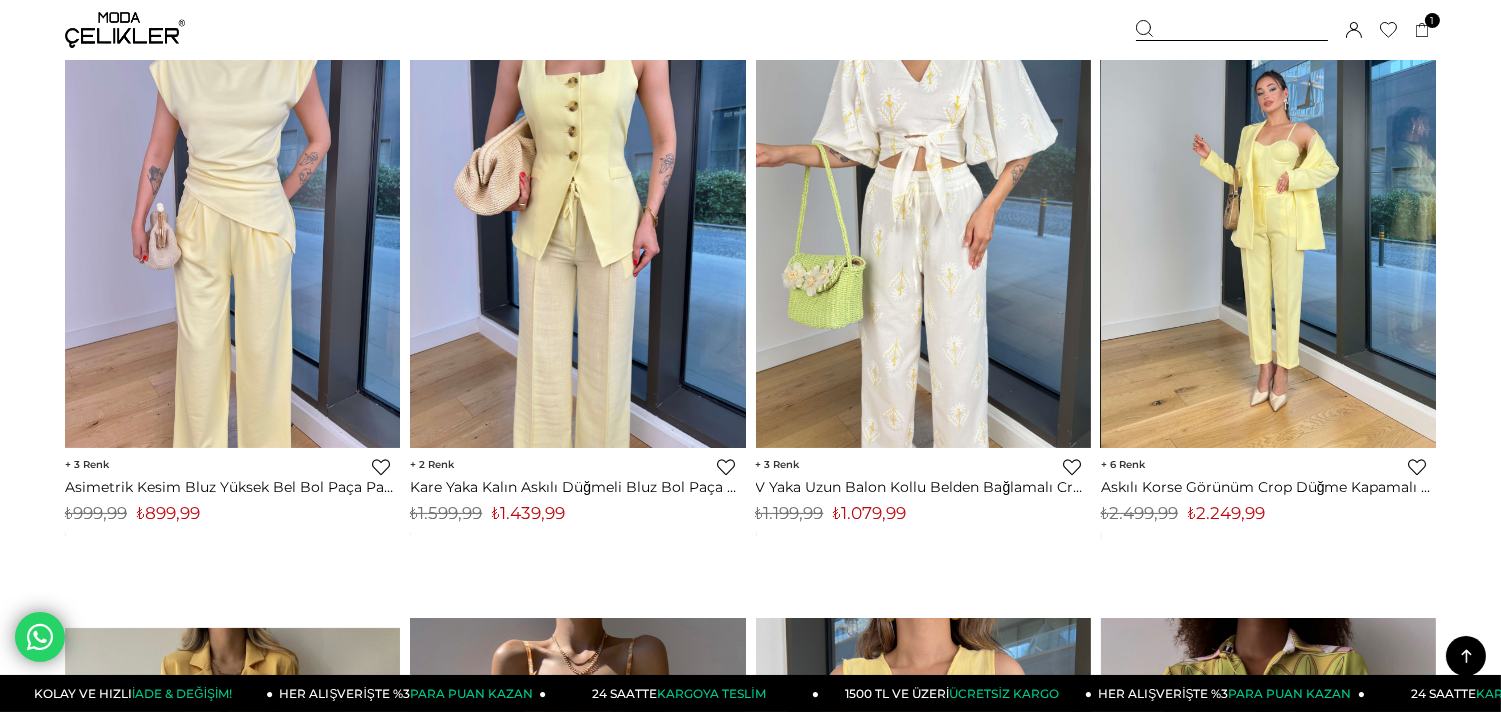 click at bounding box center [1268, 224] 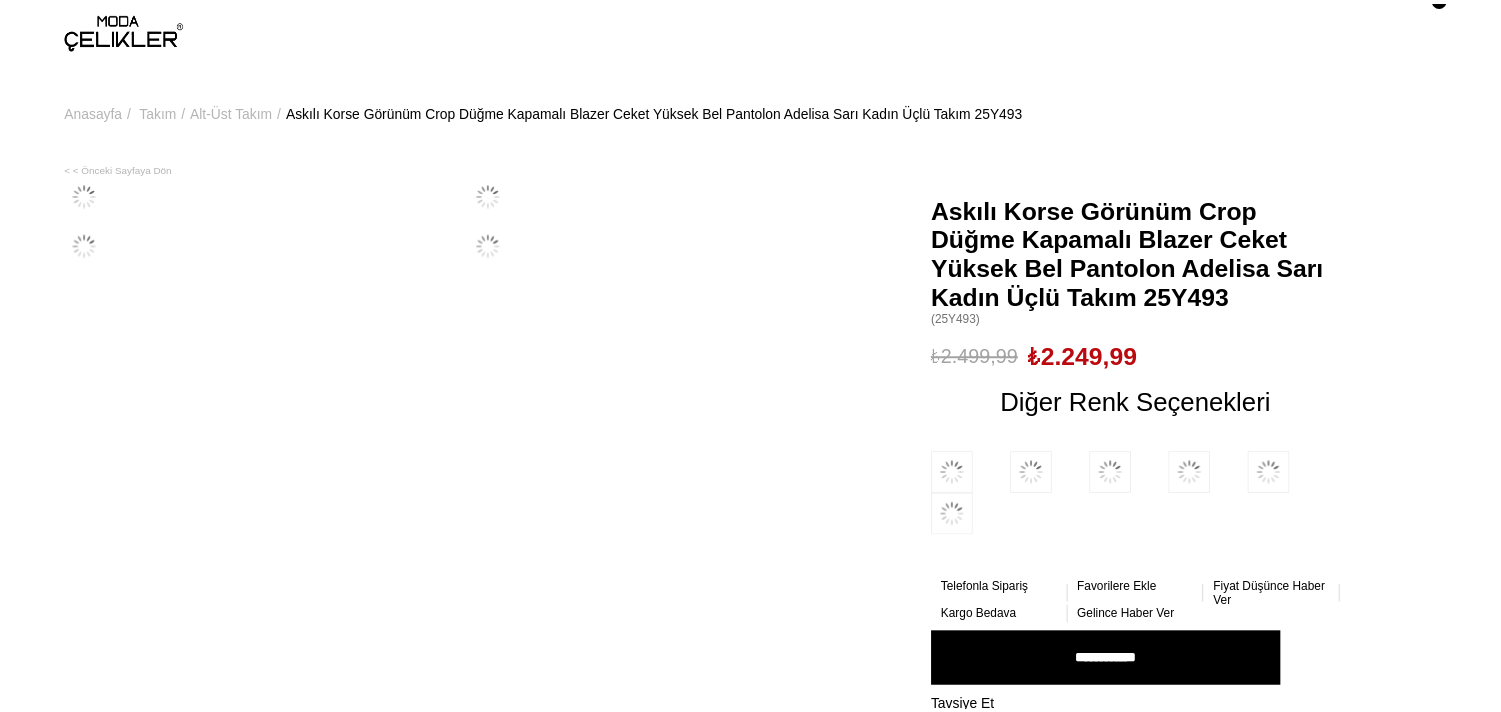scroll, scrollTop: 0, scrollLeft: 0, axis: both 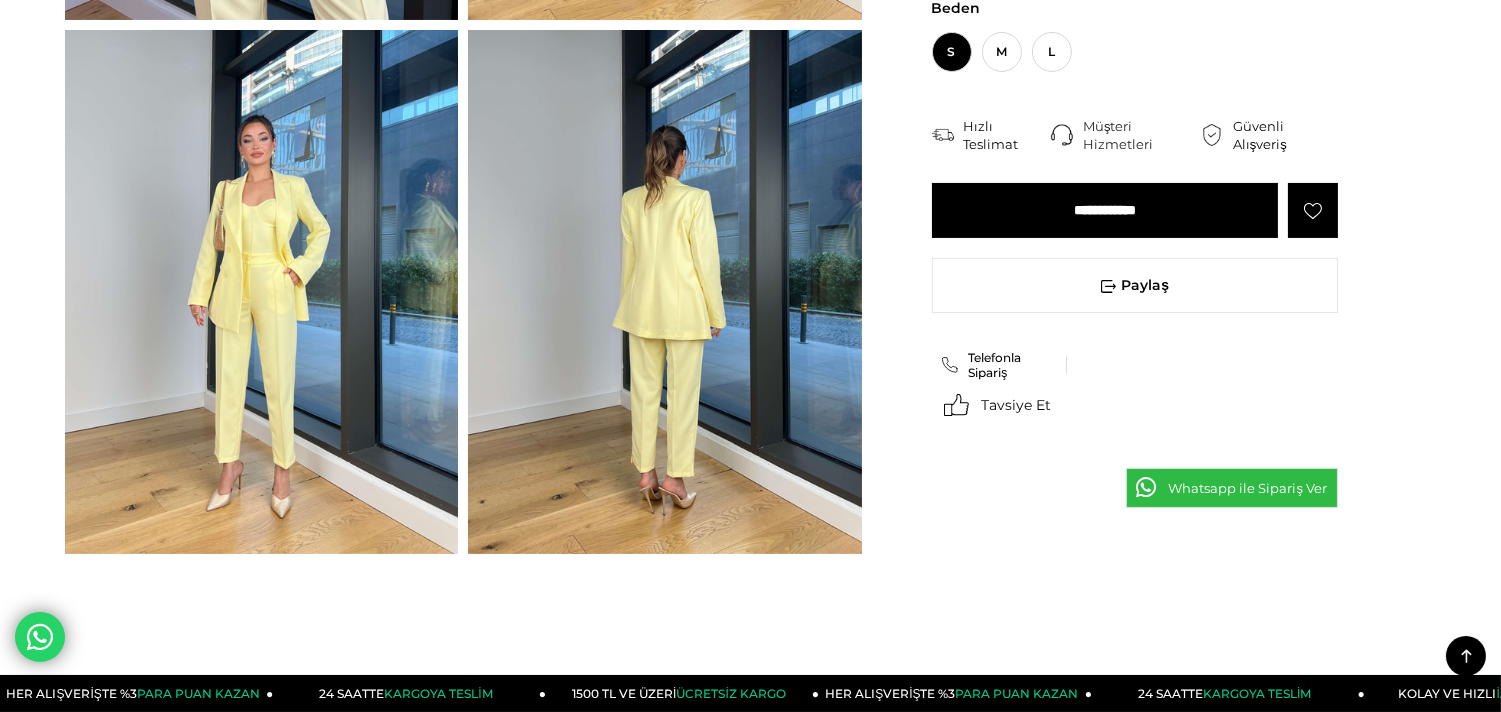 click on "**********" at bounding box center (1105, 210) 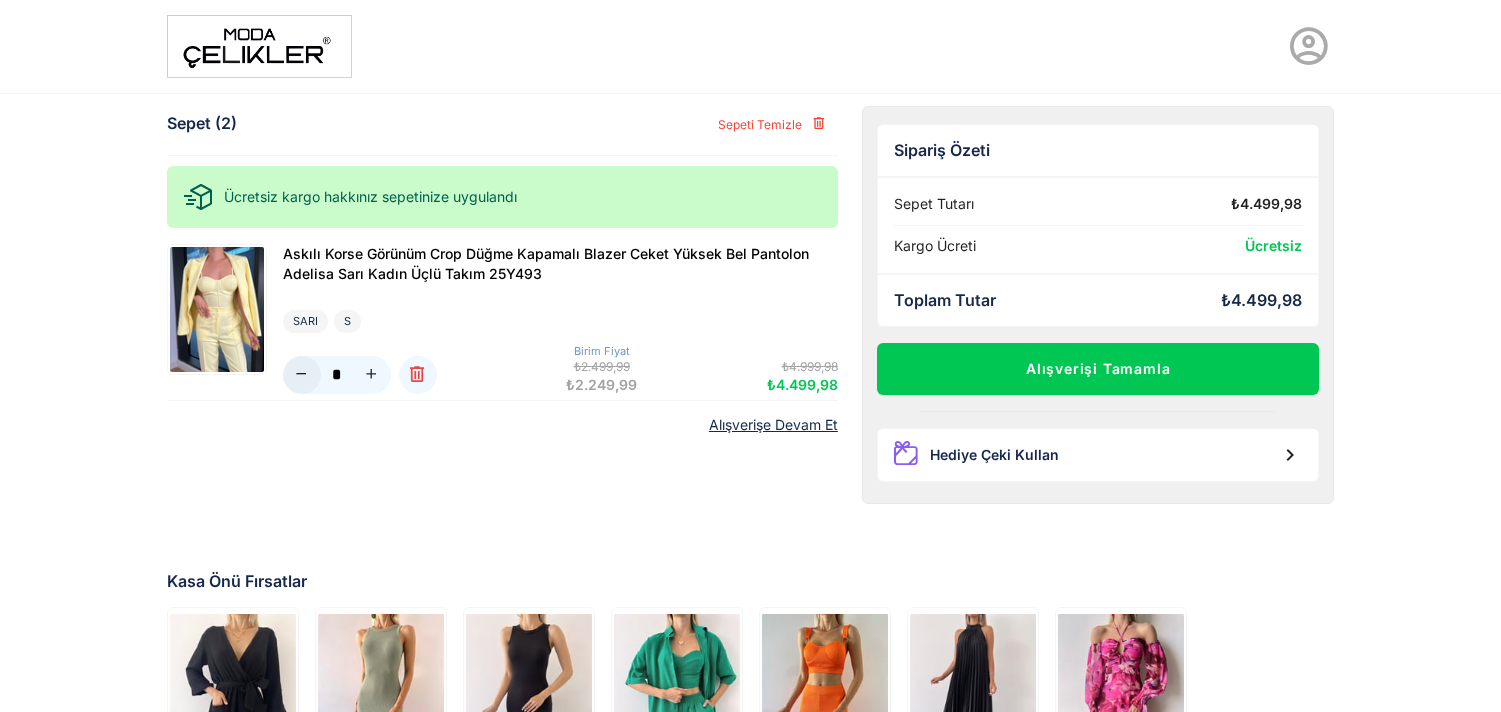 scroll, scrollTop: 0, scrollLeft: 0, axis: both 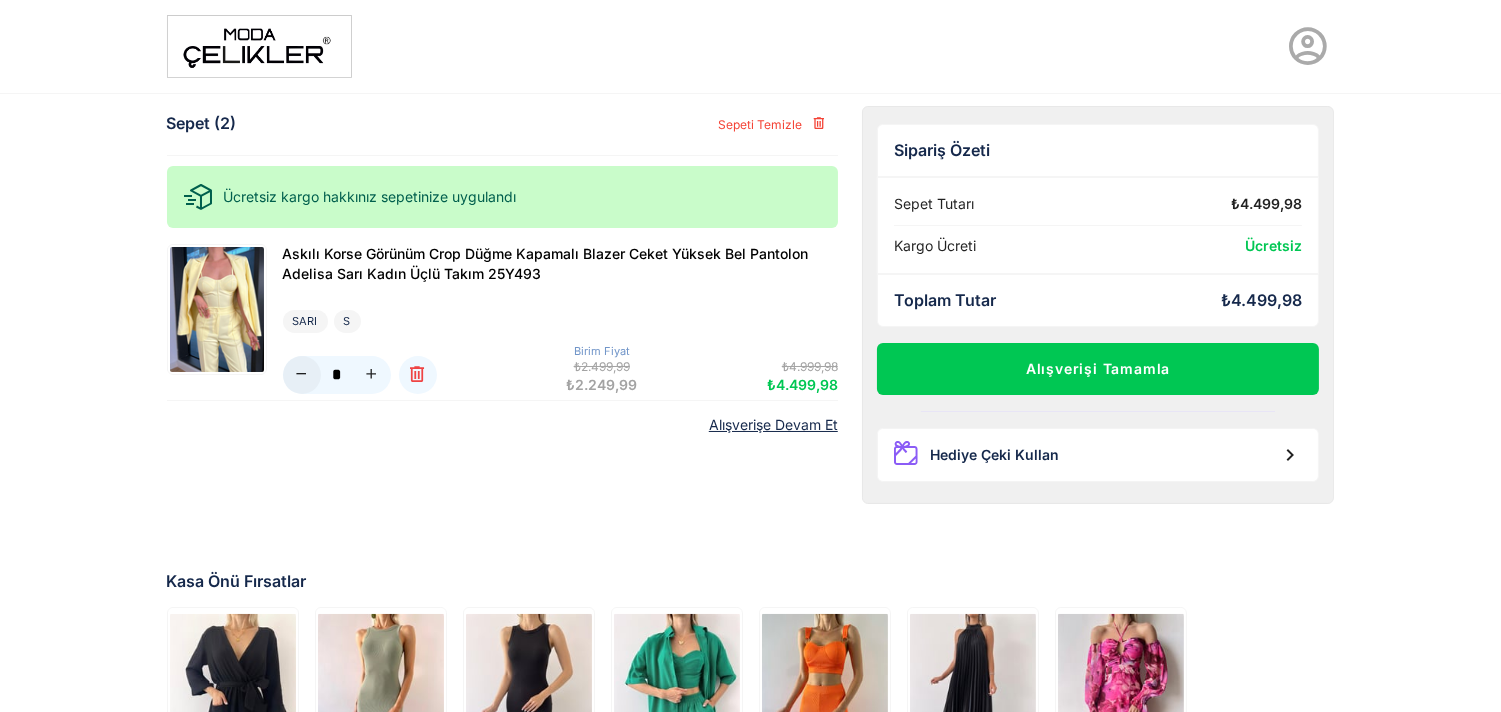 click at bounding box center (301, 374) 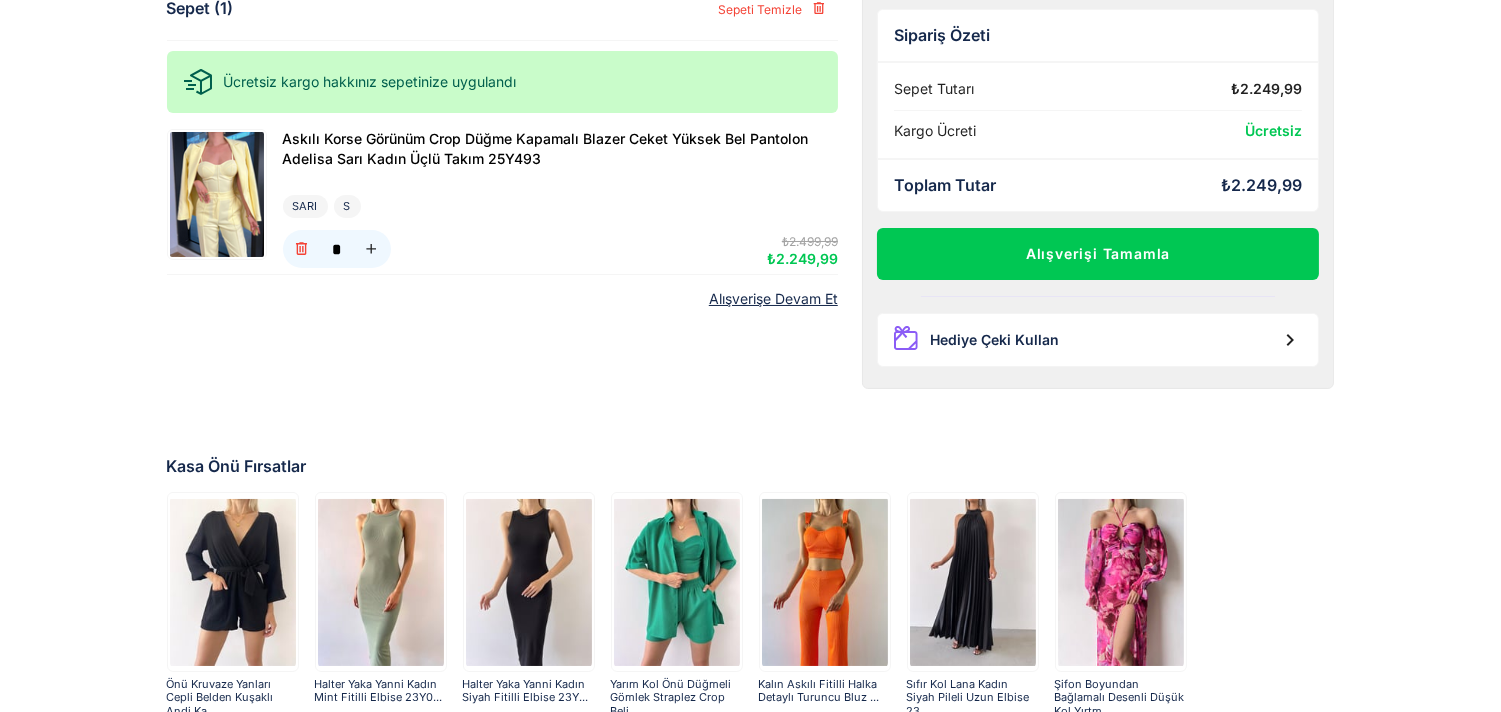 scroll, scrollTop: 0, scrollLeft: 0, axis: both 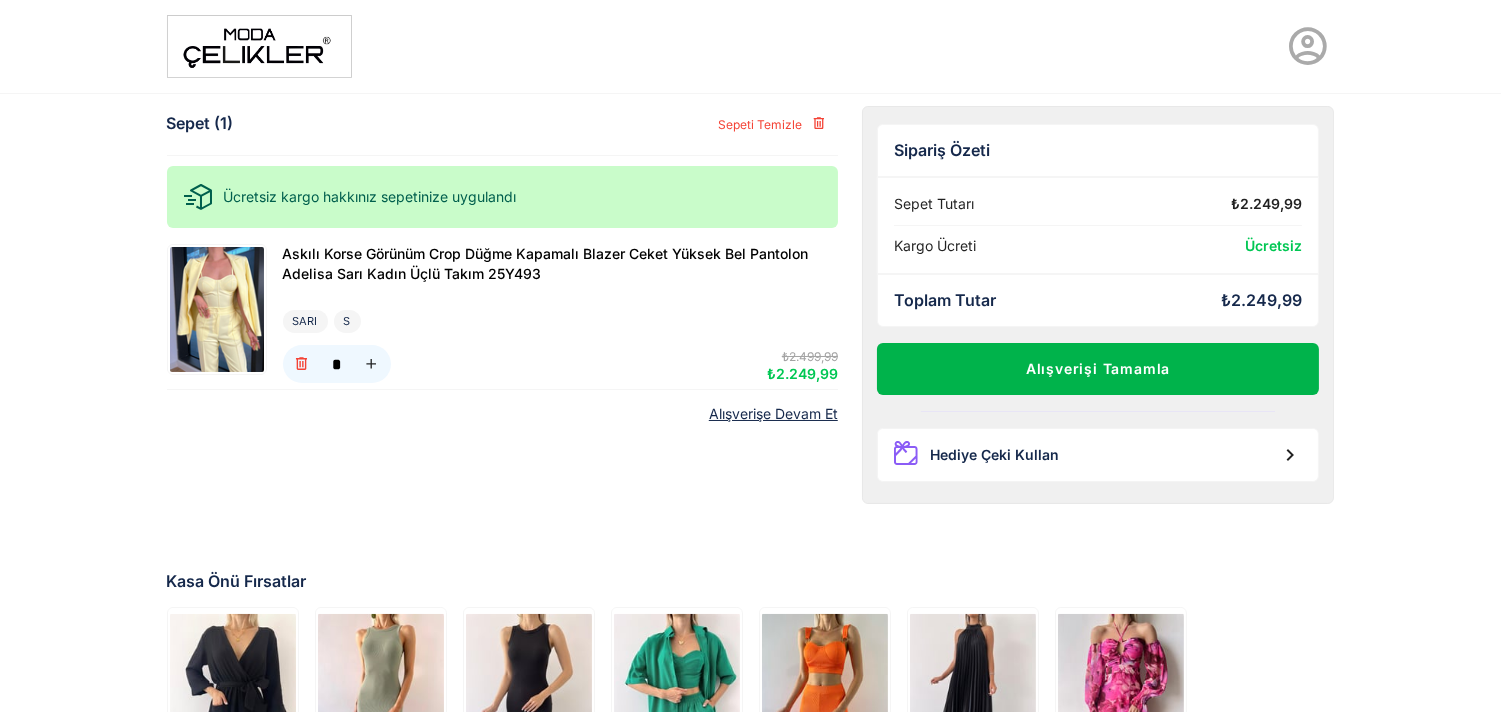 click on "Alışverişi Tamamla" at bounding box center (1098, 369) 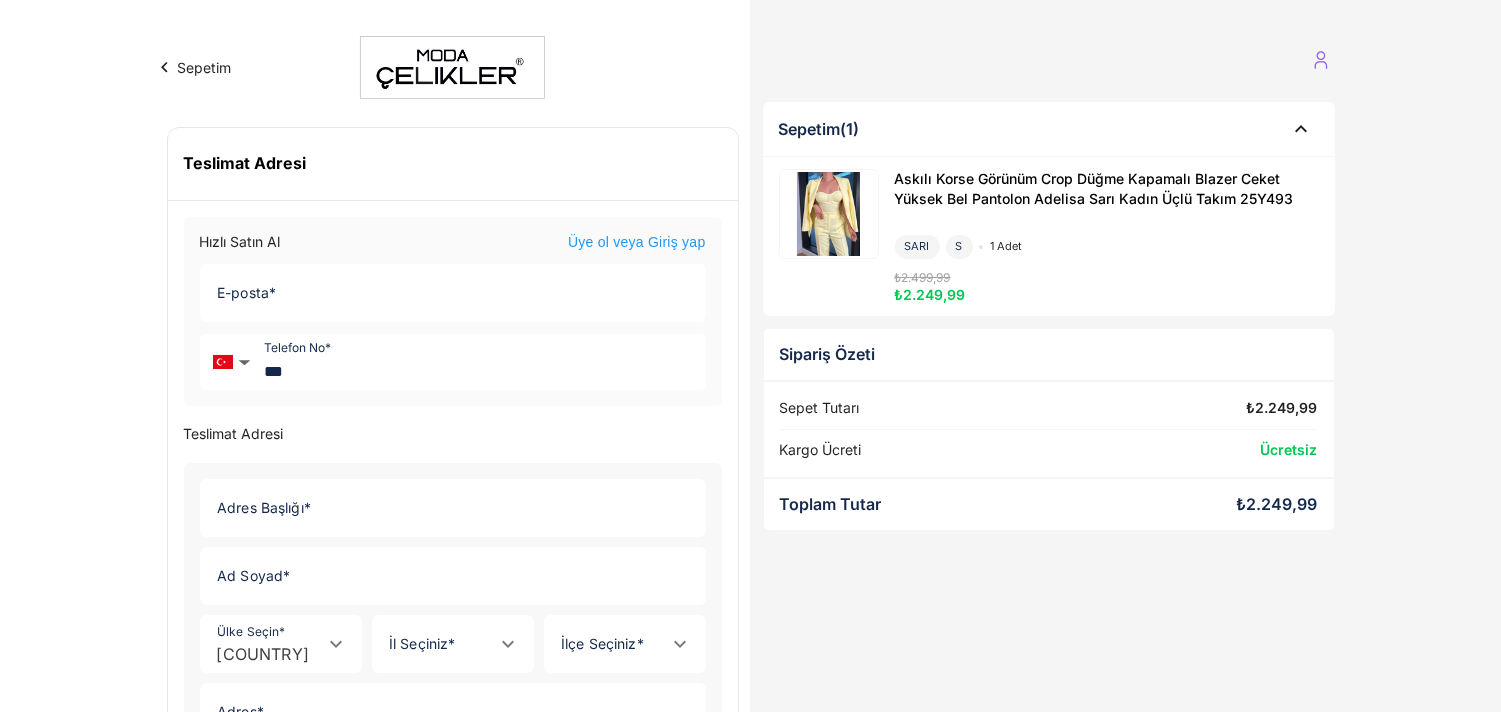 click on "Üye ol veya Giriş yap" at bounding box center [637, 243] 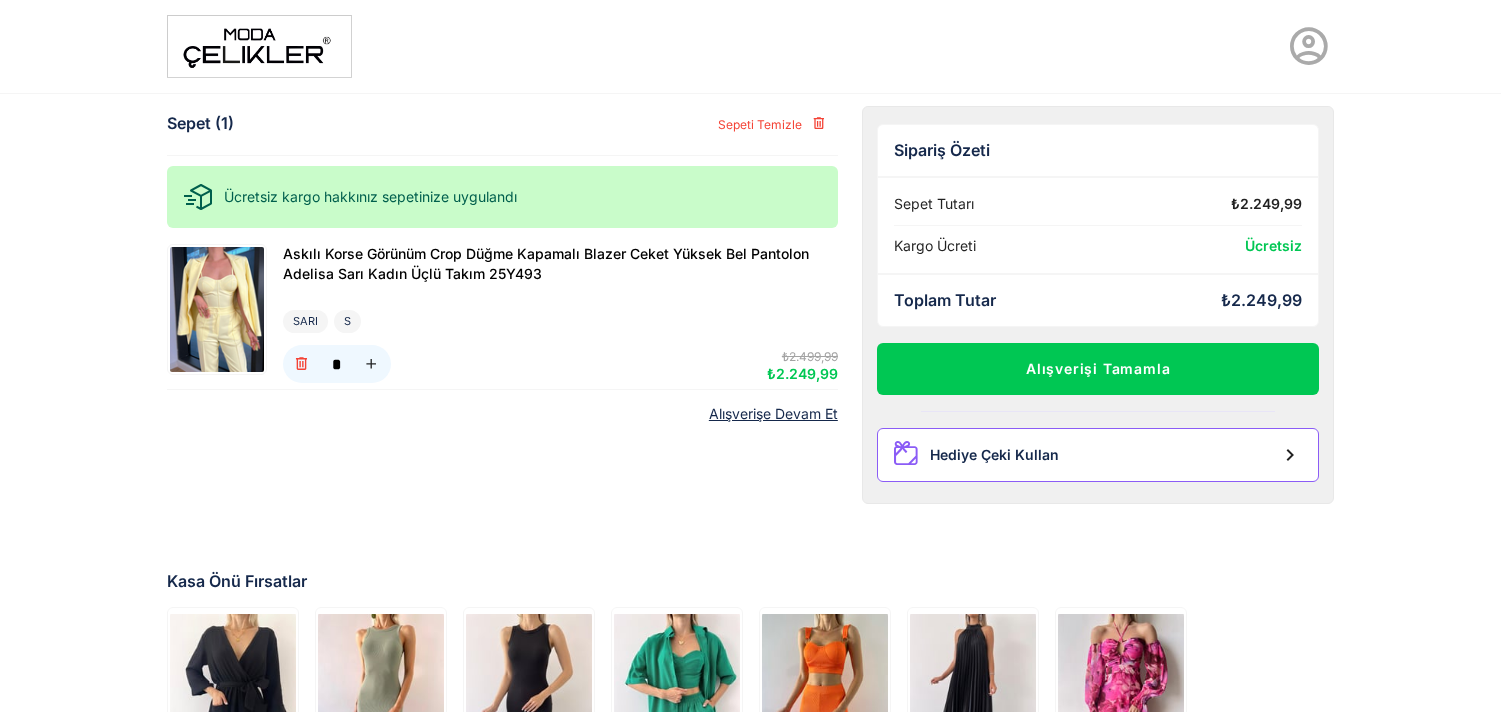 scroll, scrollTop: 0, scrollLeft: 0, axis: both 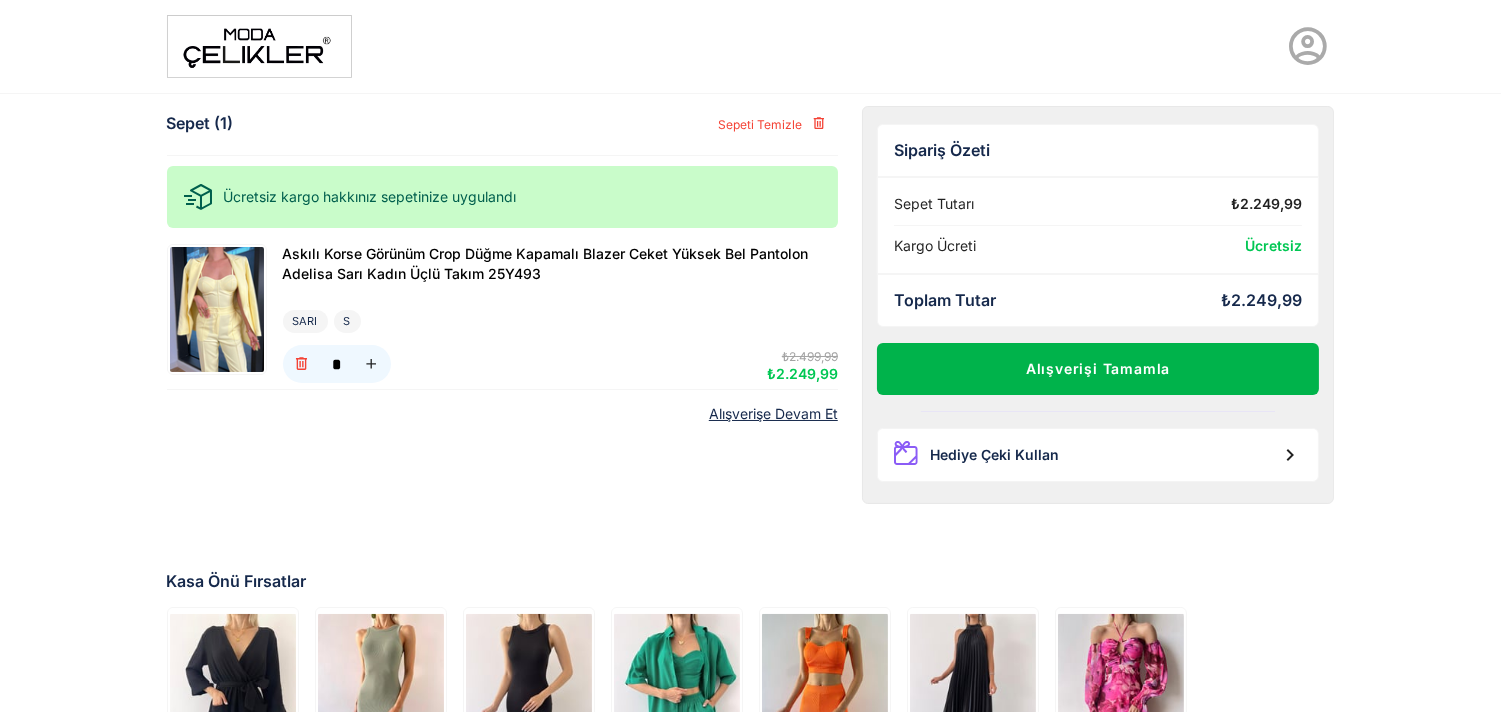 click on "Alışverişi Tamamla" at bounding box center [1098, 369] 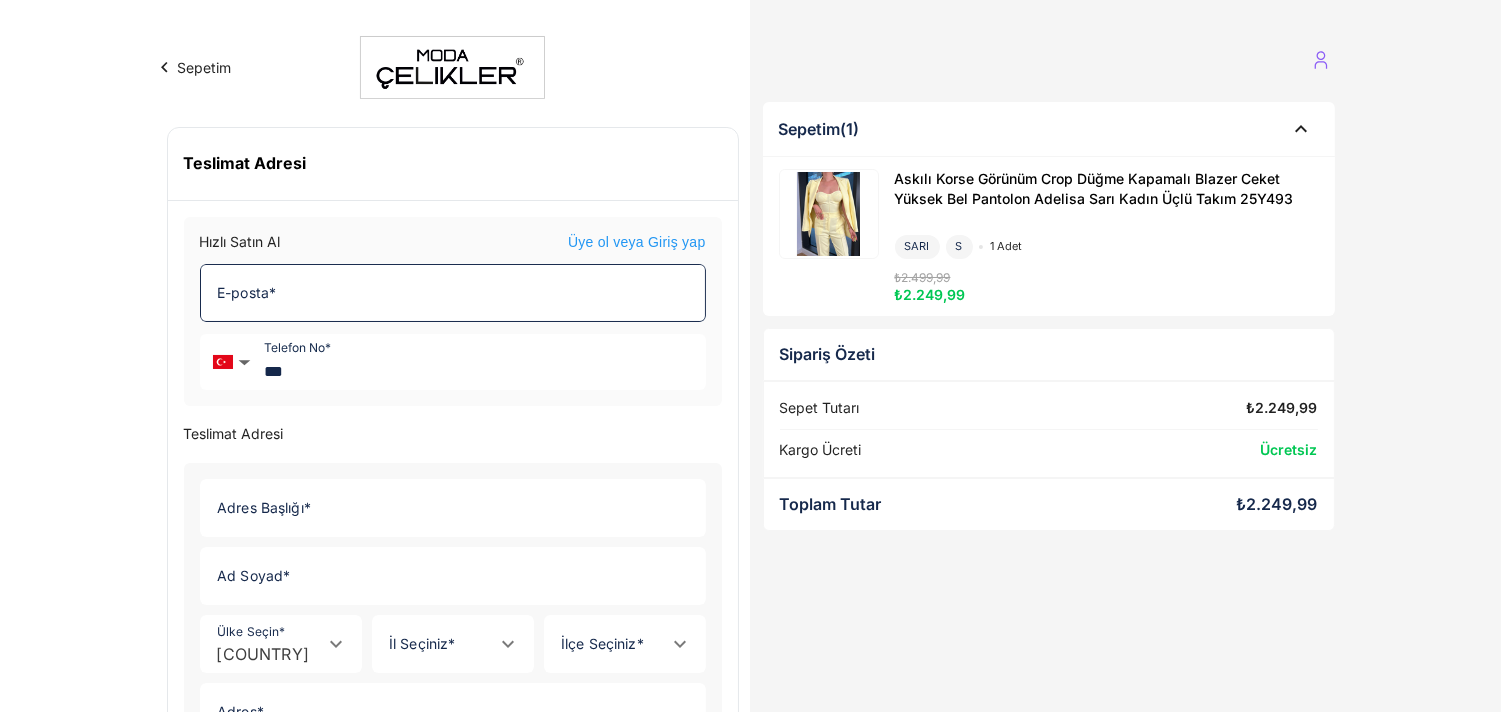 click on "E-posta *" 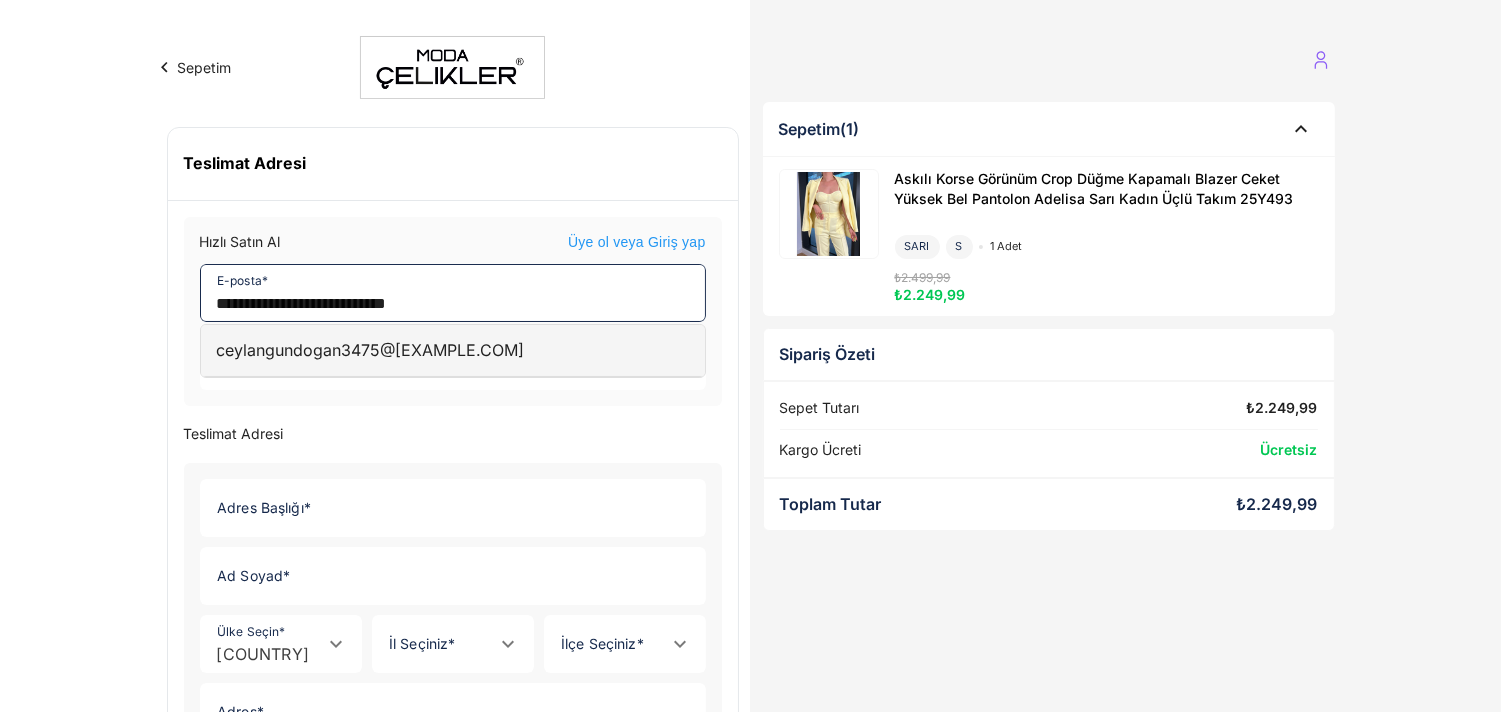 type on "**********" 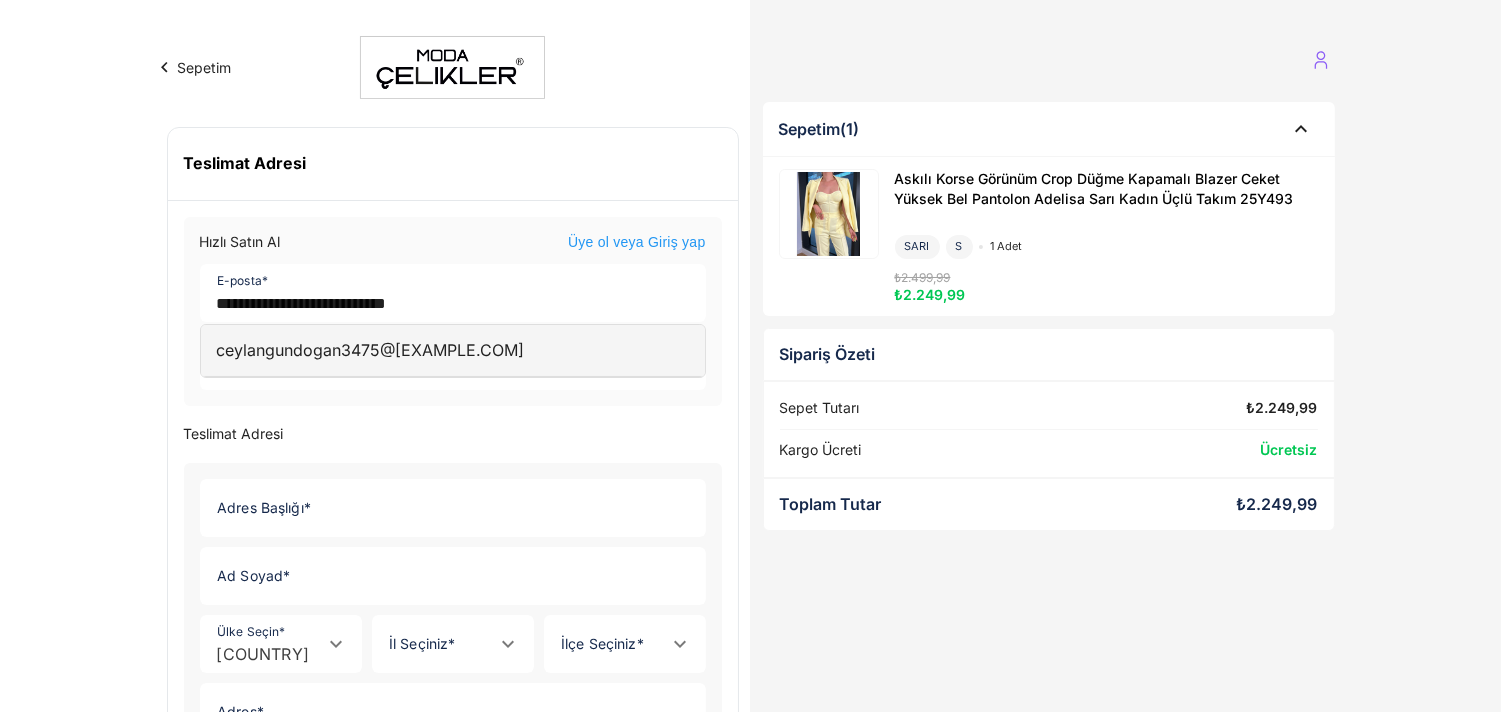 click on "**********" at bounding box center [750, 572] 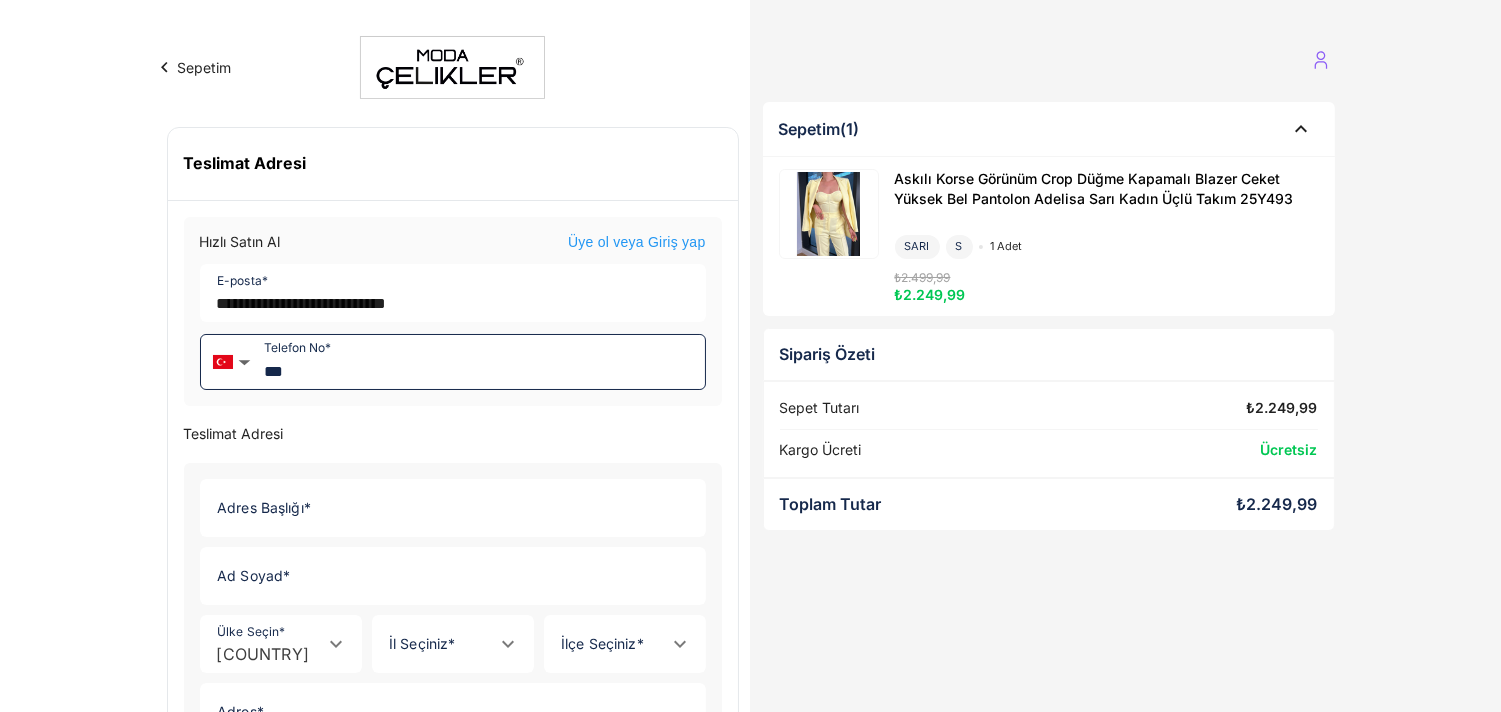 click on "***" at bounding box center [481, 362] 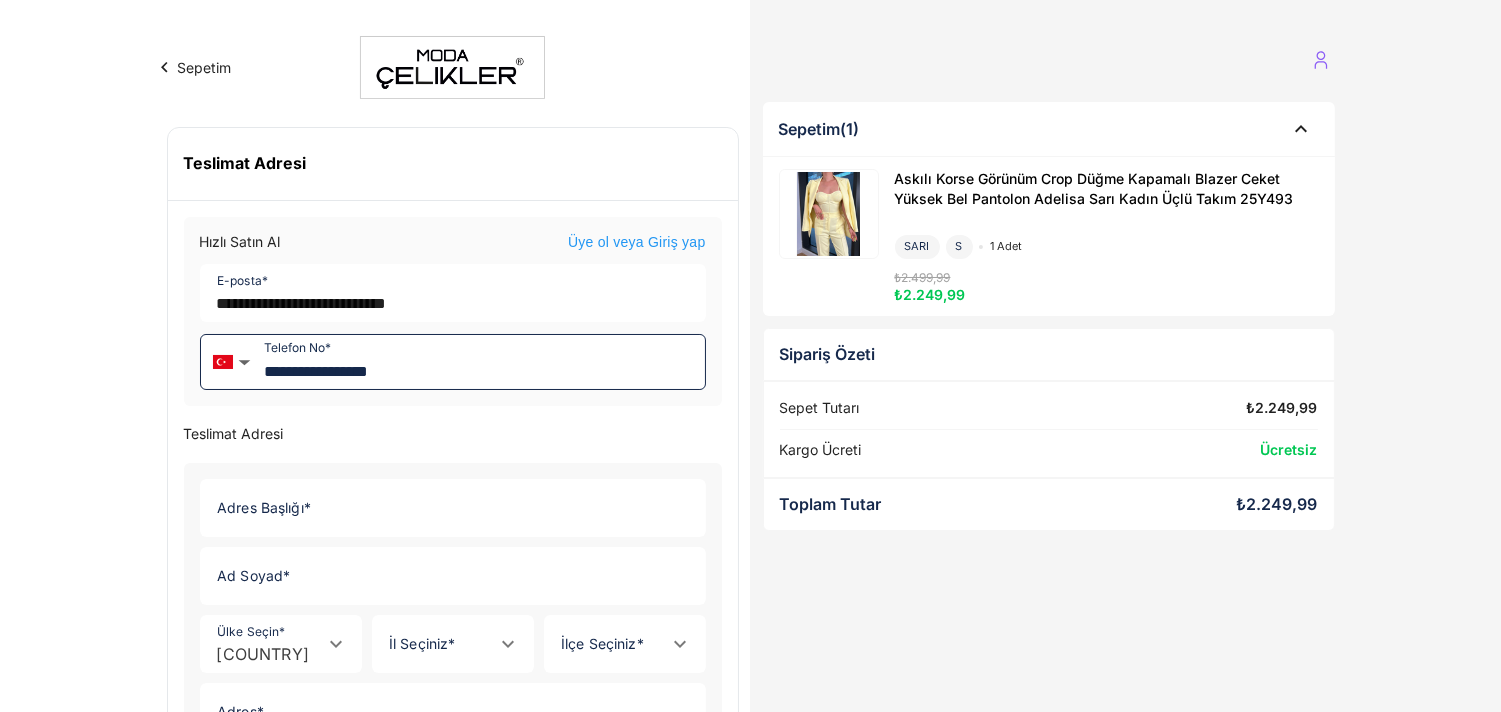 type on "**********" 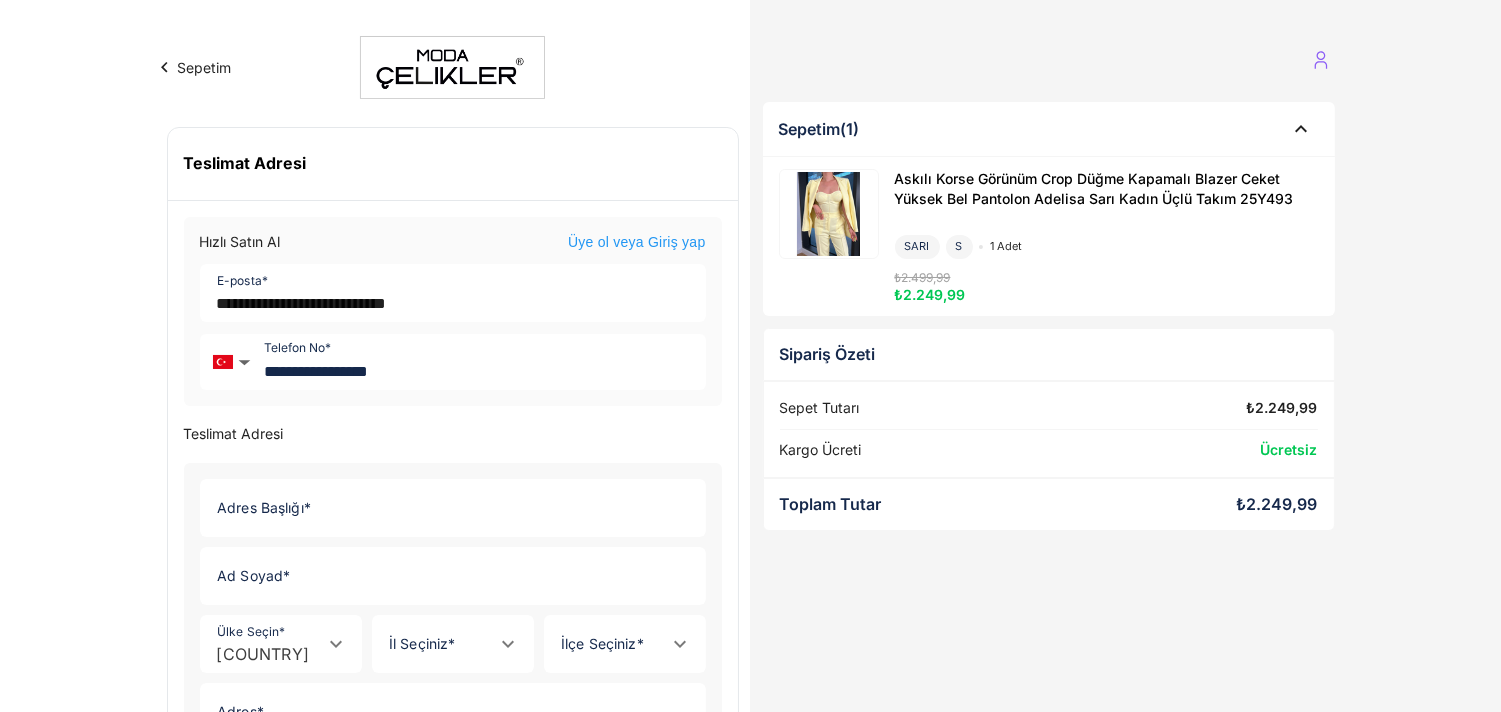 click on "**********" at bounding box center (750, 572) 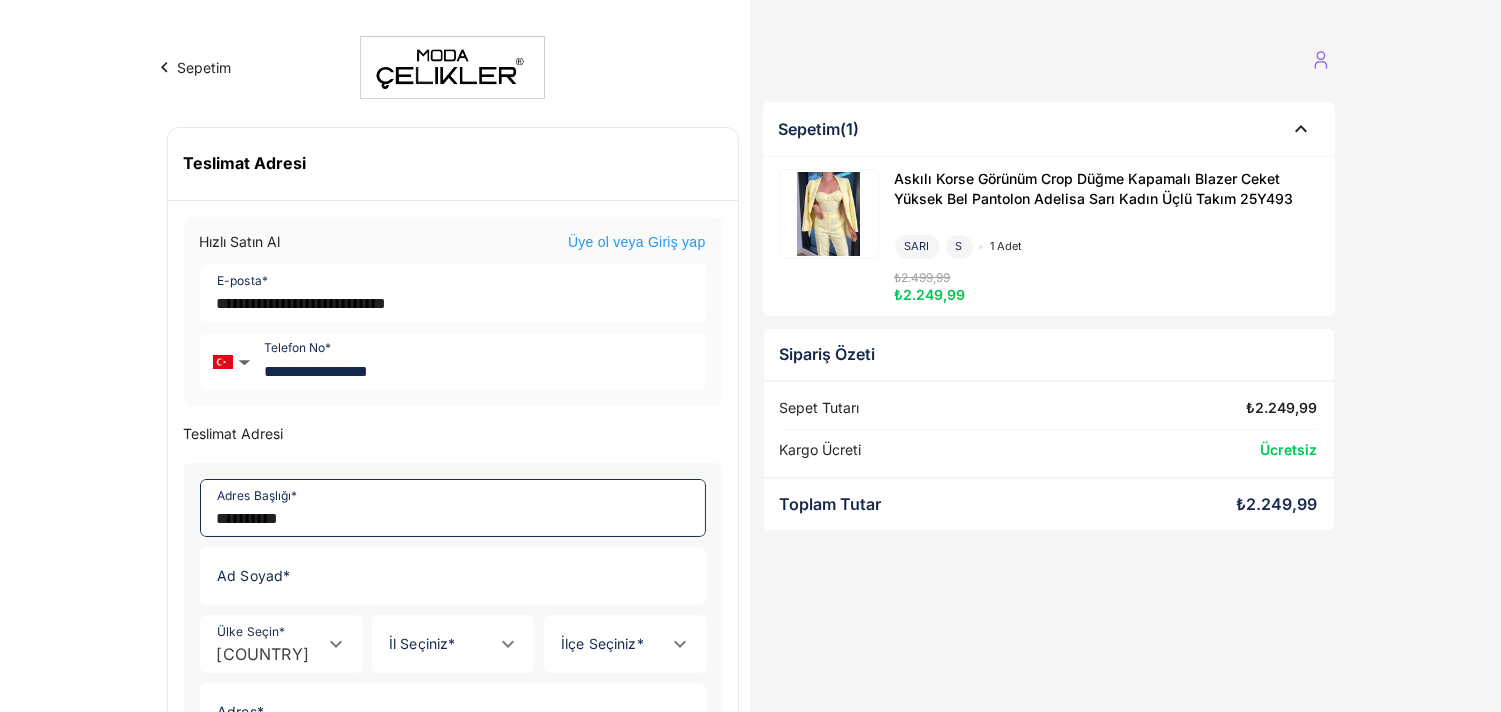 type on "**********" 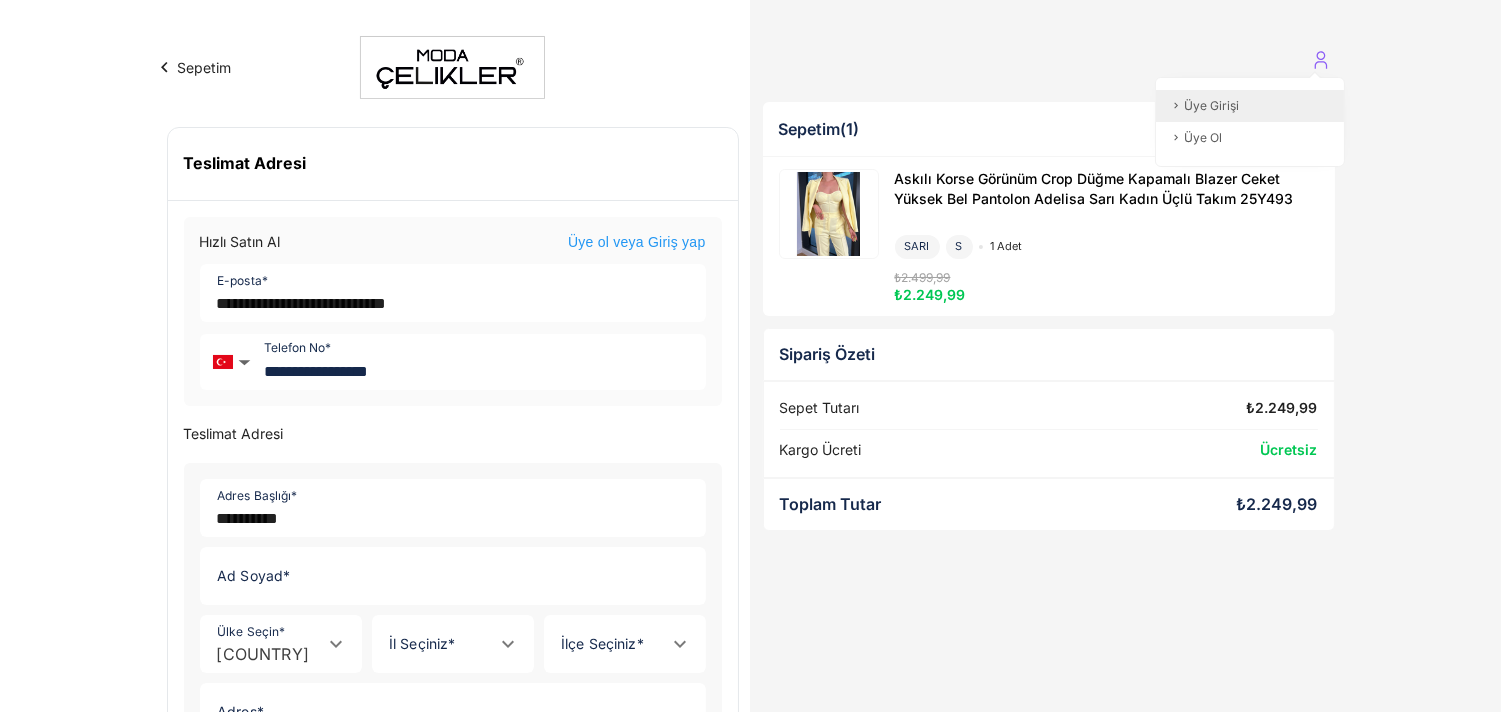 click on "Üye Girişi" at bounding box center [1250, 106] 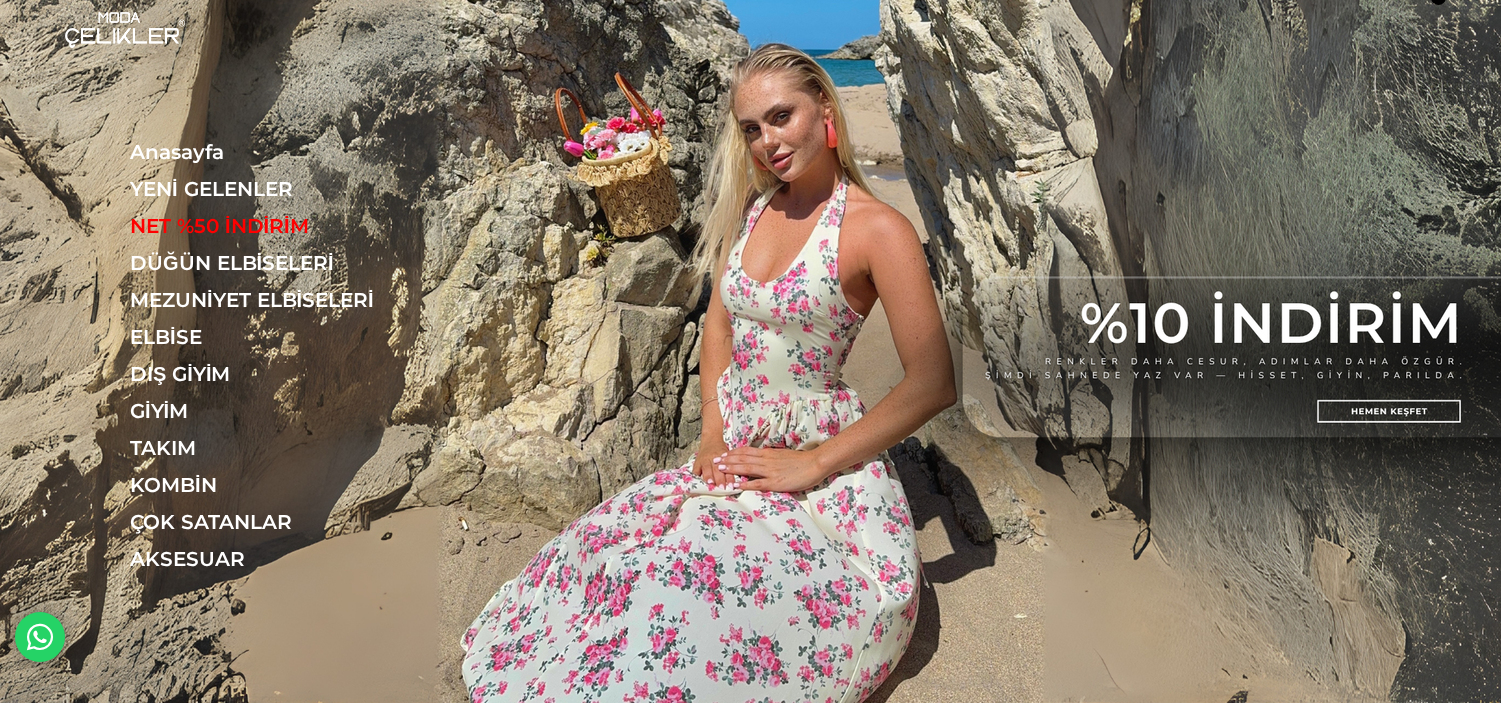 scroll, scrollTop: 0, scrollLeft: 0, axis: both 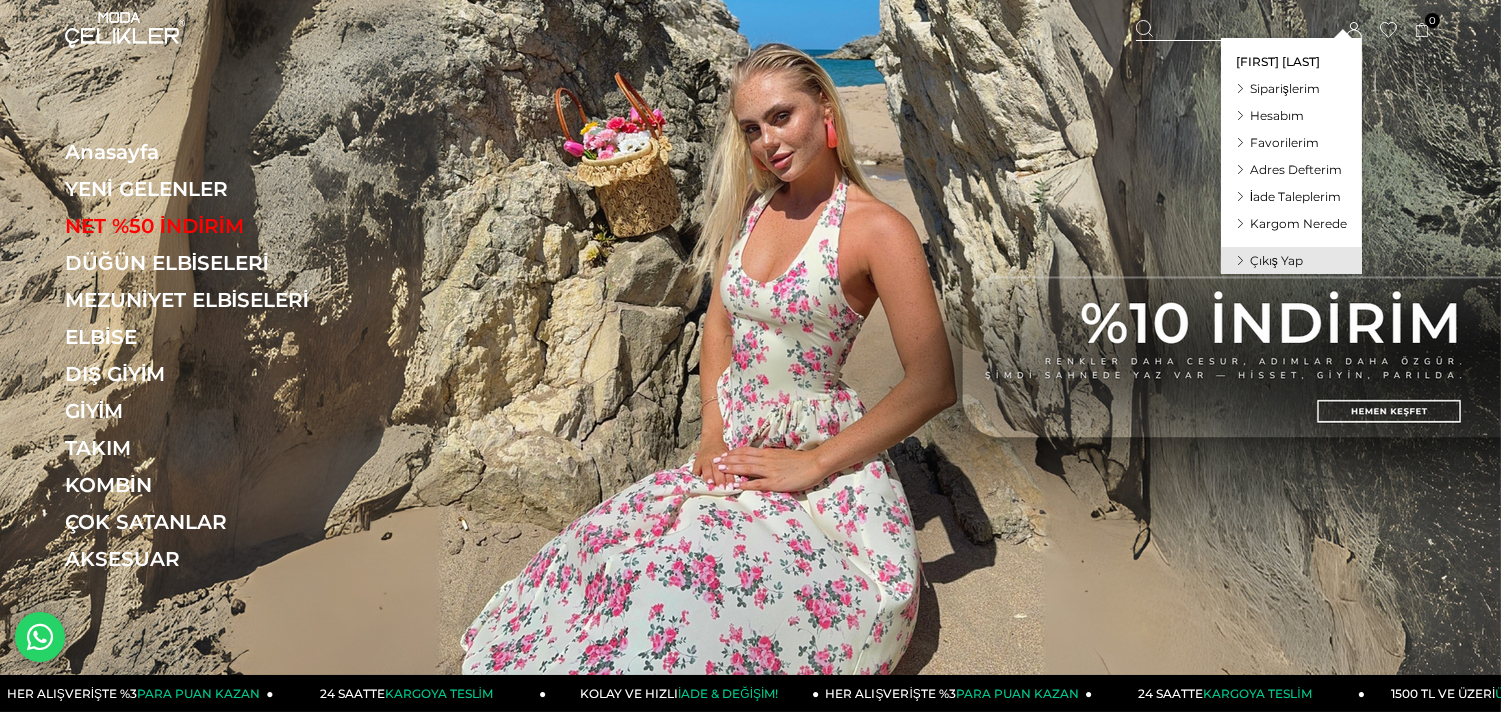 click on "Siparişlerim" at bounding box center (1285, 88) 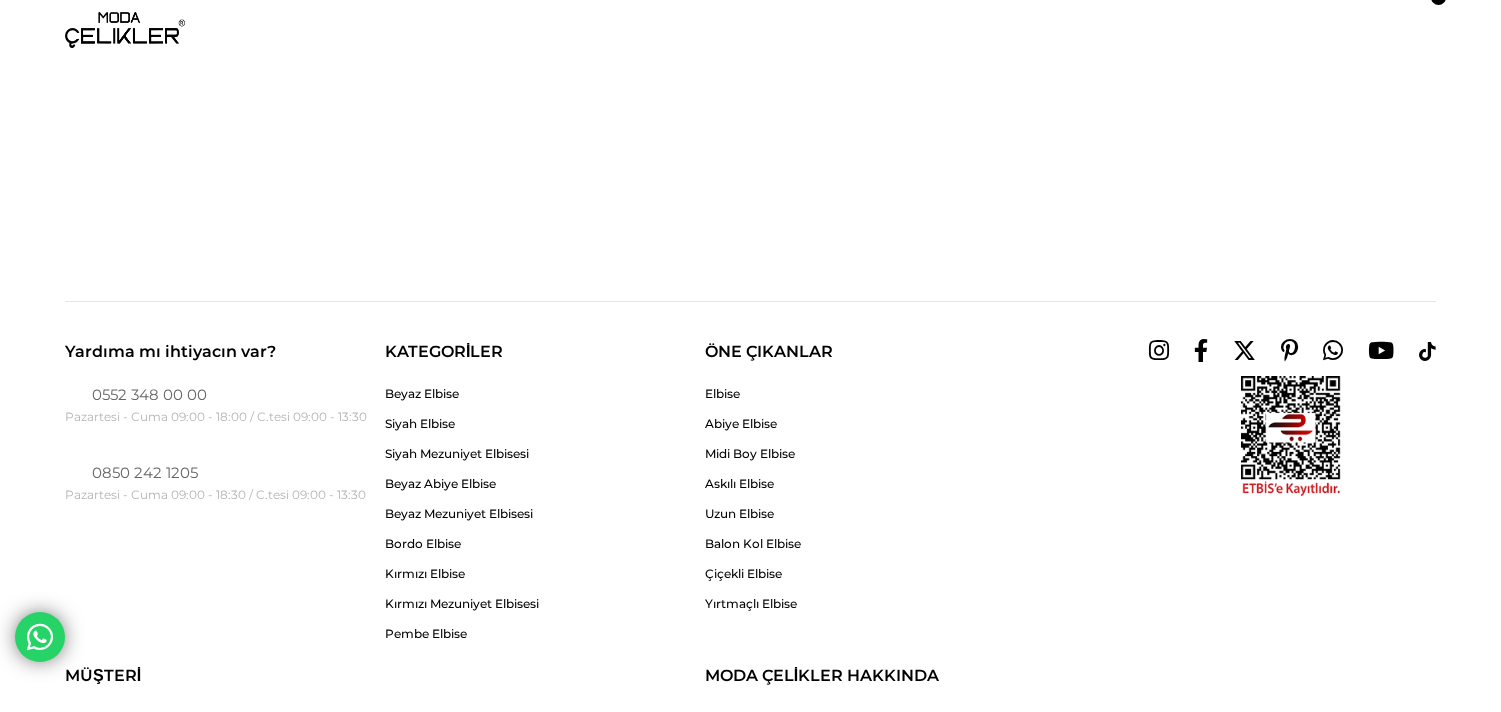 scroll, scrollTop: 0, scrollLeft: 0, axis: both 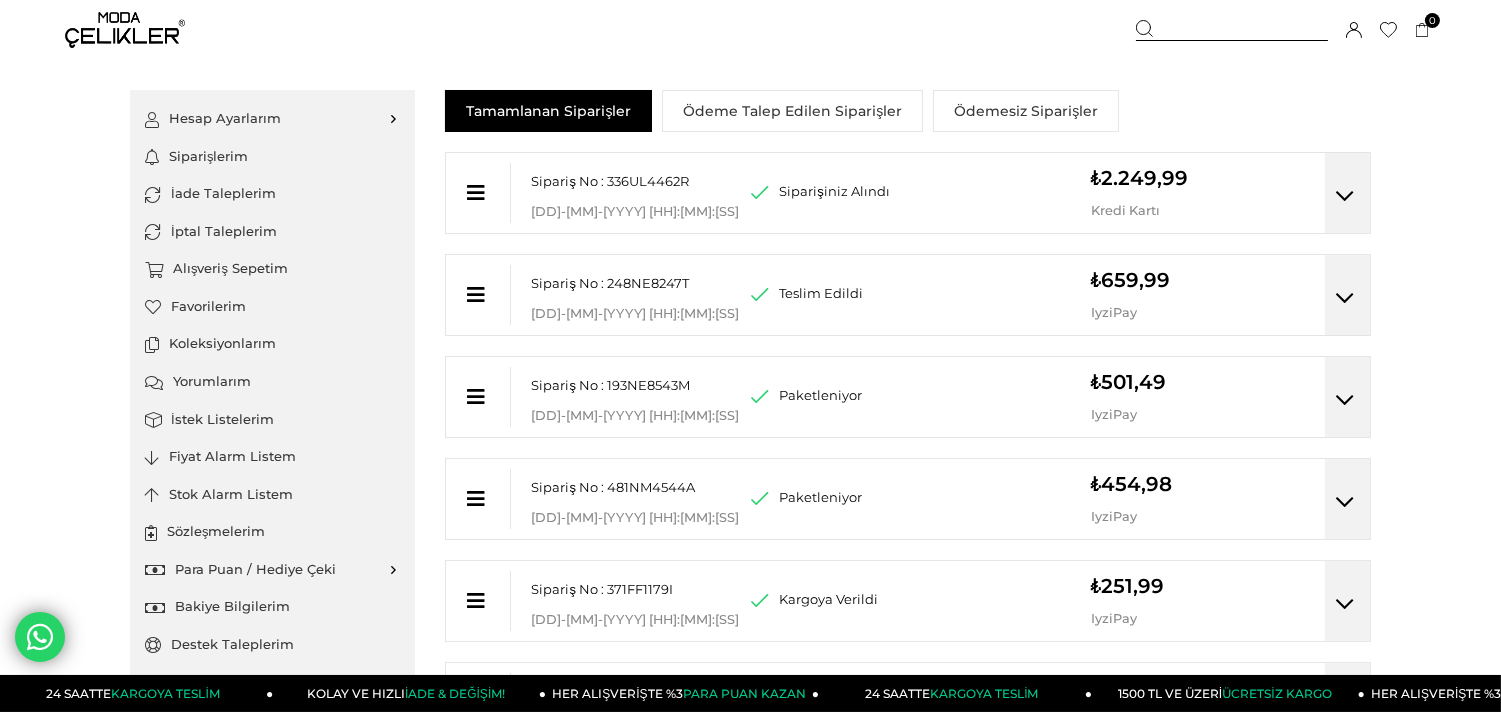 click at bounding box center [1345, 298] 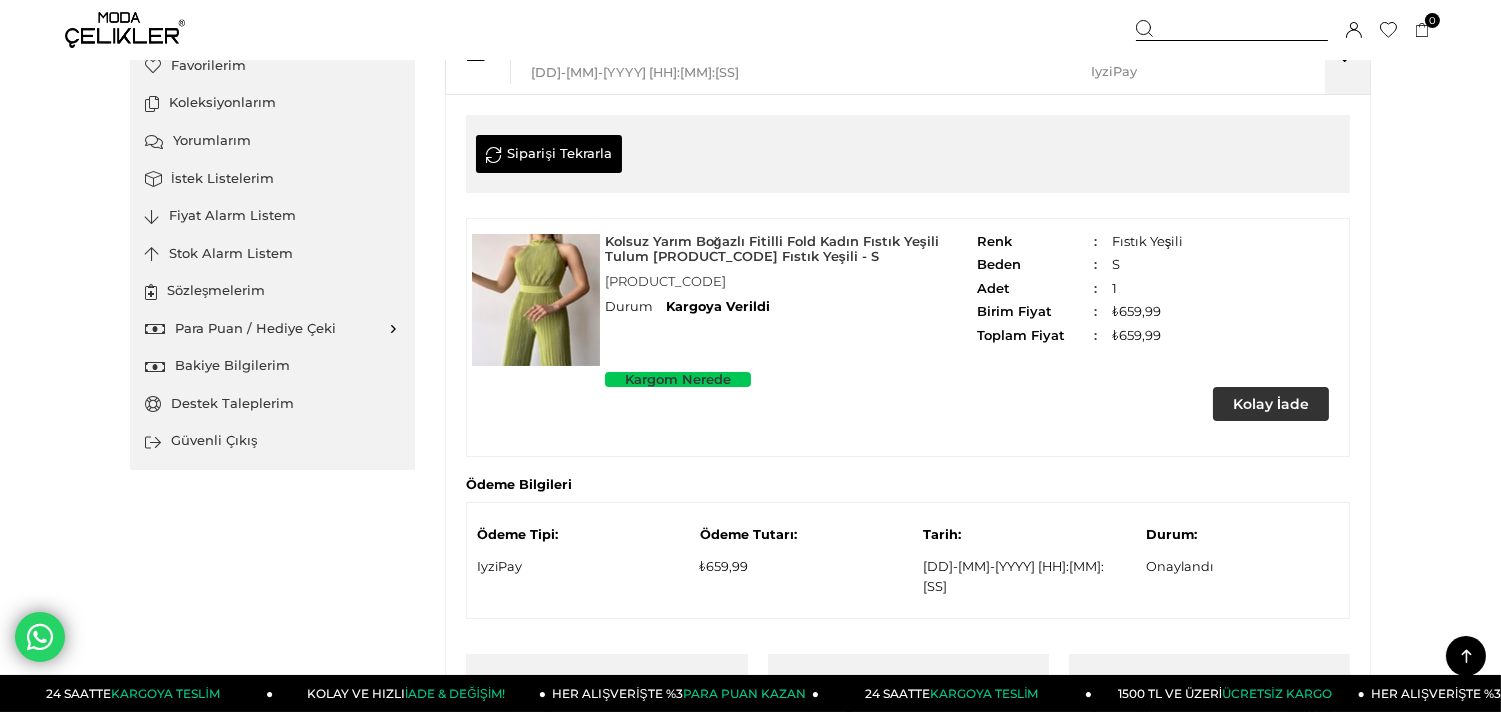 scroll, scrollTop: 114, scrollLeft: 0, axis: vertical 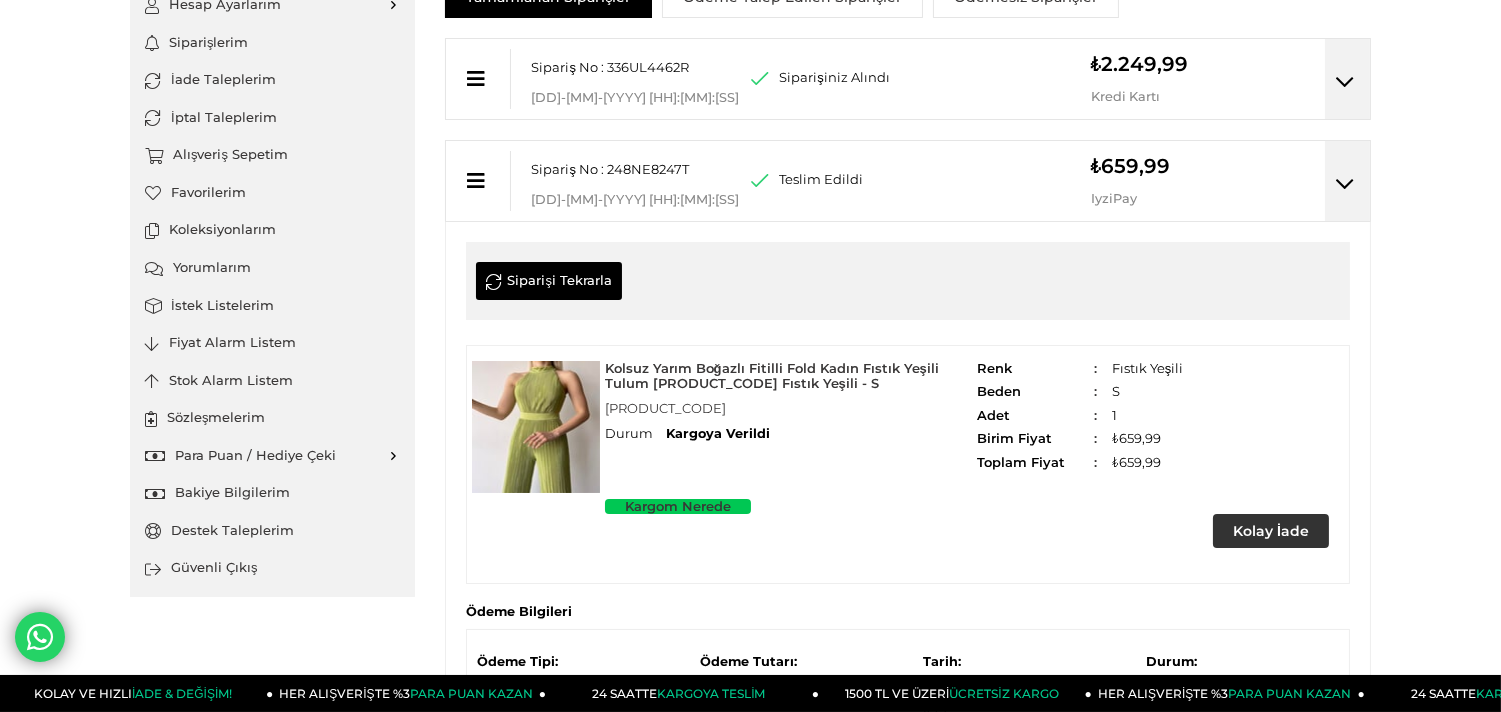 click at bounding box center (1345, 184) 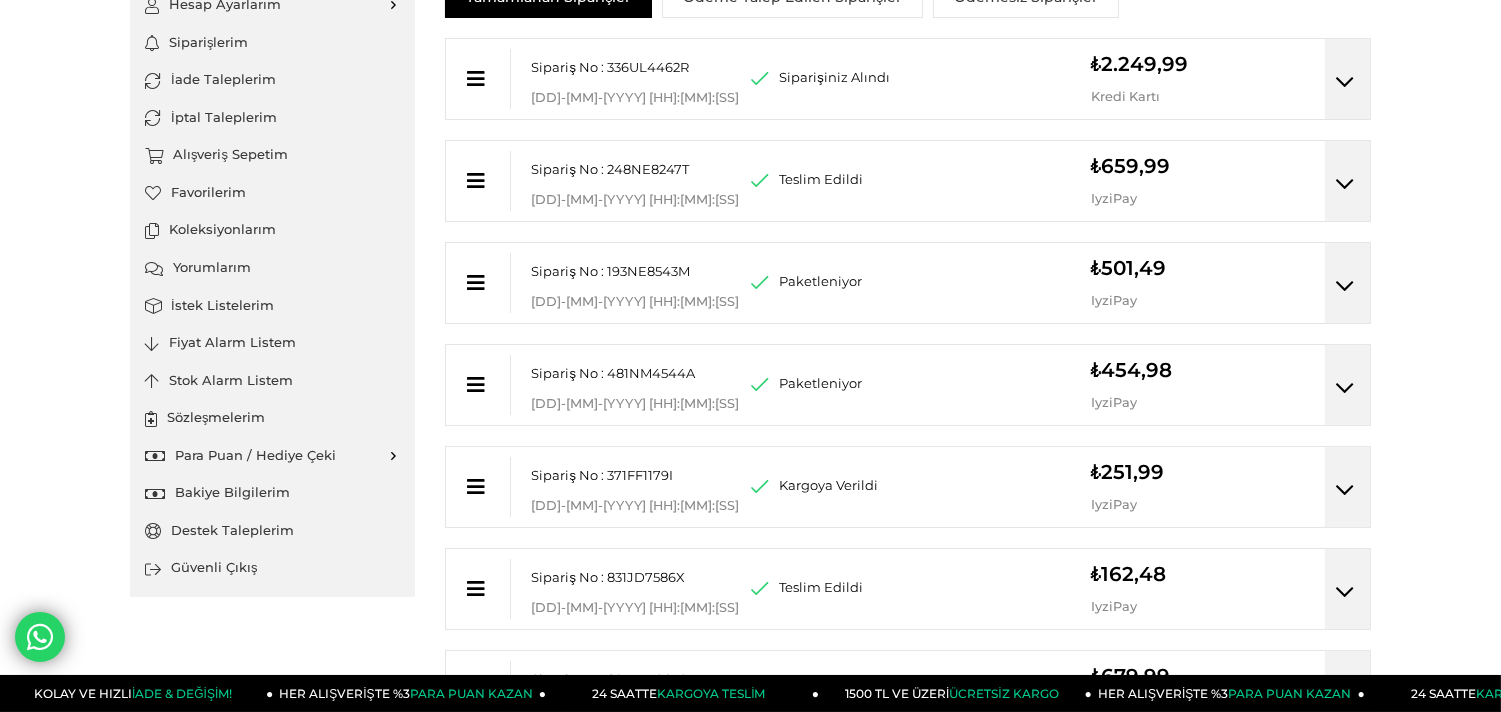 click at bounding box center [1345, 286] 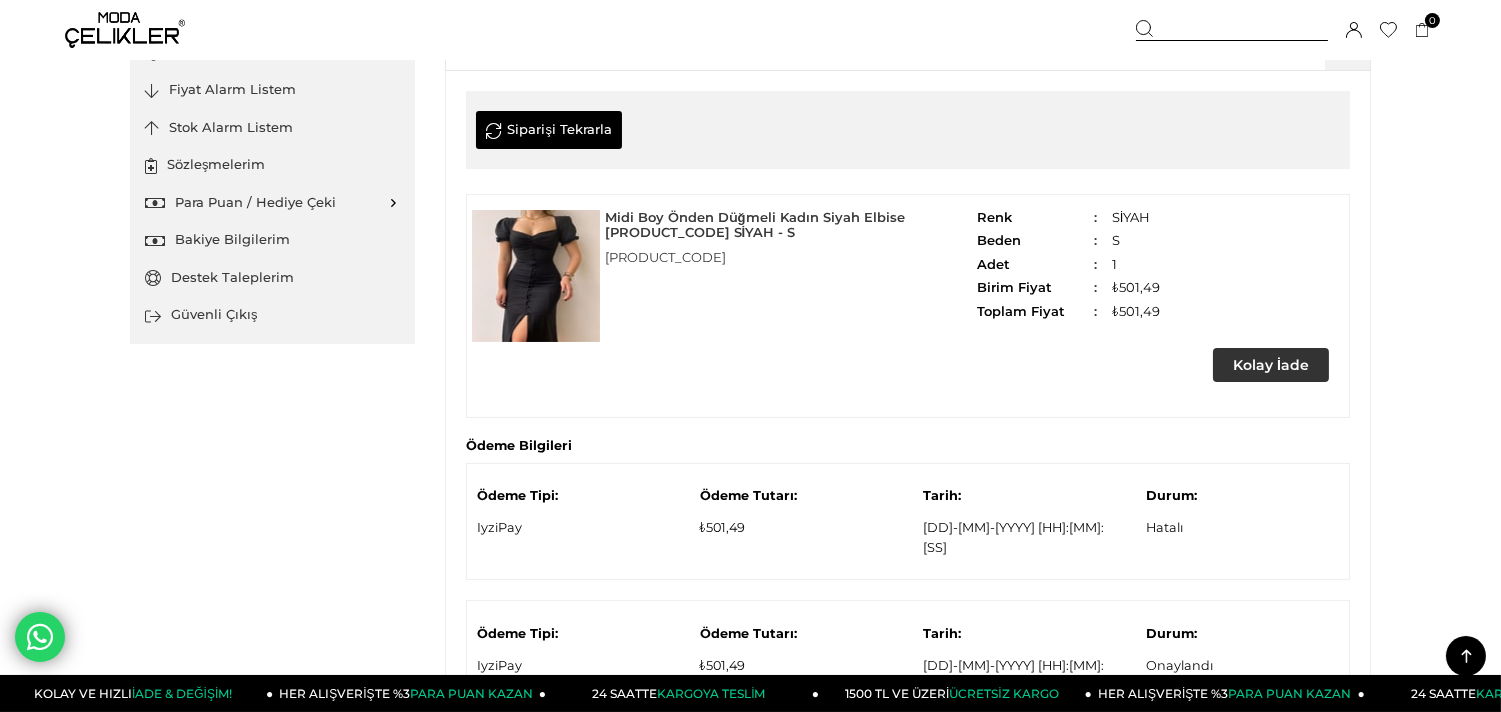 scroll, scrollTop: 327, scrollLeft: 0, axis: vertical 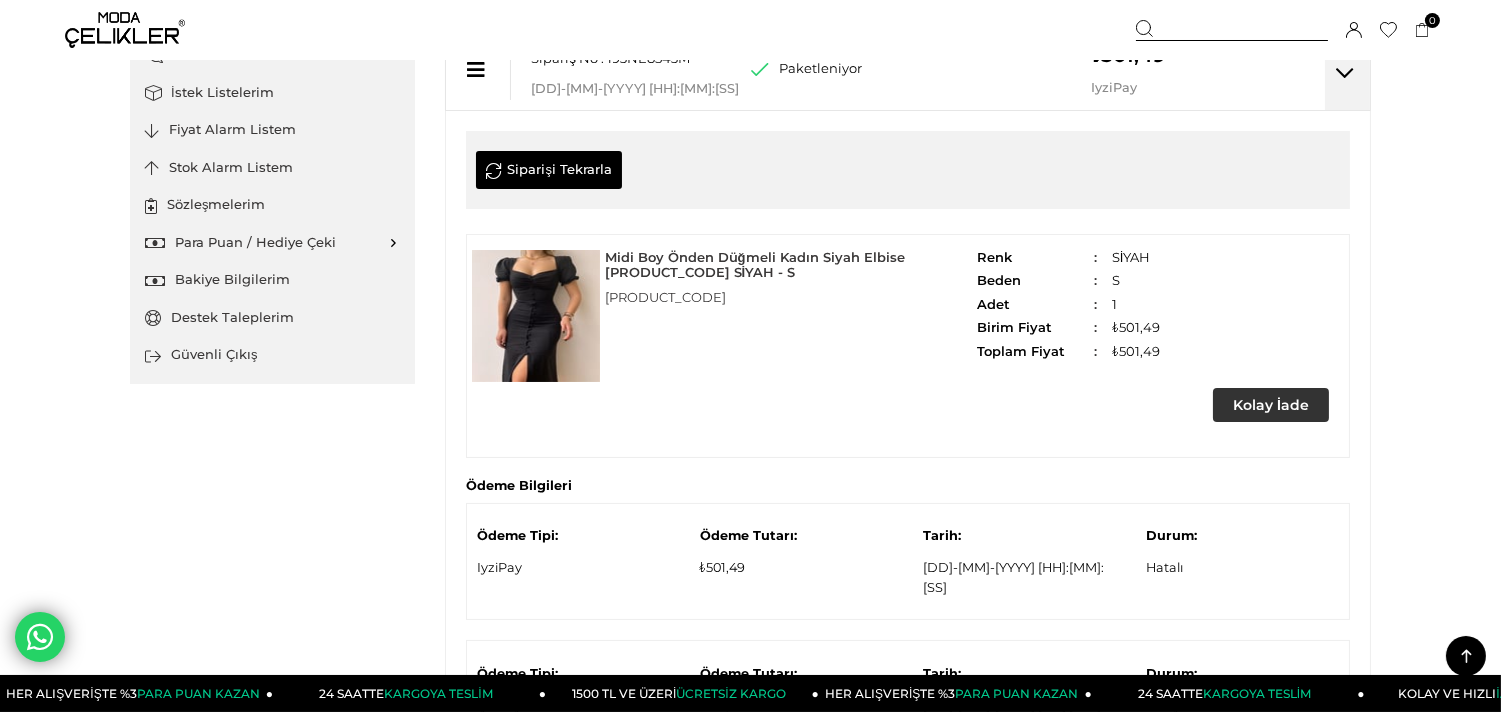 click at bounding box center [1345, 73] 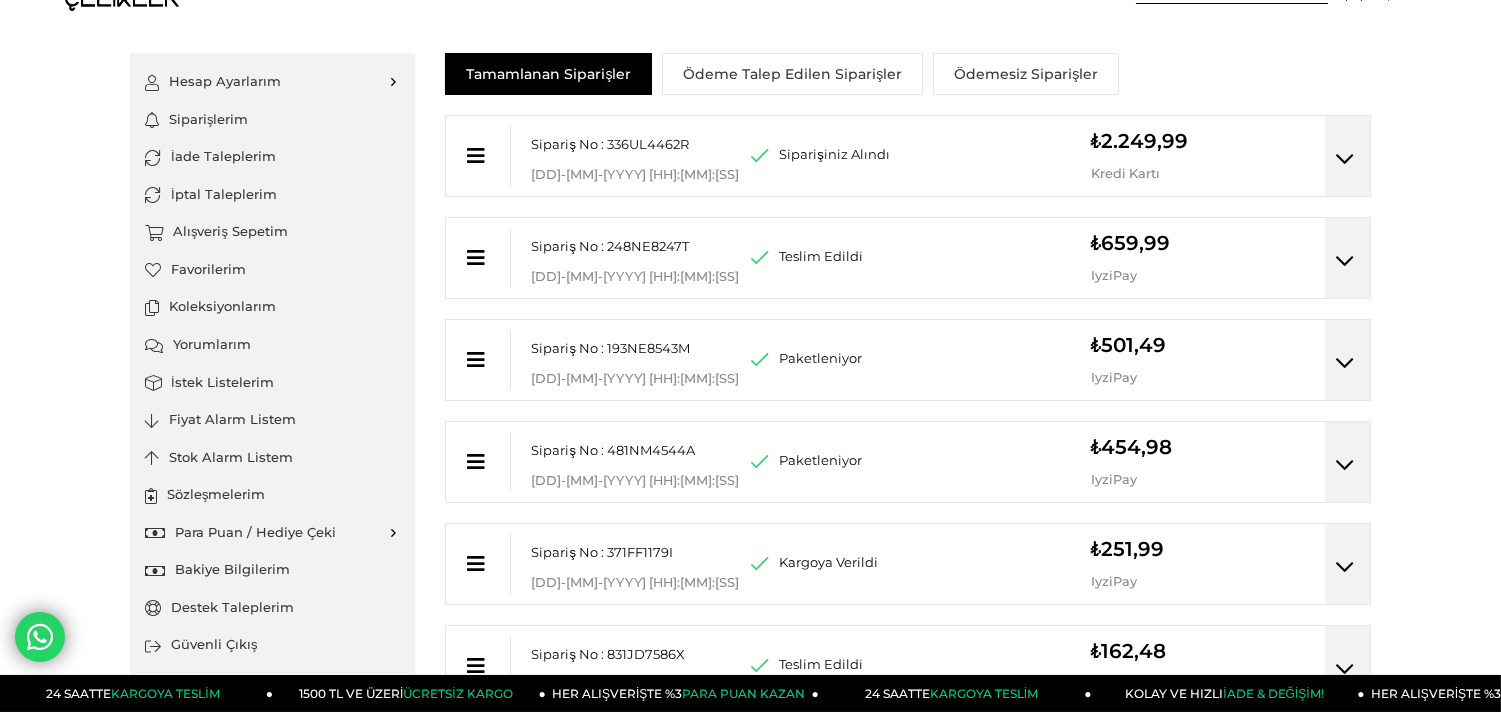 scroll, scrollTop: 0, scrollLeft: 0, axis: both 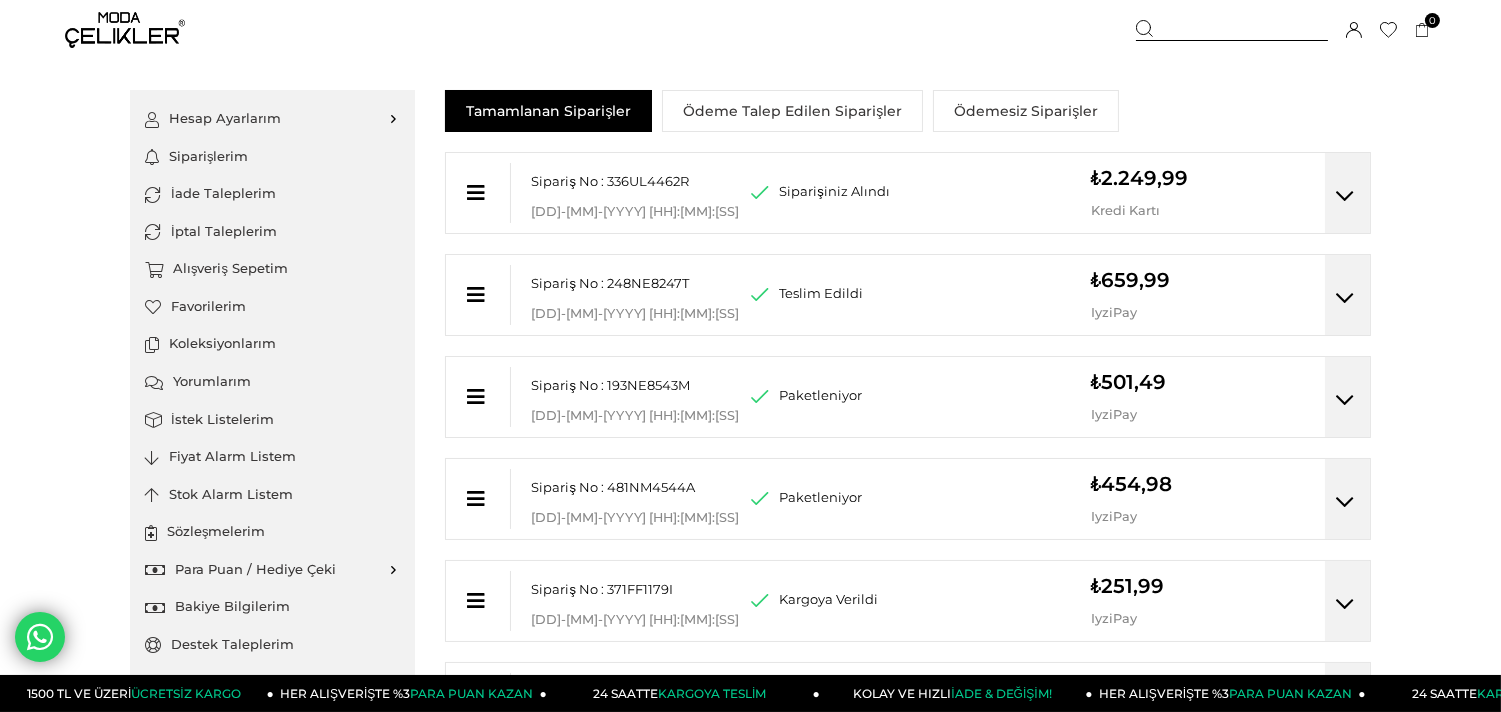 click on "Ödeme Talep Edilen Siparişler" at bounding box center [792, 111] 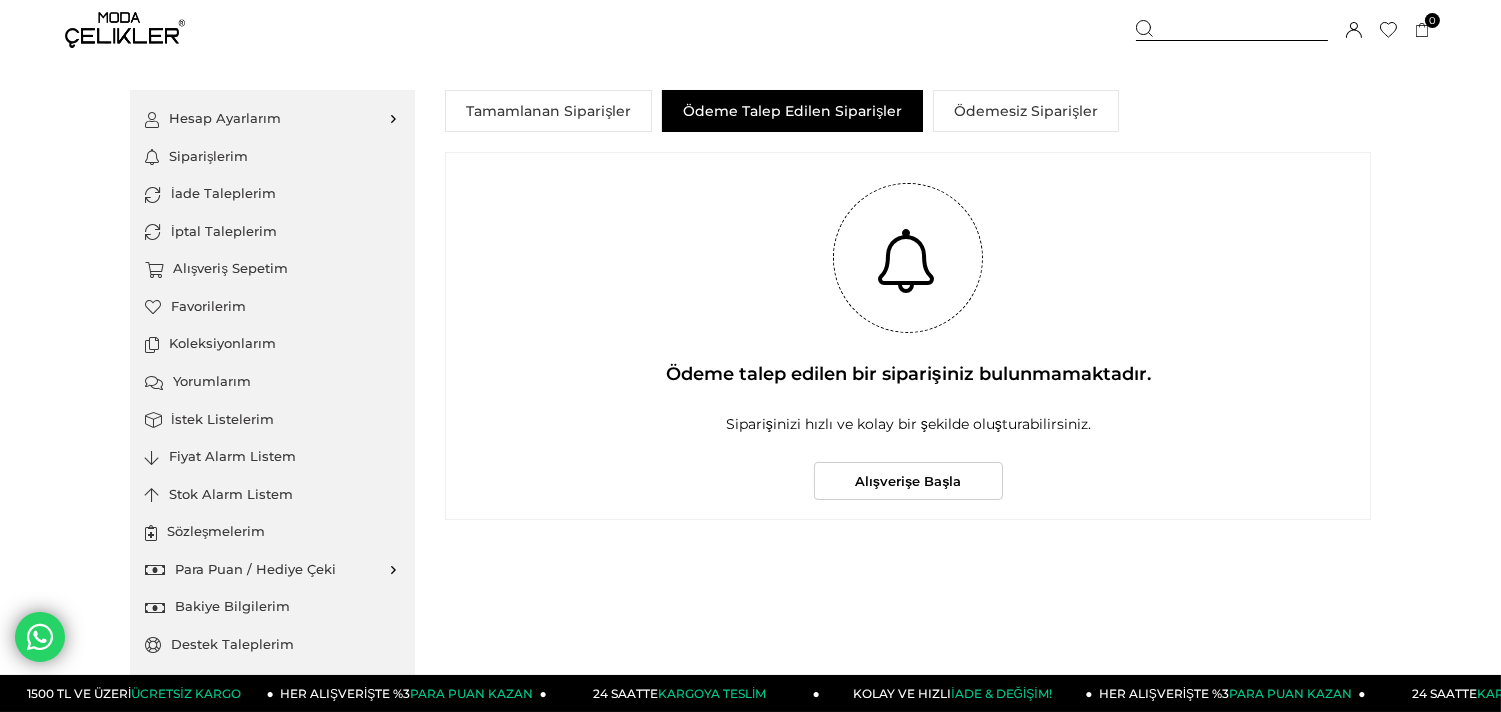 click on "Ödemesiz Siparişler" at bounding box center [1026, 111] 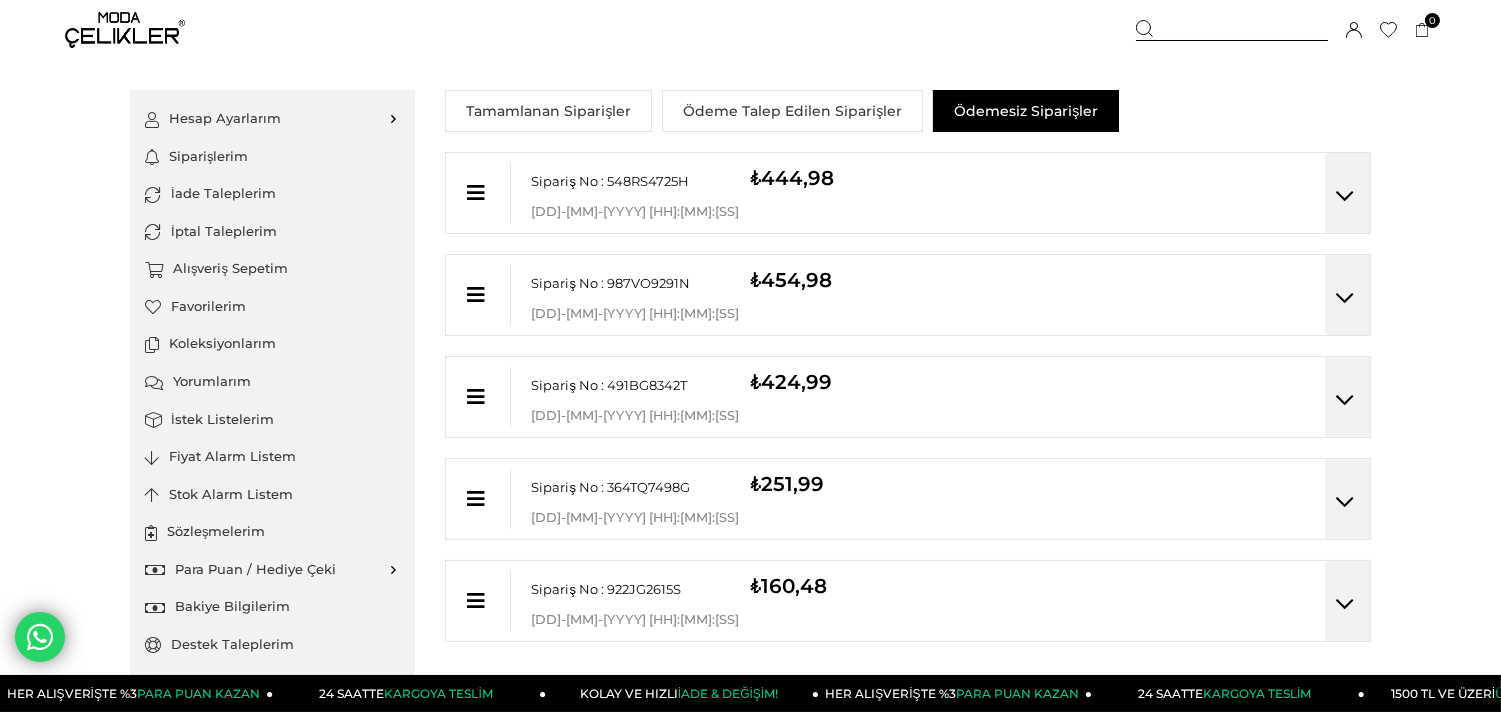 click at bounding box center (1345, 196) 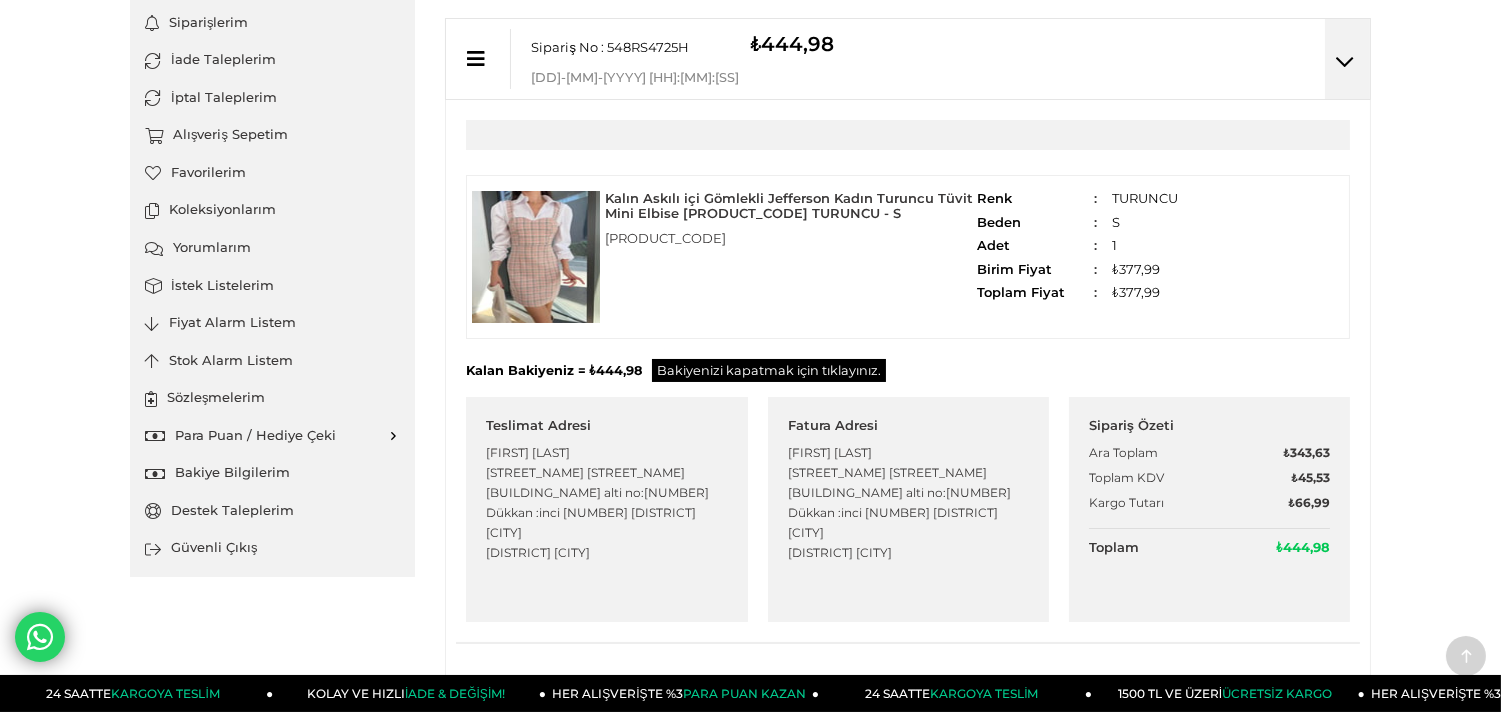 scroll, scrollTop: 12, scrollLeft: 0, axis: vertical 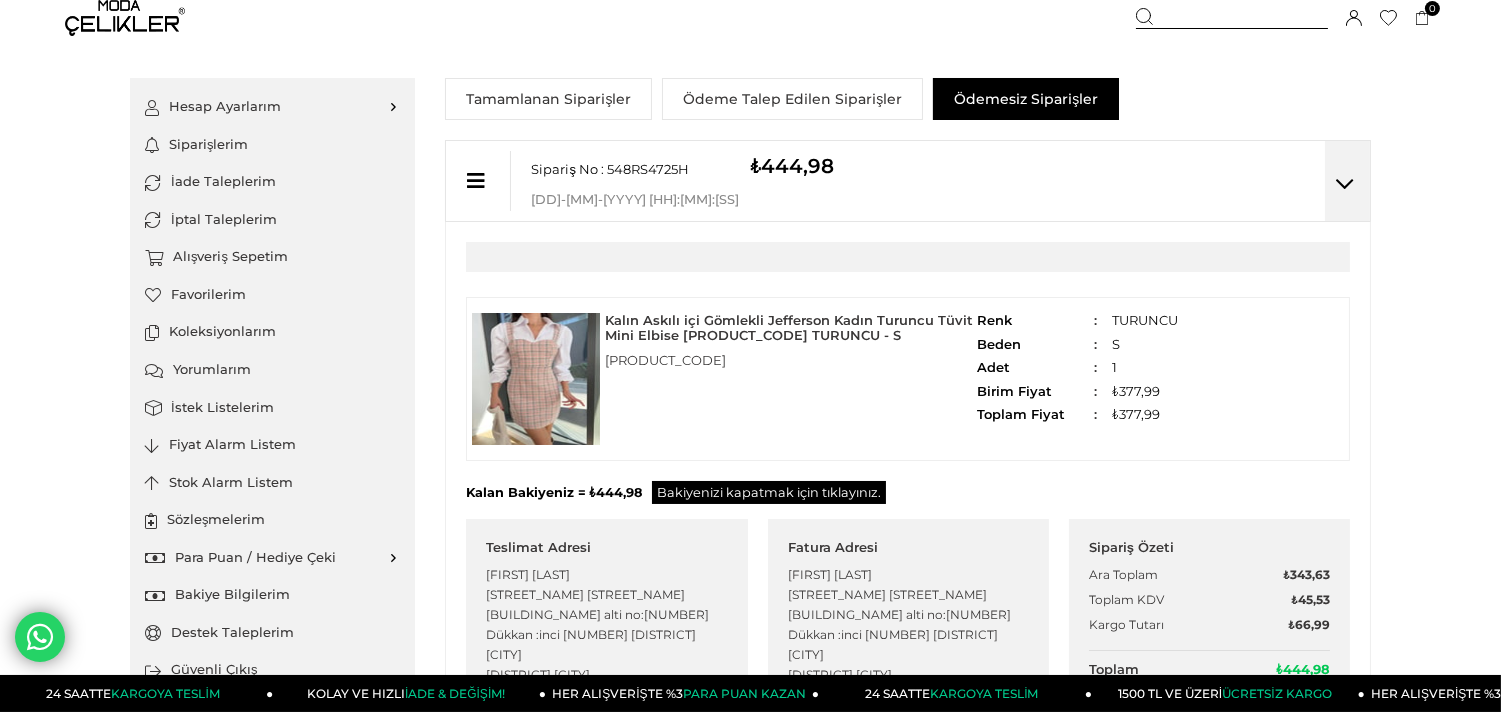 click at bounding box center [1345, 184] 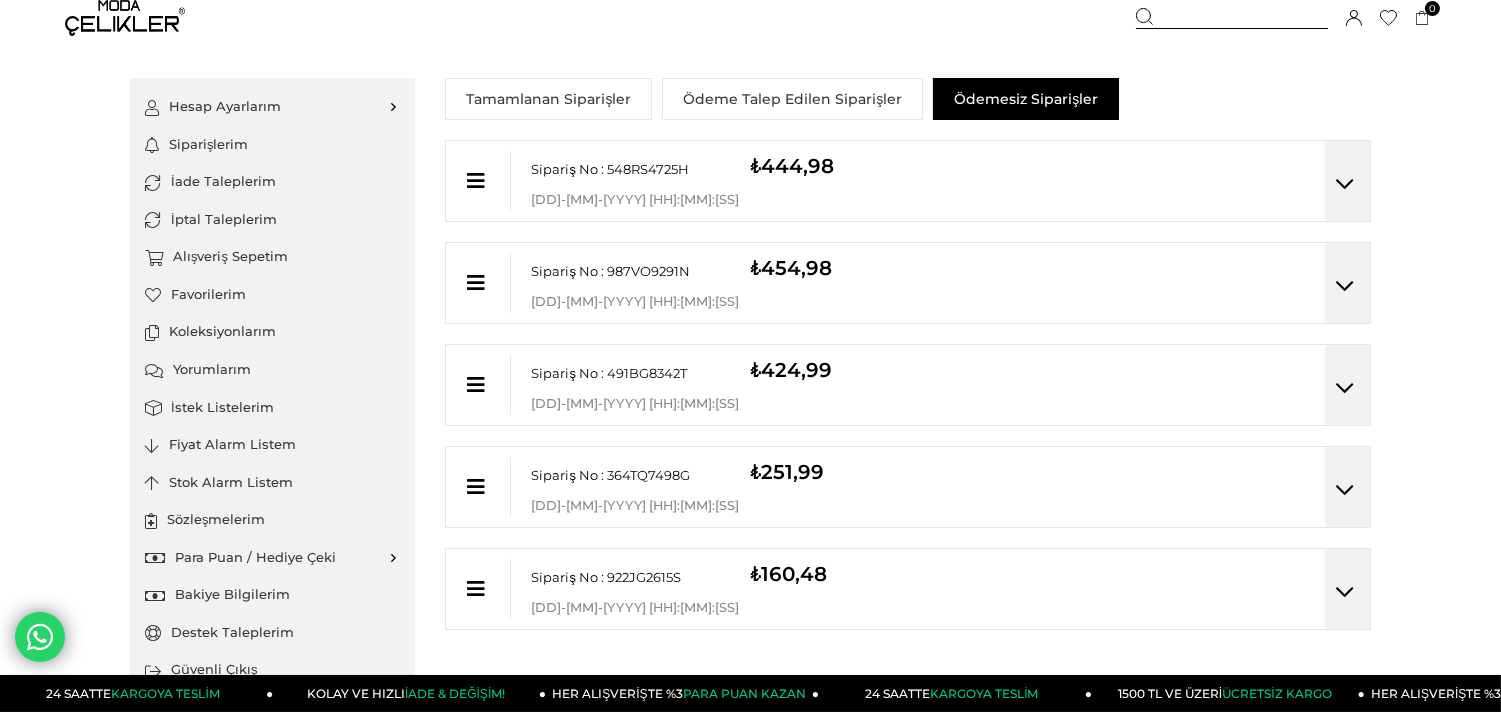click at bounding box center [1347, 283] 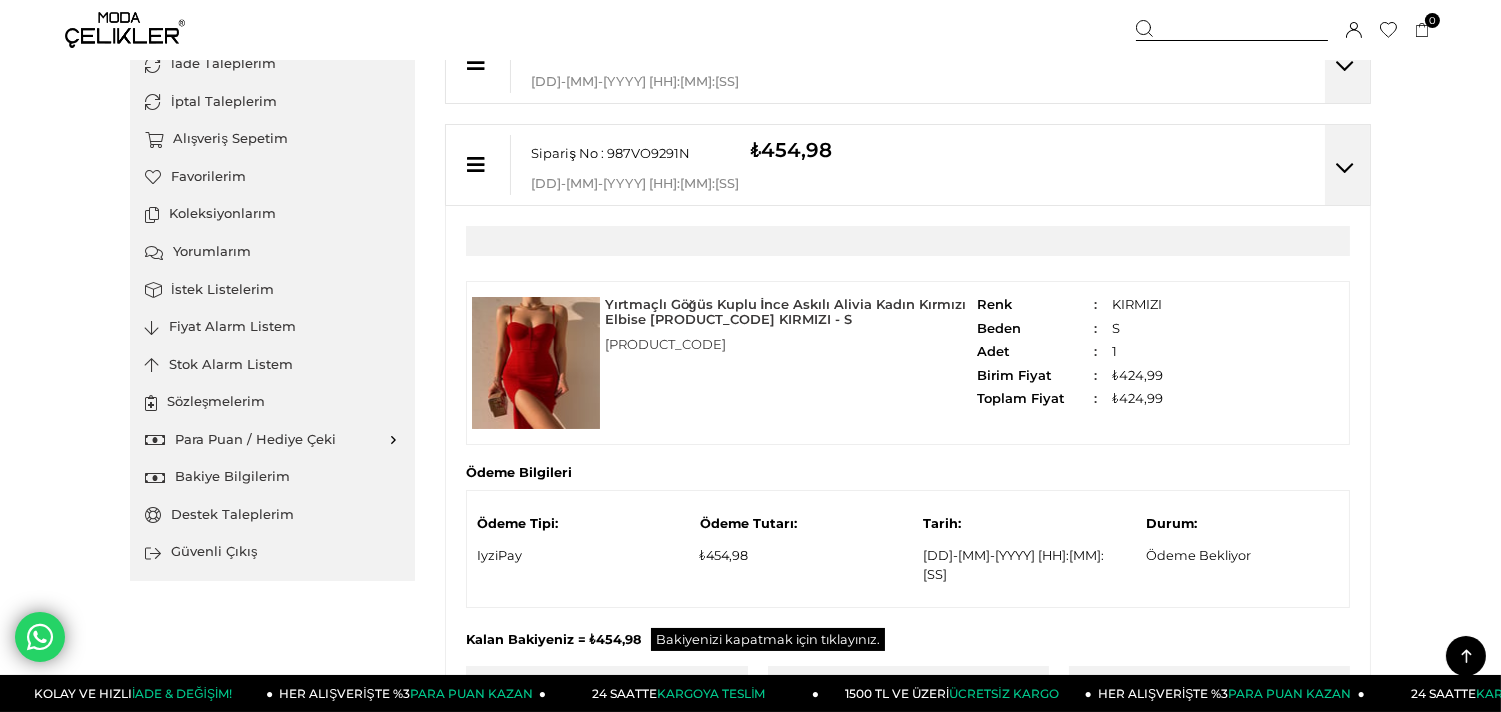 scroll, scrollTop: 114, scrollLeft: 0, axis: vertical 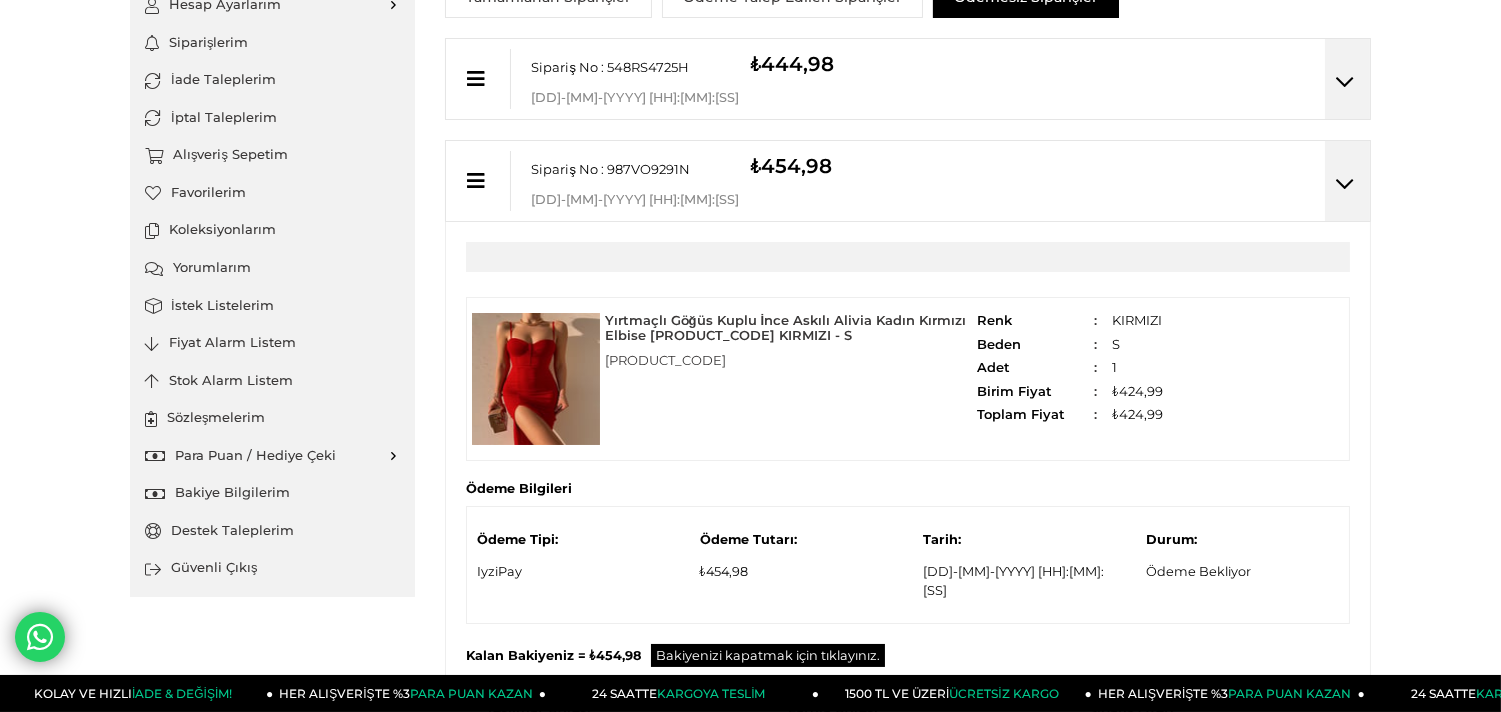 click at bounding box center [1347, 181] 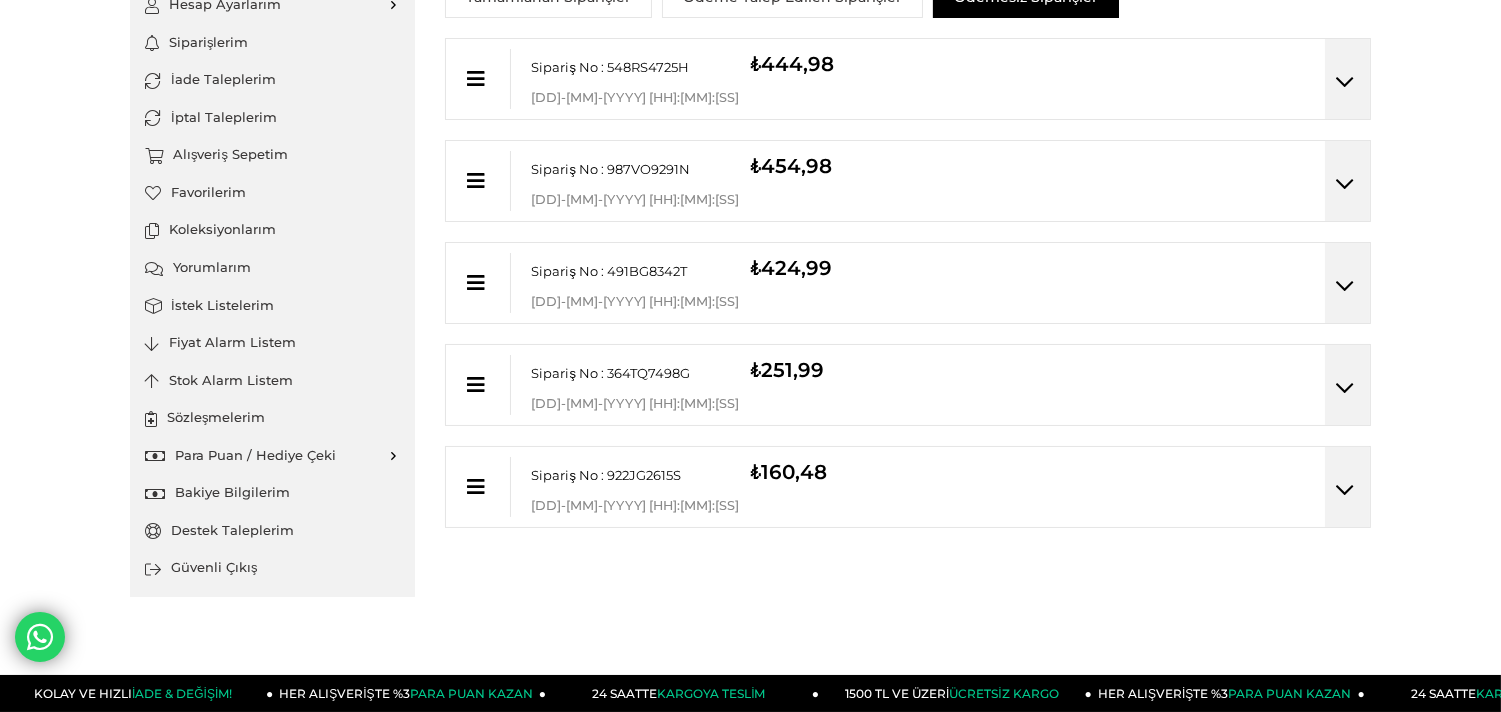 click at bounding box center [1347, 487] 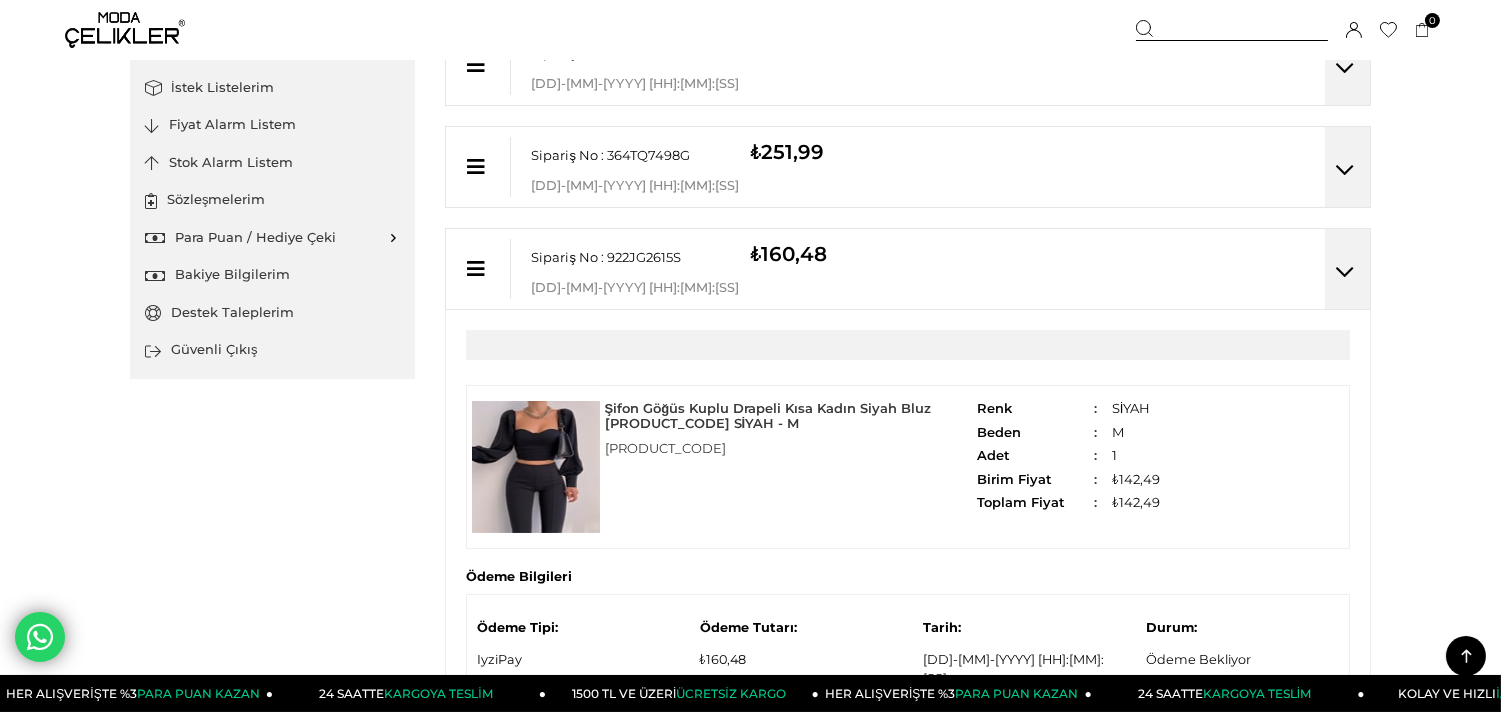 scroll, scrollTop: 310, scrollLeft: 0, axis: vertical 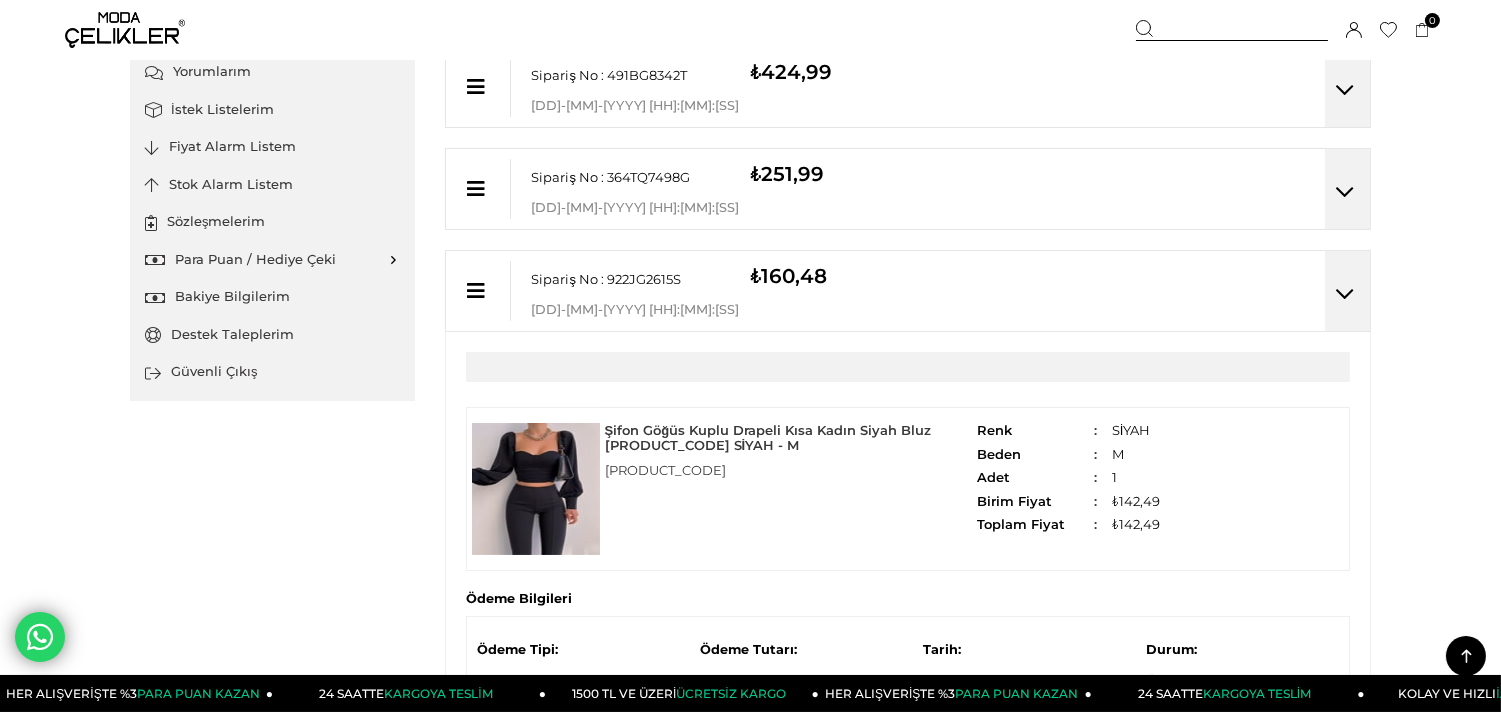click at bounding box center (1345, 294) 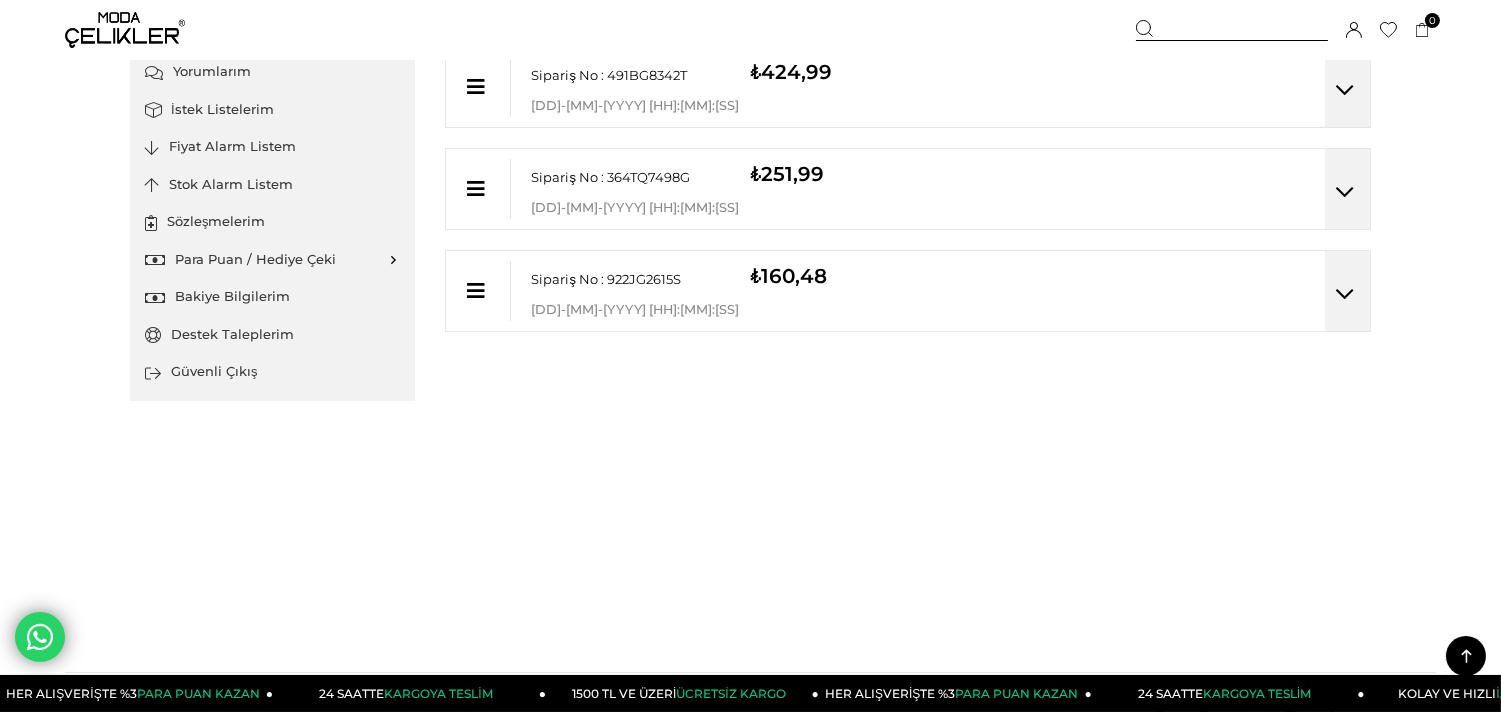 click at bounding box center [1345, 192] 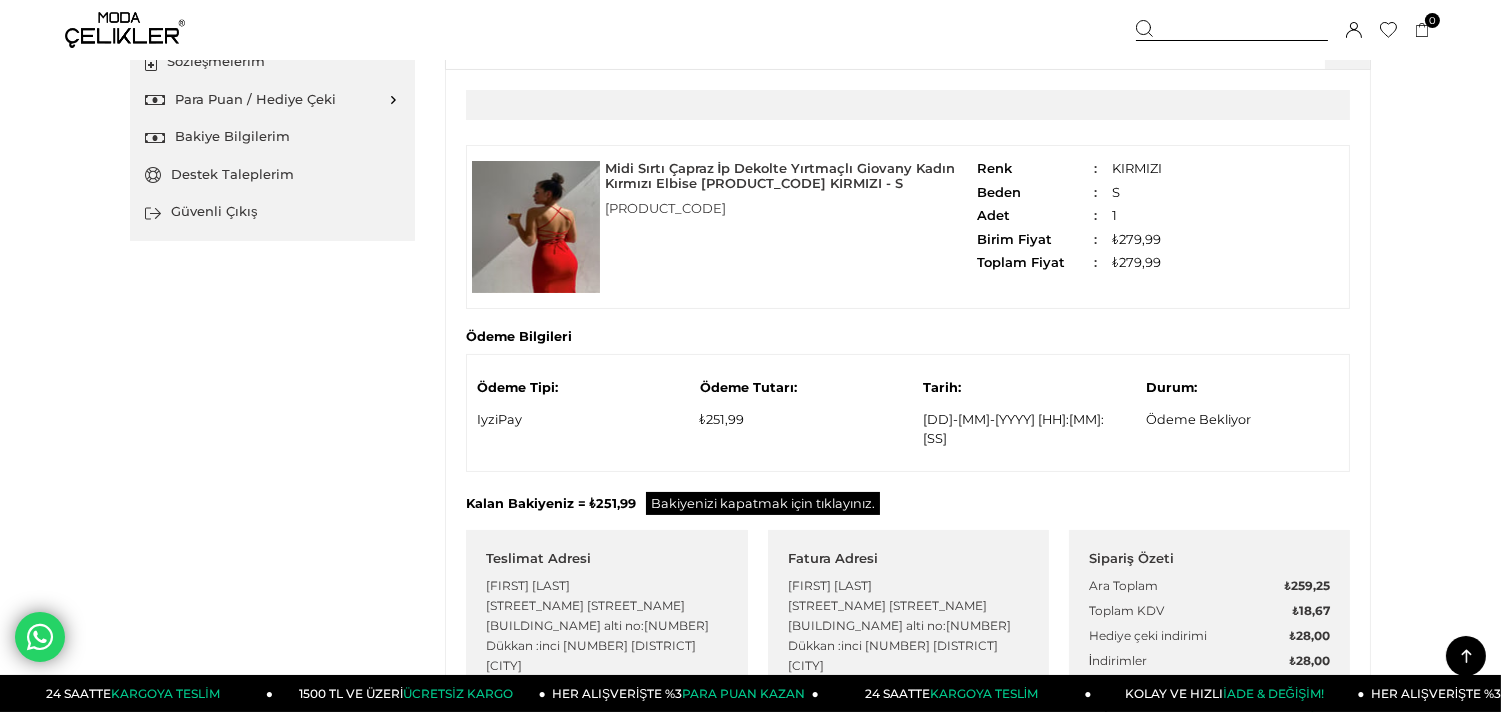 scroll, scrollTop: 430, scrollLeft: 0, axis: vertical 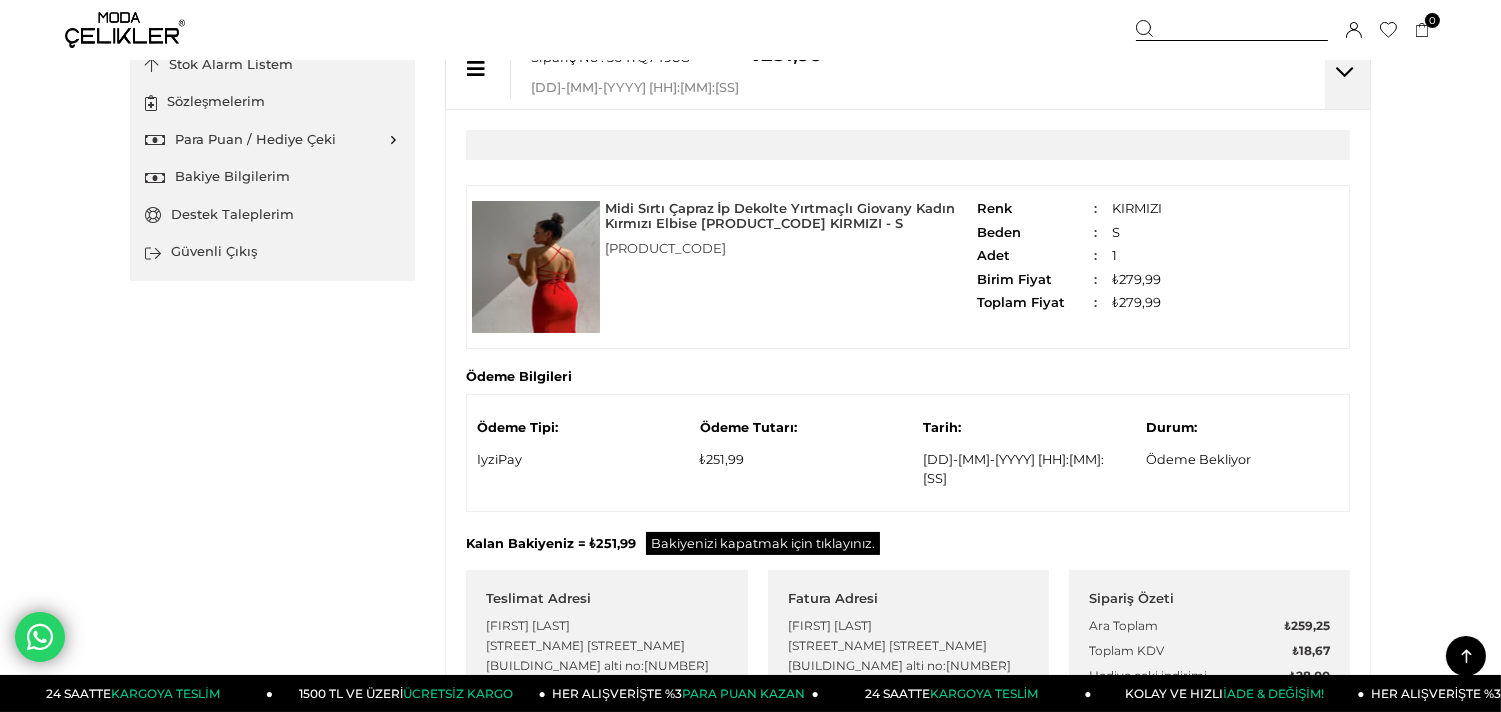 click at bounding box center (535, 267) 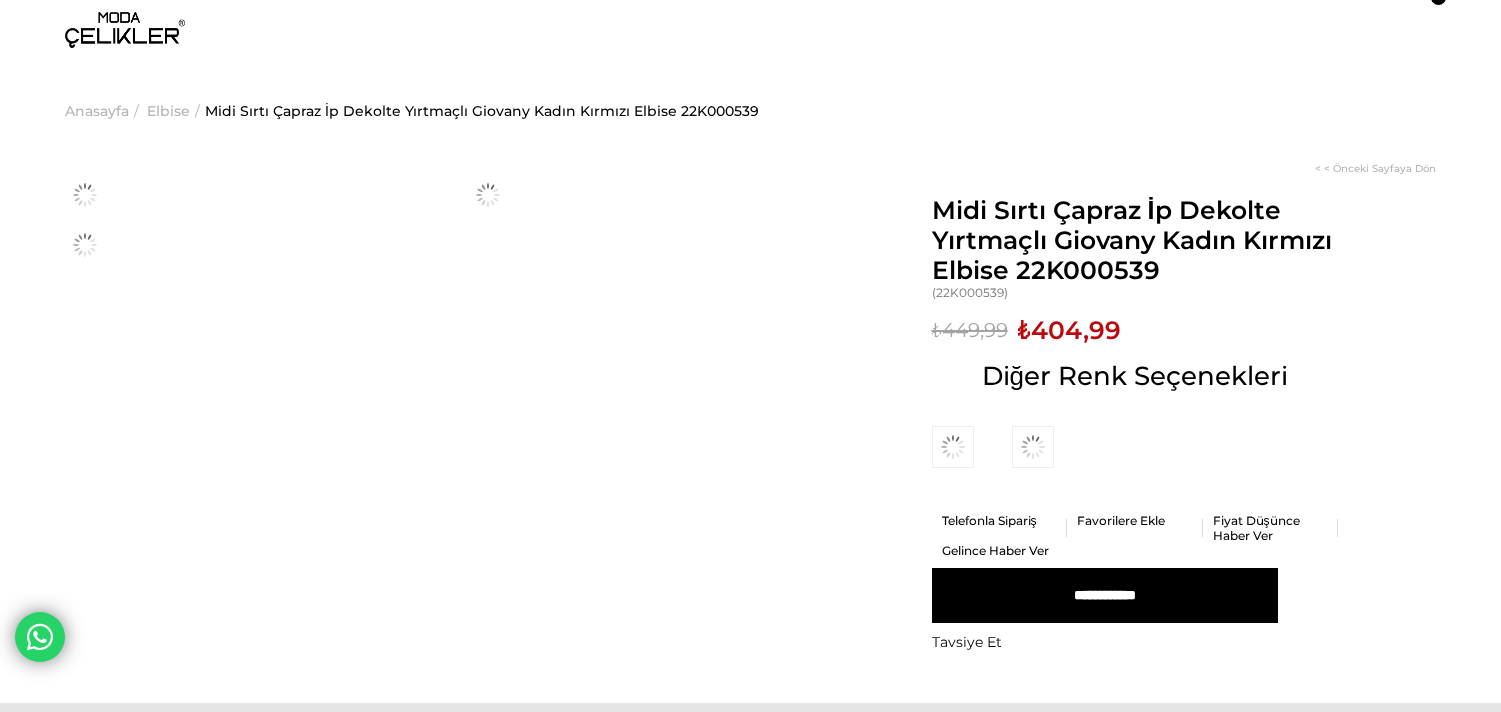 scroll, scrollTop: 0, scrollLeft: 0, axis: both 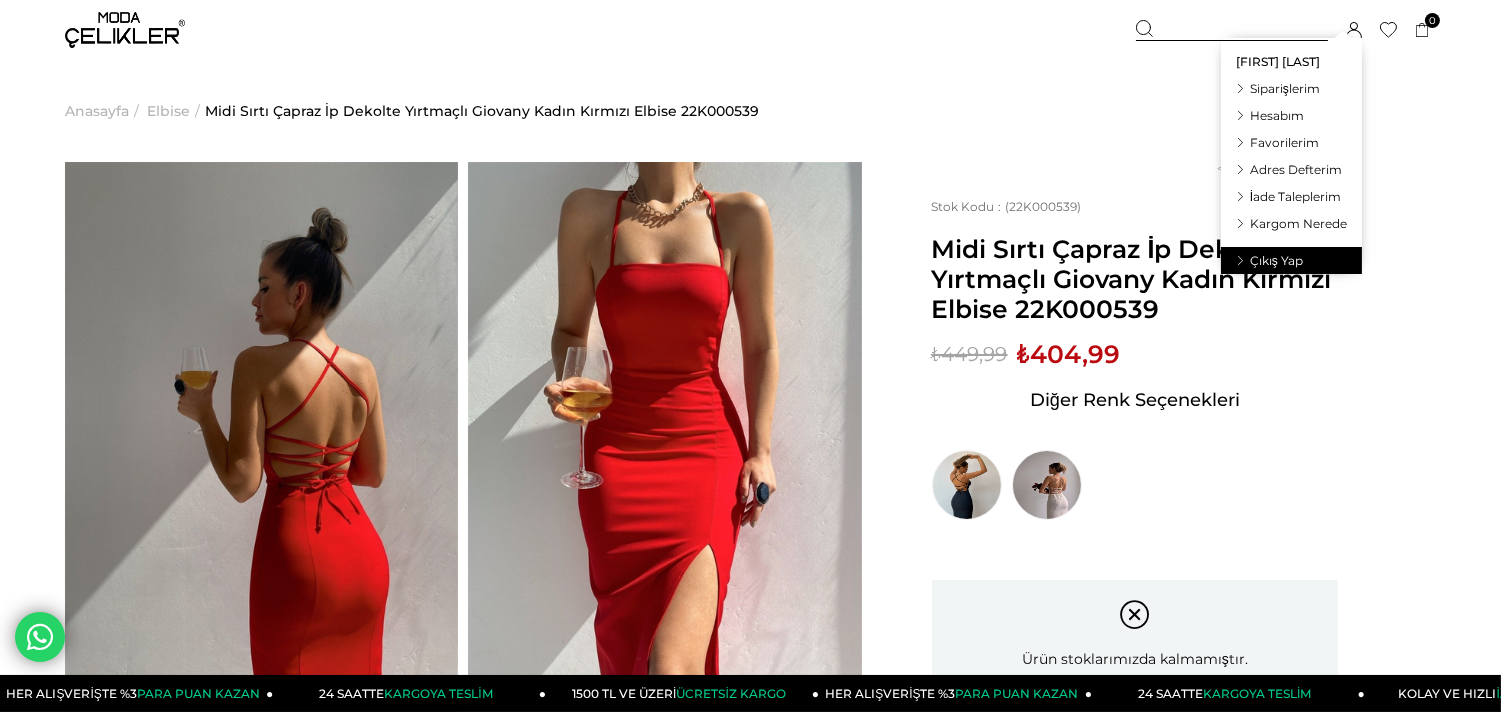 click on "Çıkış Yap" at bounding box center (1276, 260) 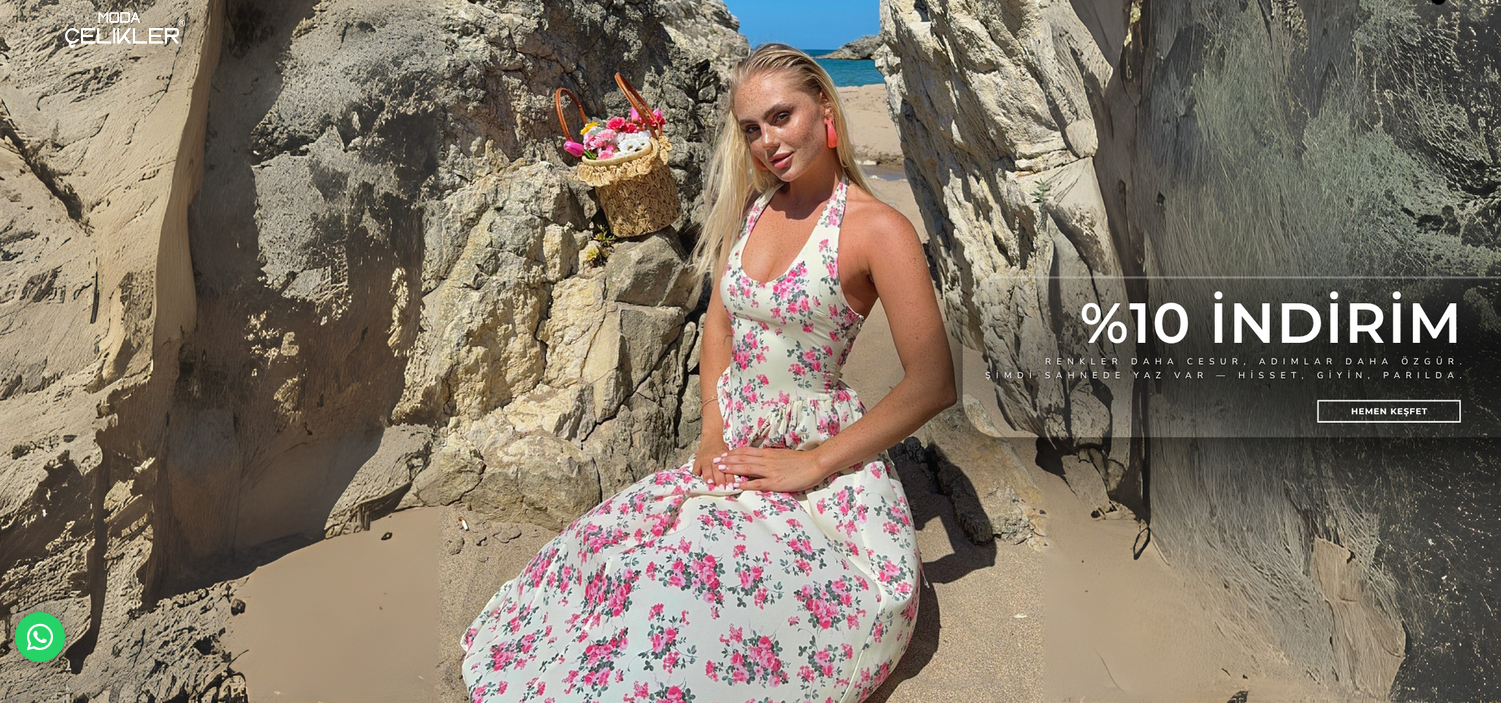scroll, scrollTop: 0, scrollLeft: 0, axis: both 